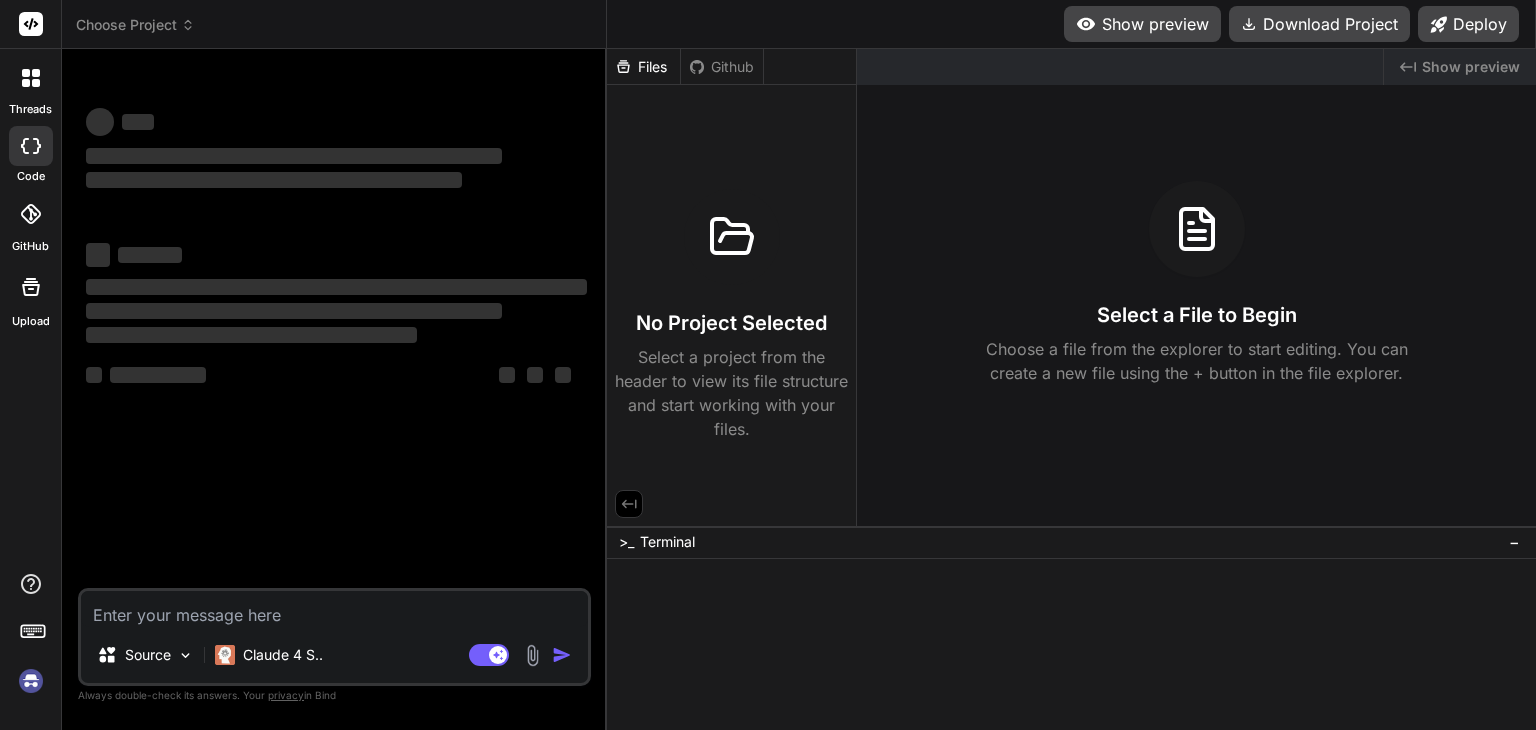 scroll, scrollTop: 0, scrollLeft: 0, axis: both 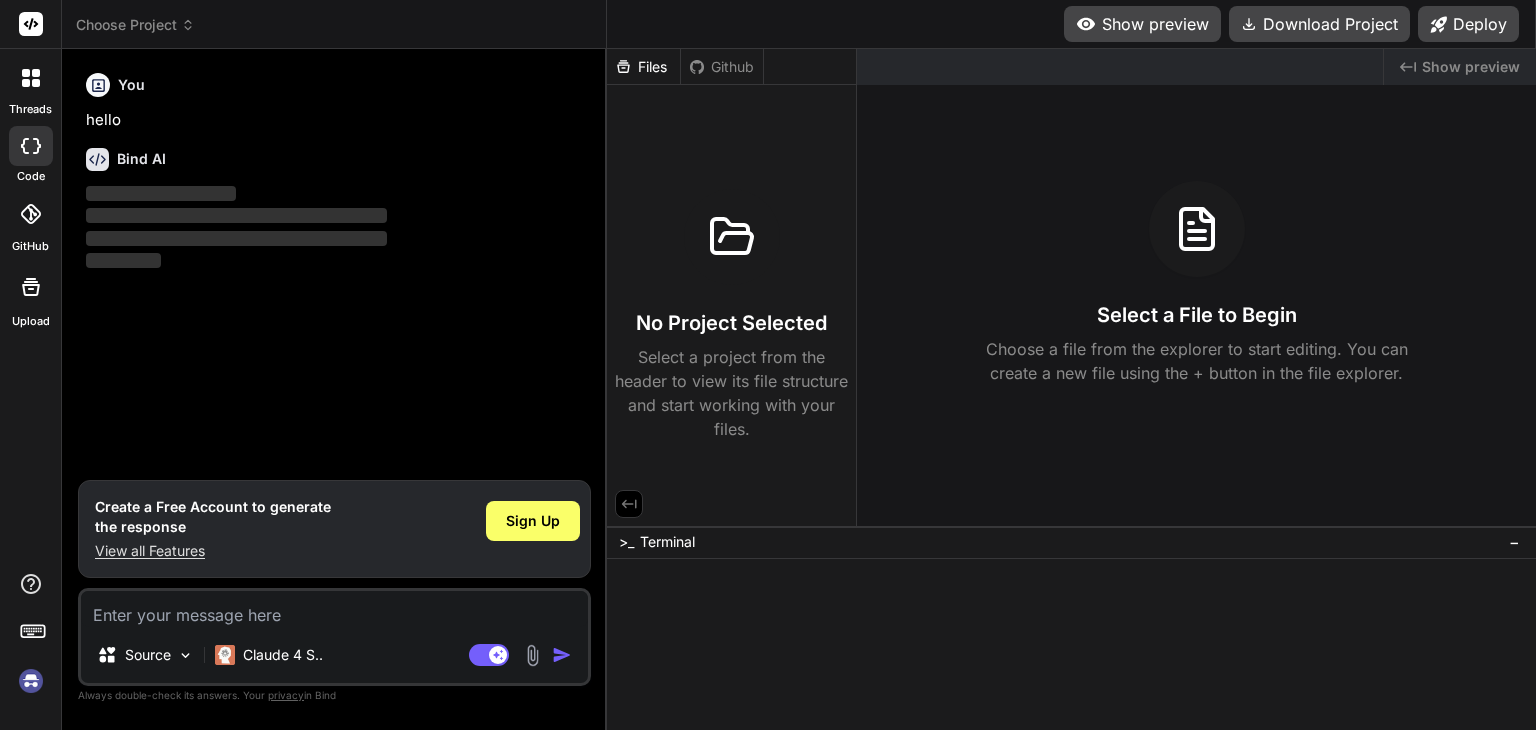 click on "Source   Claude 4 S.. Agent Mode. When this toggle is activated, AI automatically makes decisions, reasons, creates files, and runs terminal commands. Almost full autopilot." at bounding box center (334, 637) 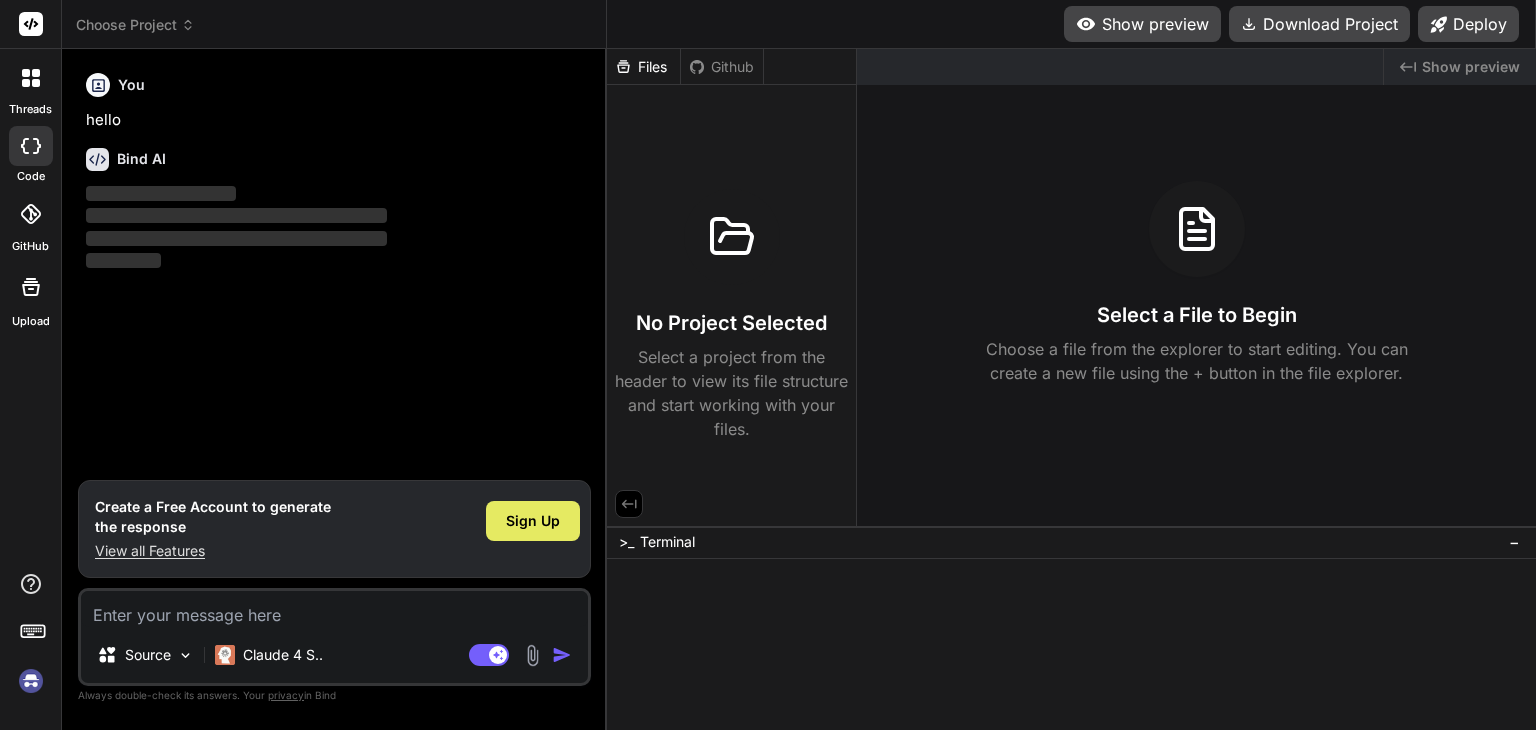 click on "Sign Up" at bounding box center [533, 521] 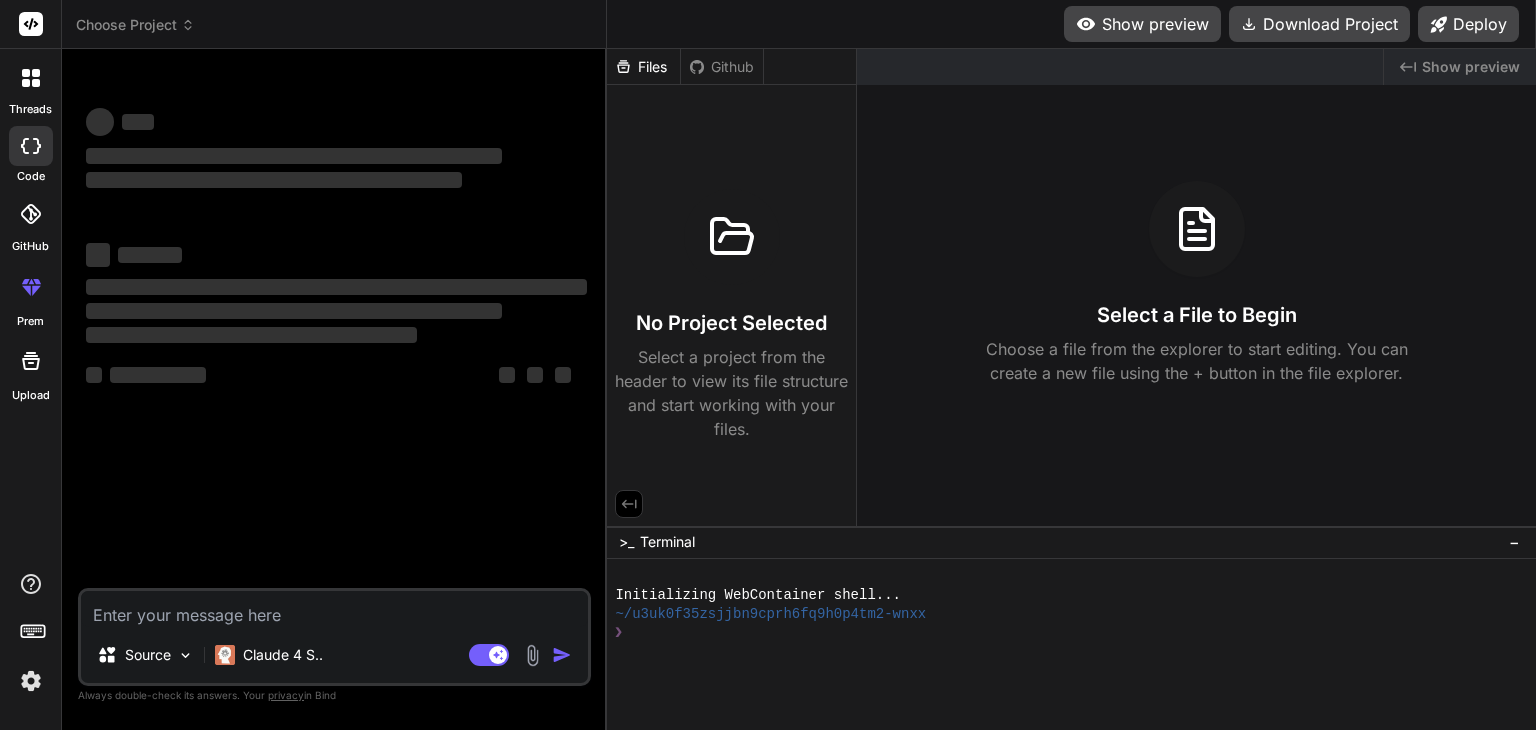 type on "x" 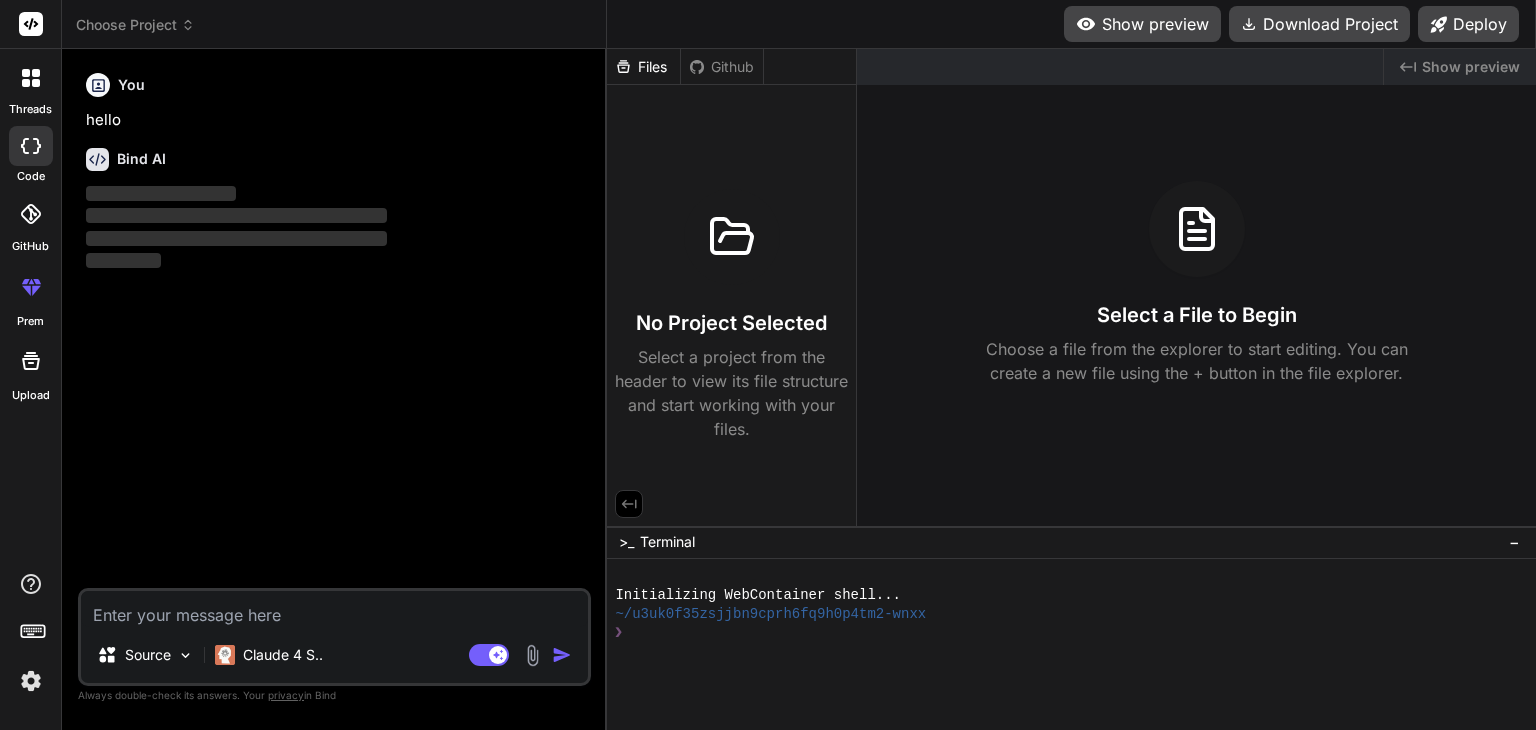 click at bounding box center (334, 609) 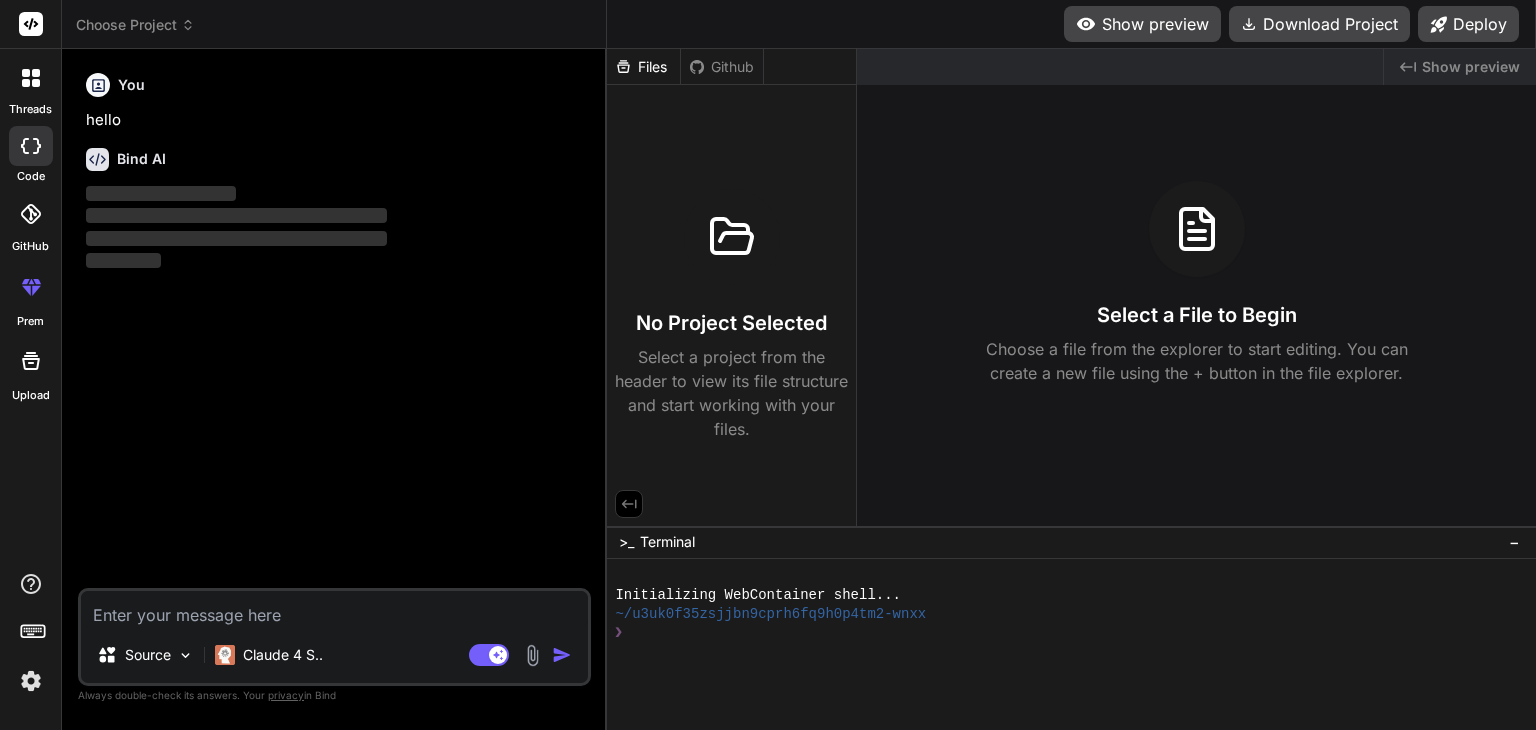 type on "c" 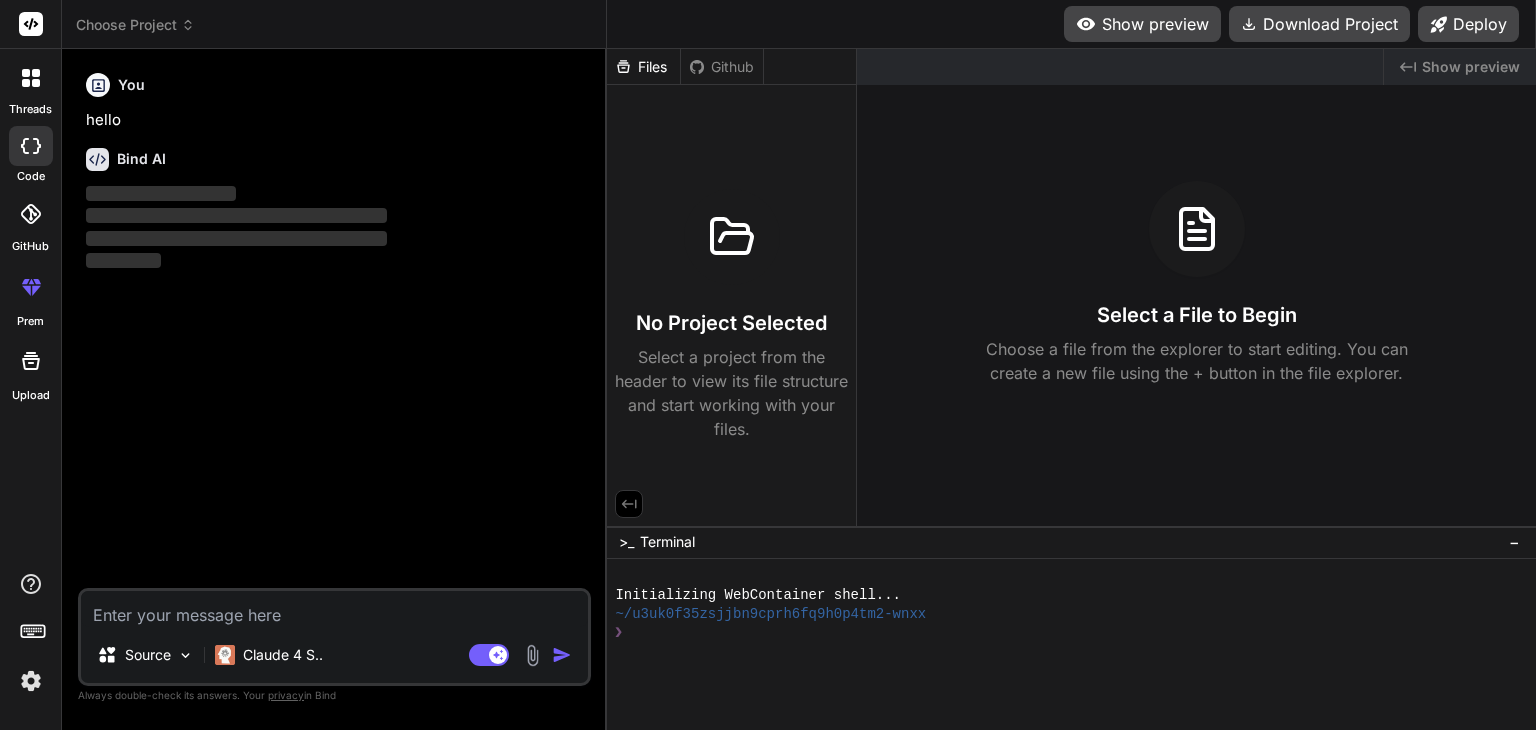 type on "x" 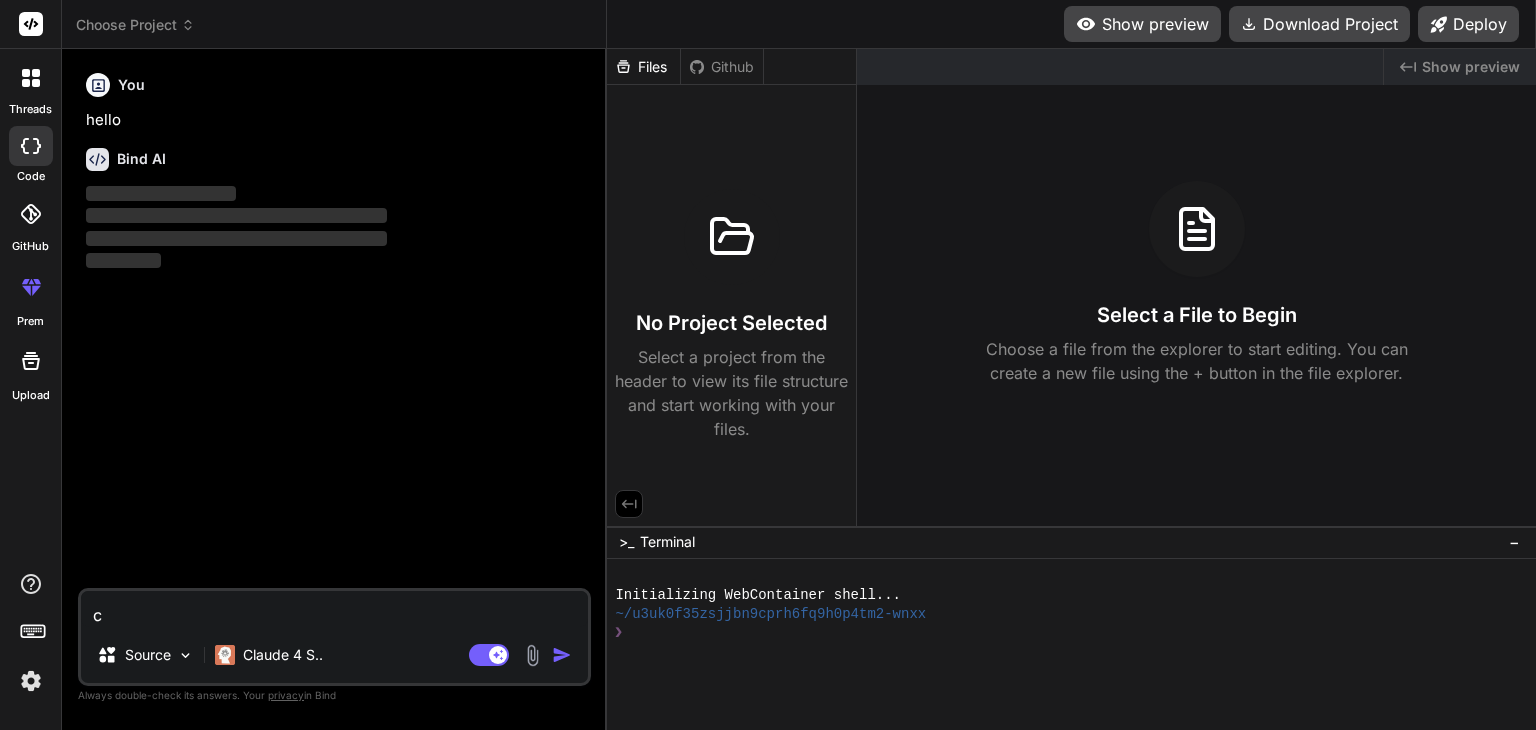 type on "cr" 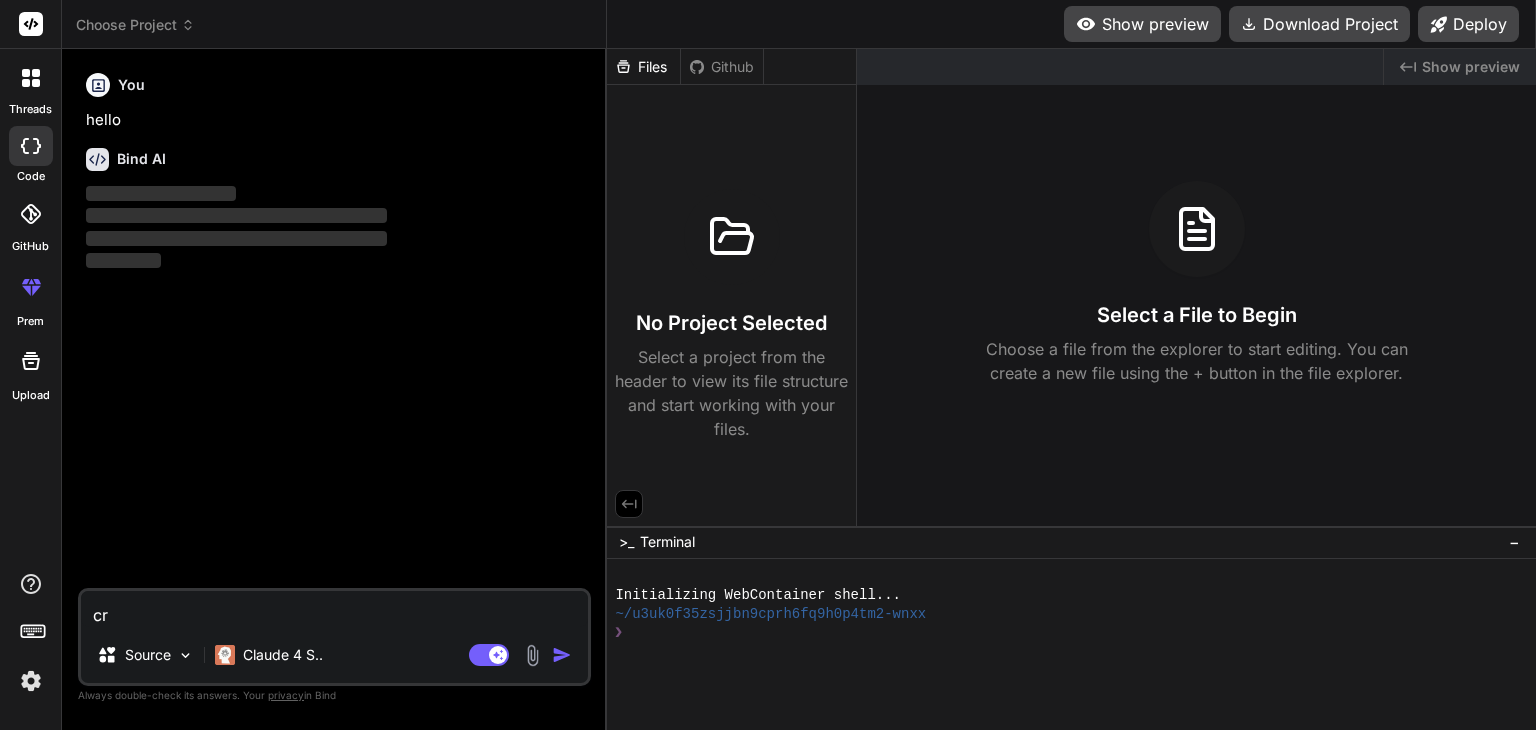 type on "cre" 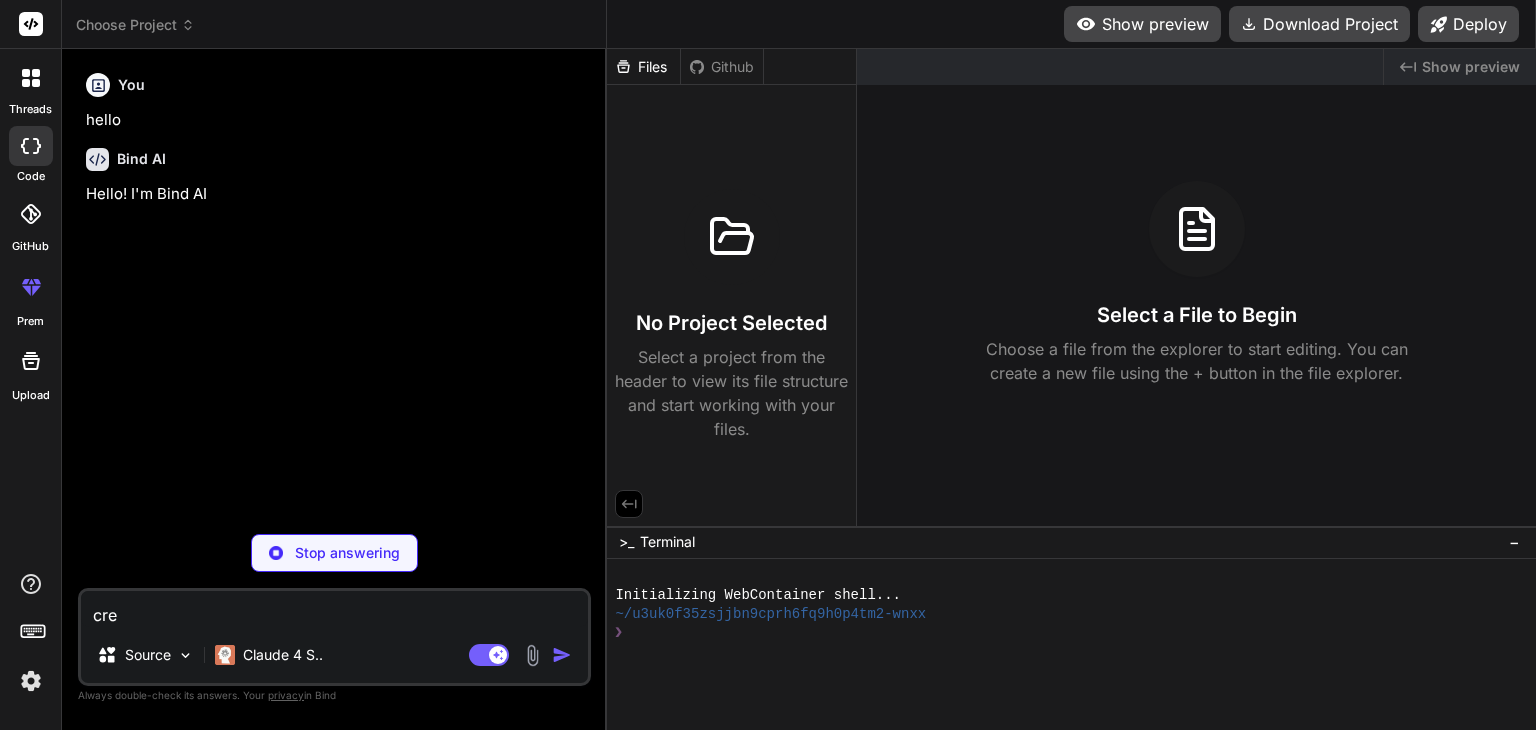 type on "x" 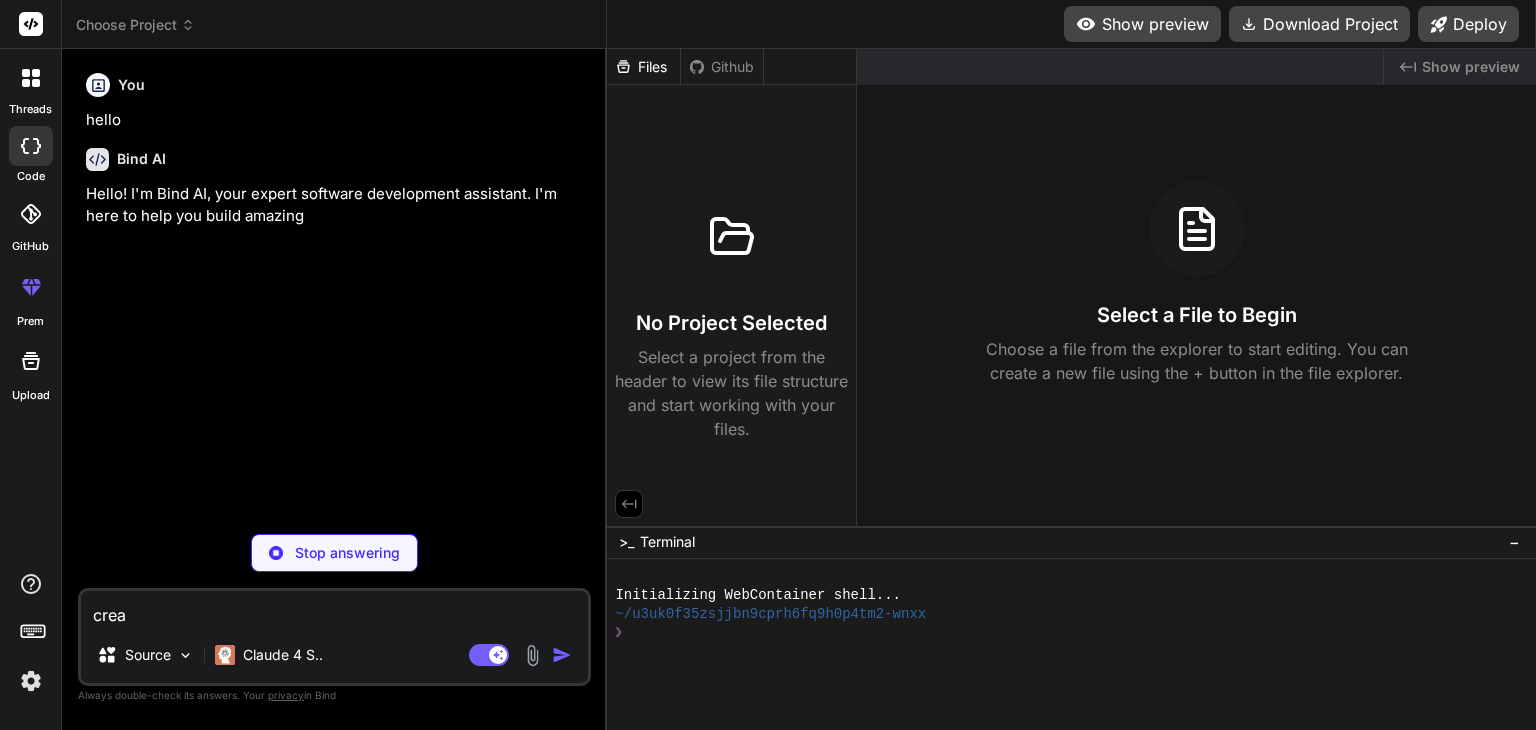type on "x" 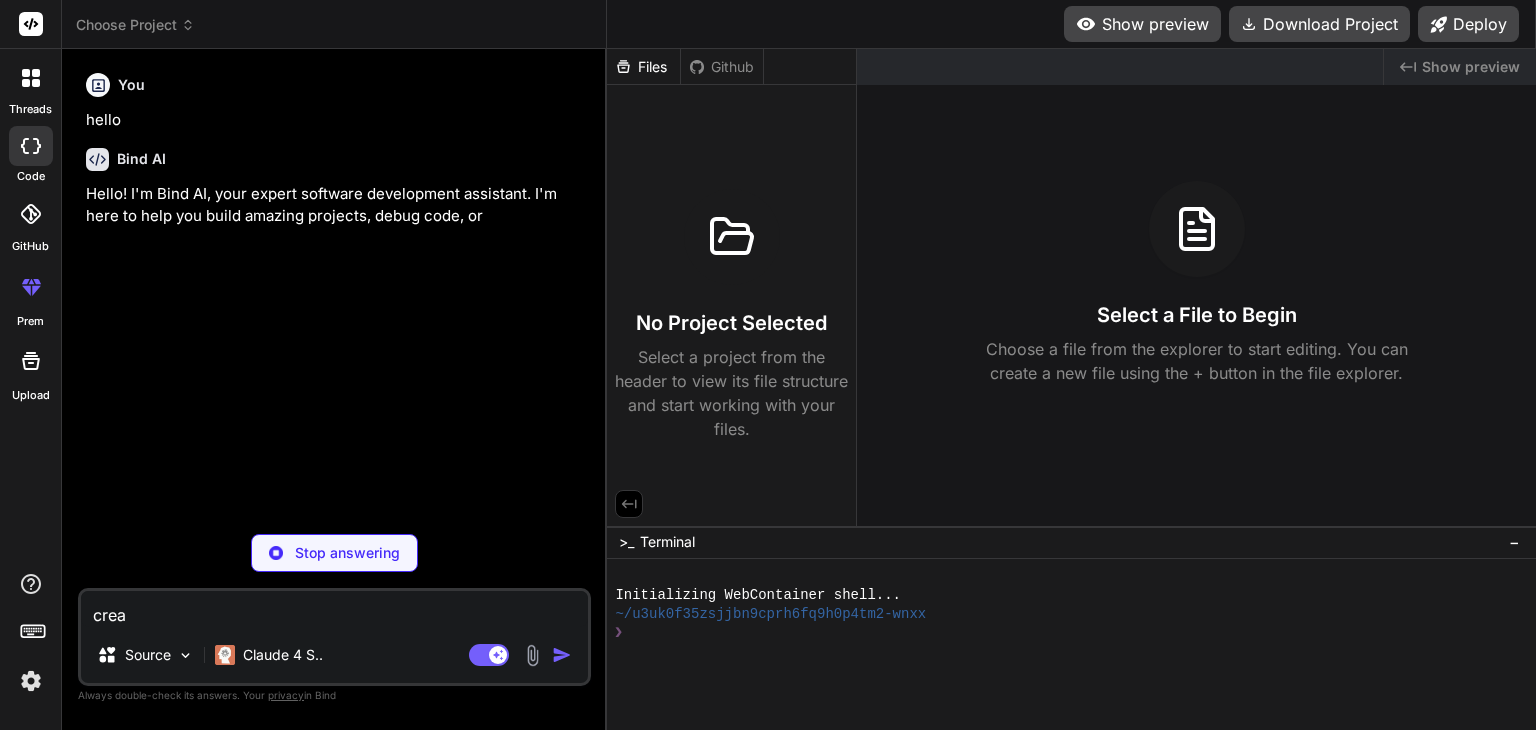 type on "creat" 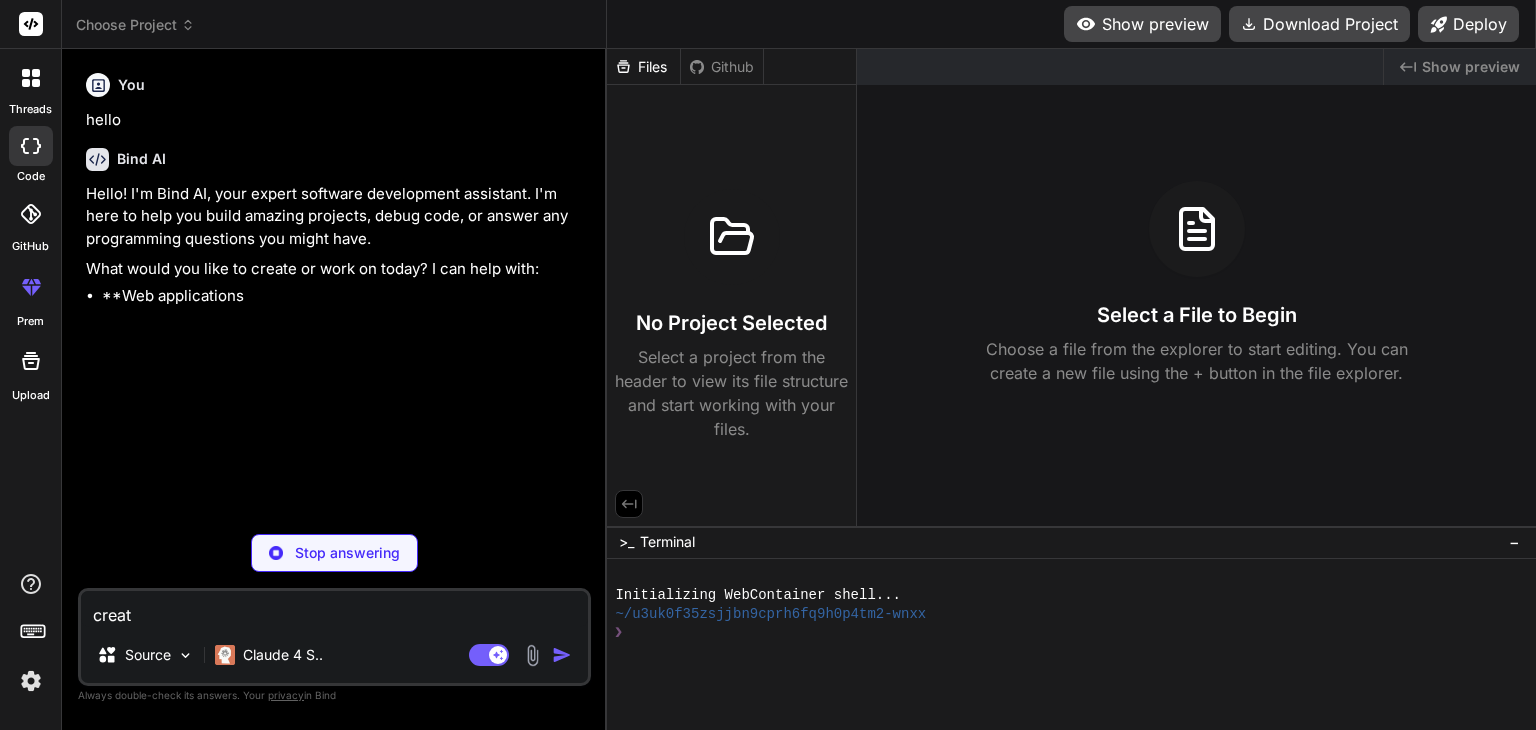type on "x" 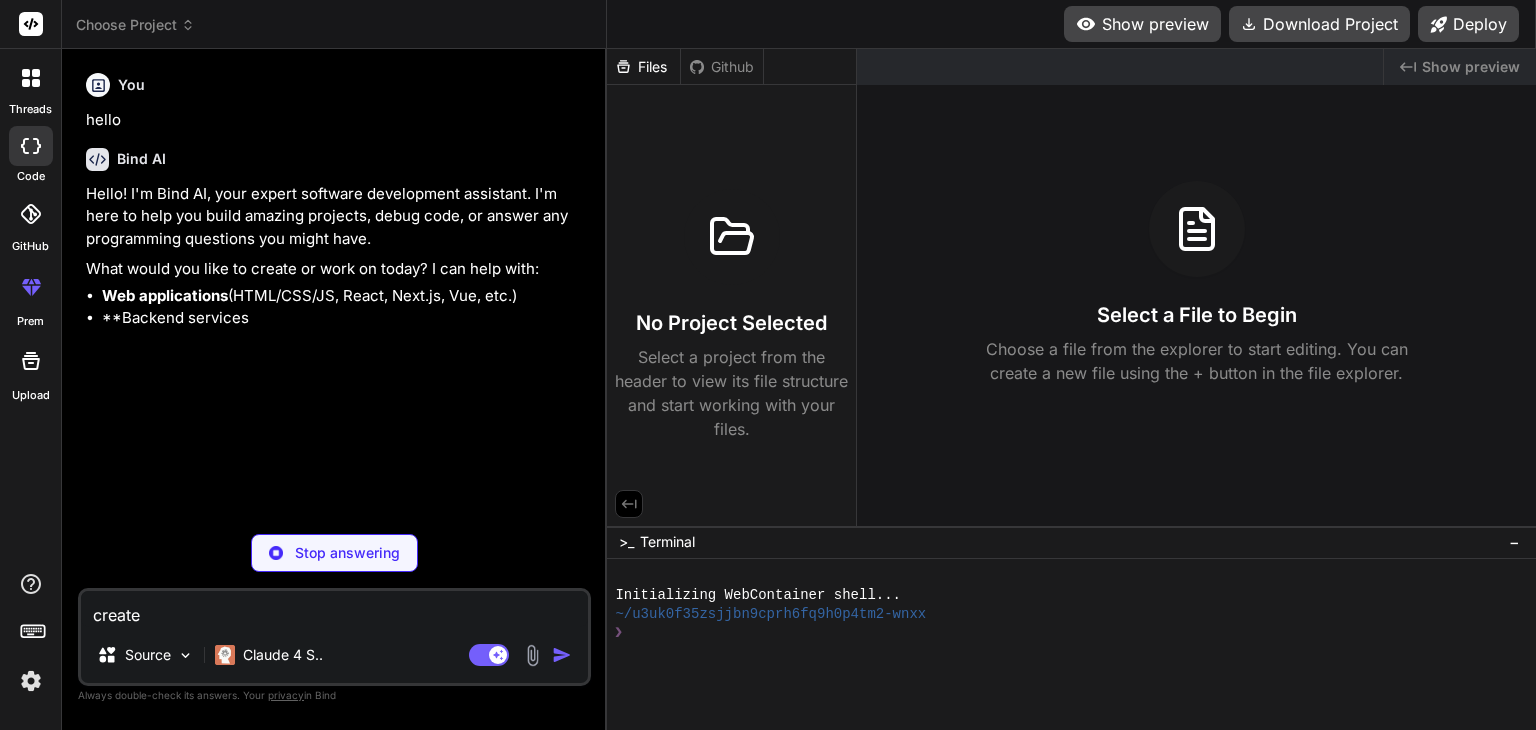 type on "x" 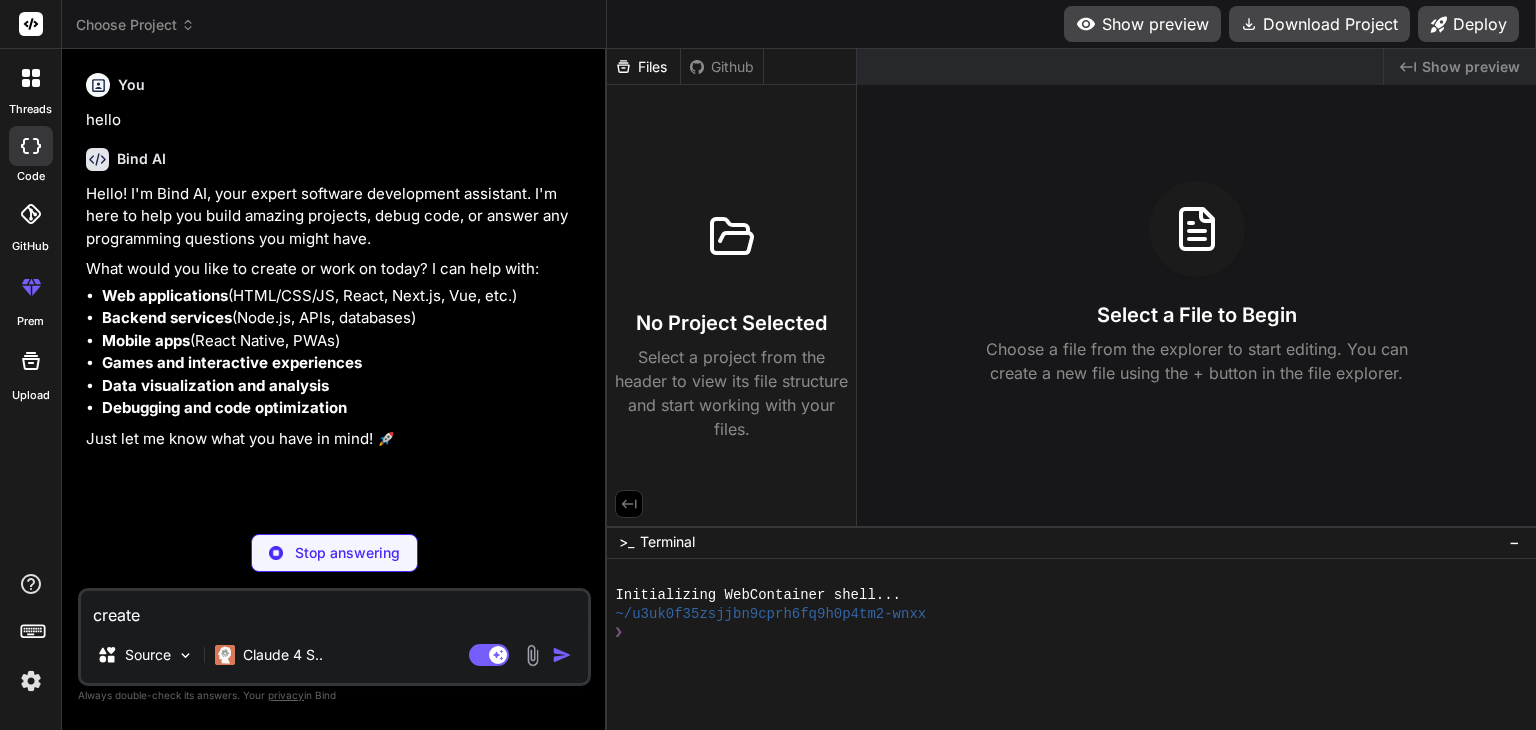 type on "x" 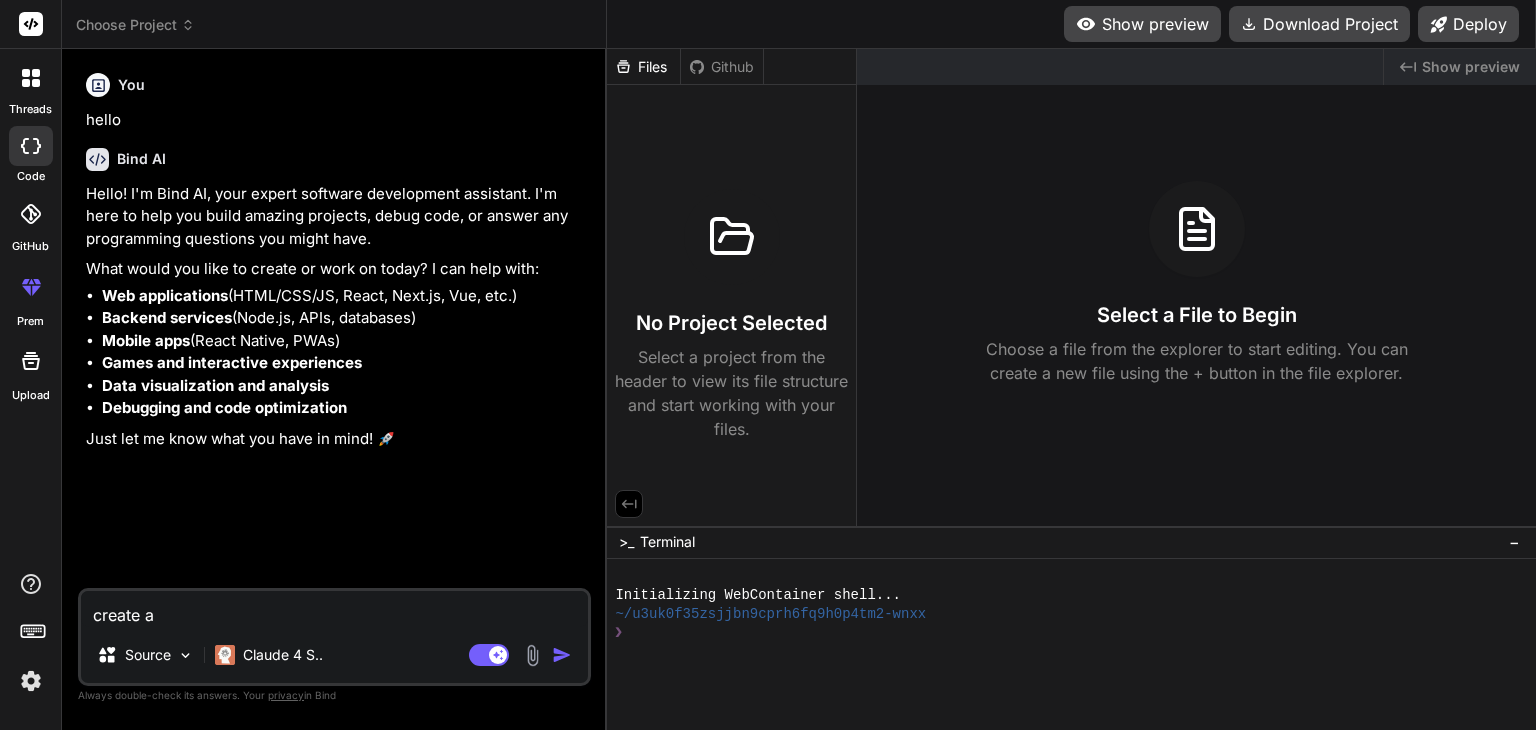 type on "x" 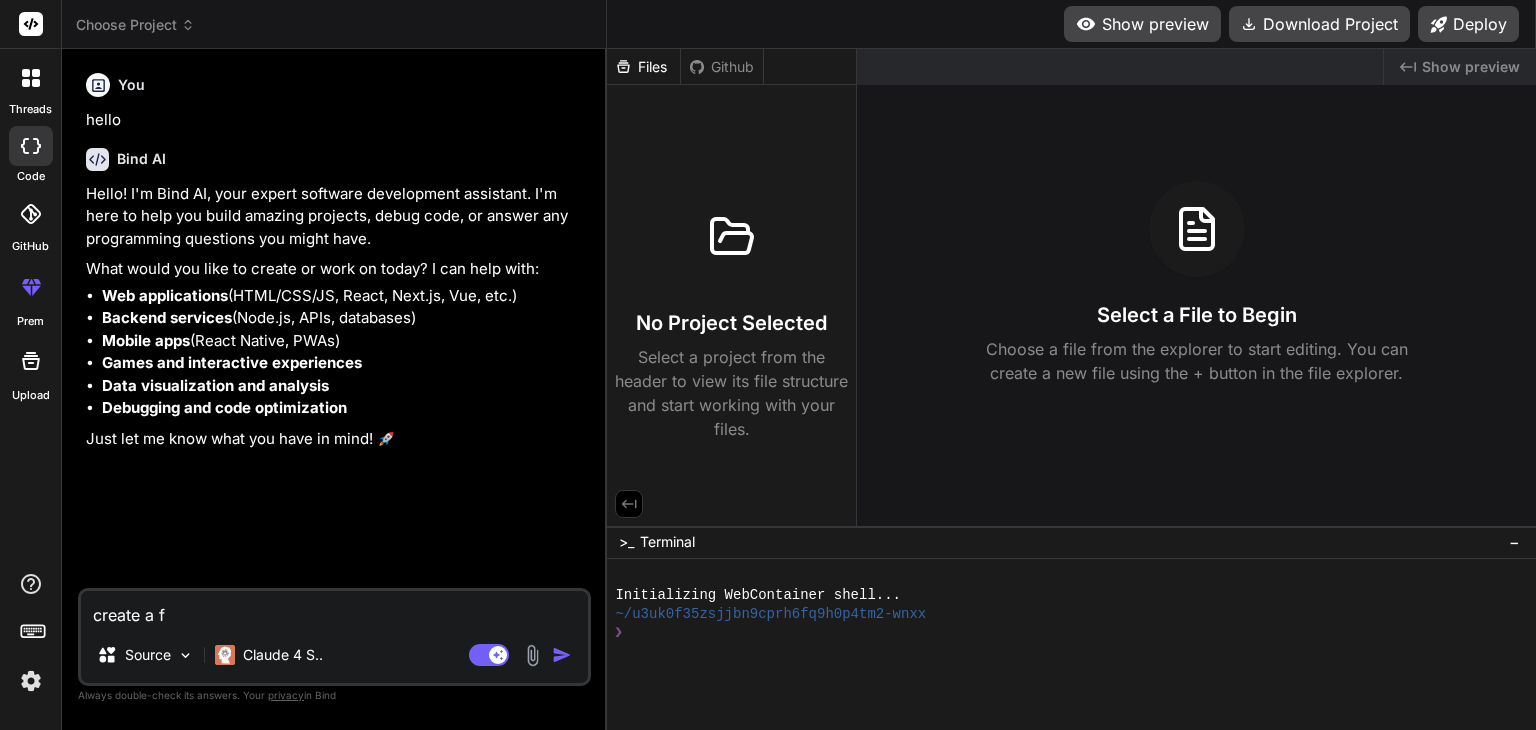 type on "create a fr" 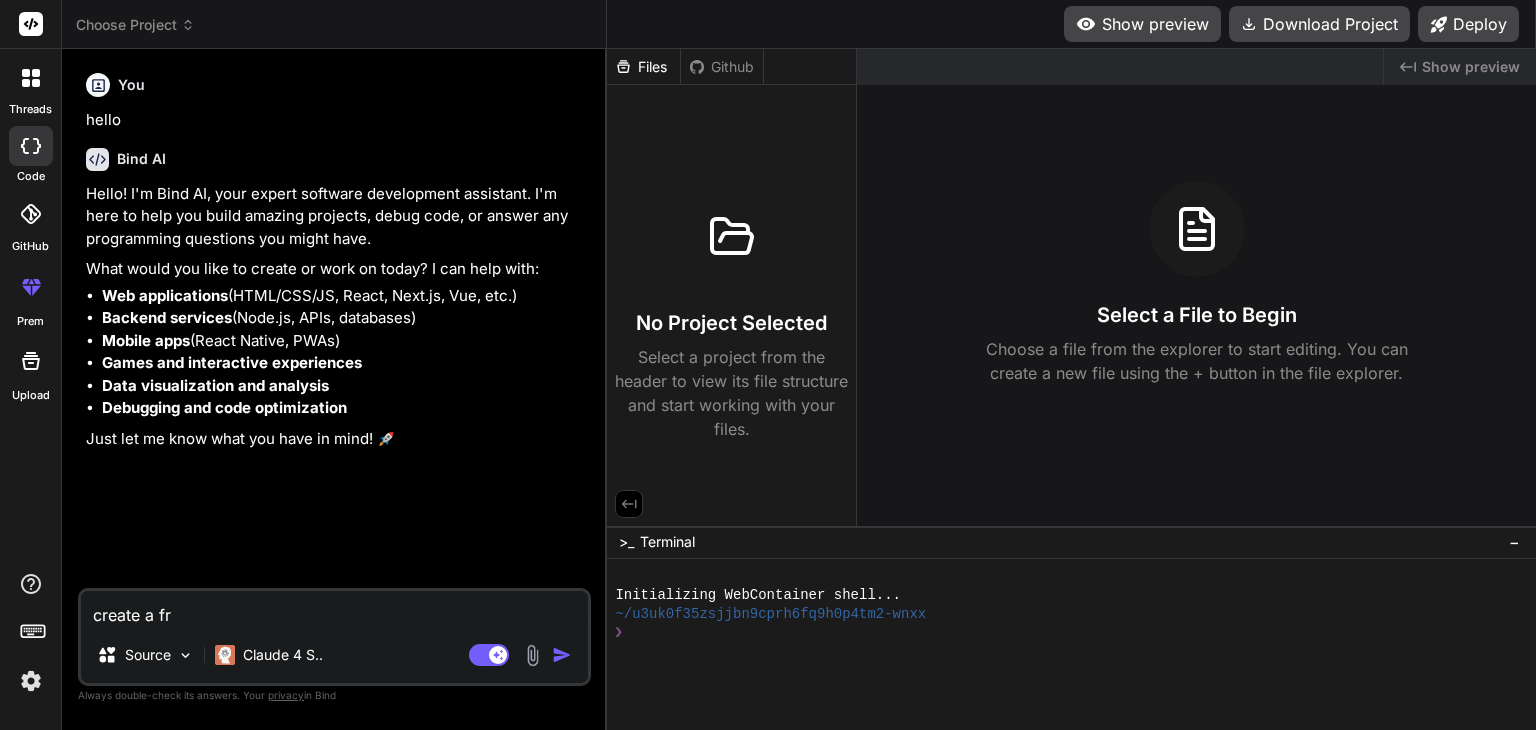 type on "create a fro" 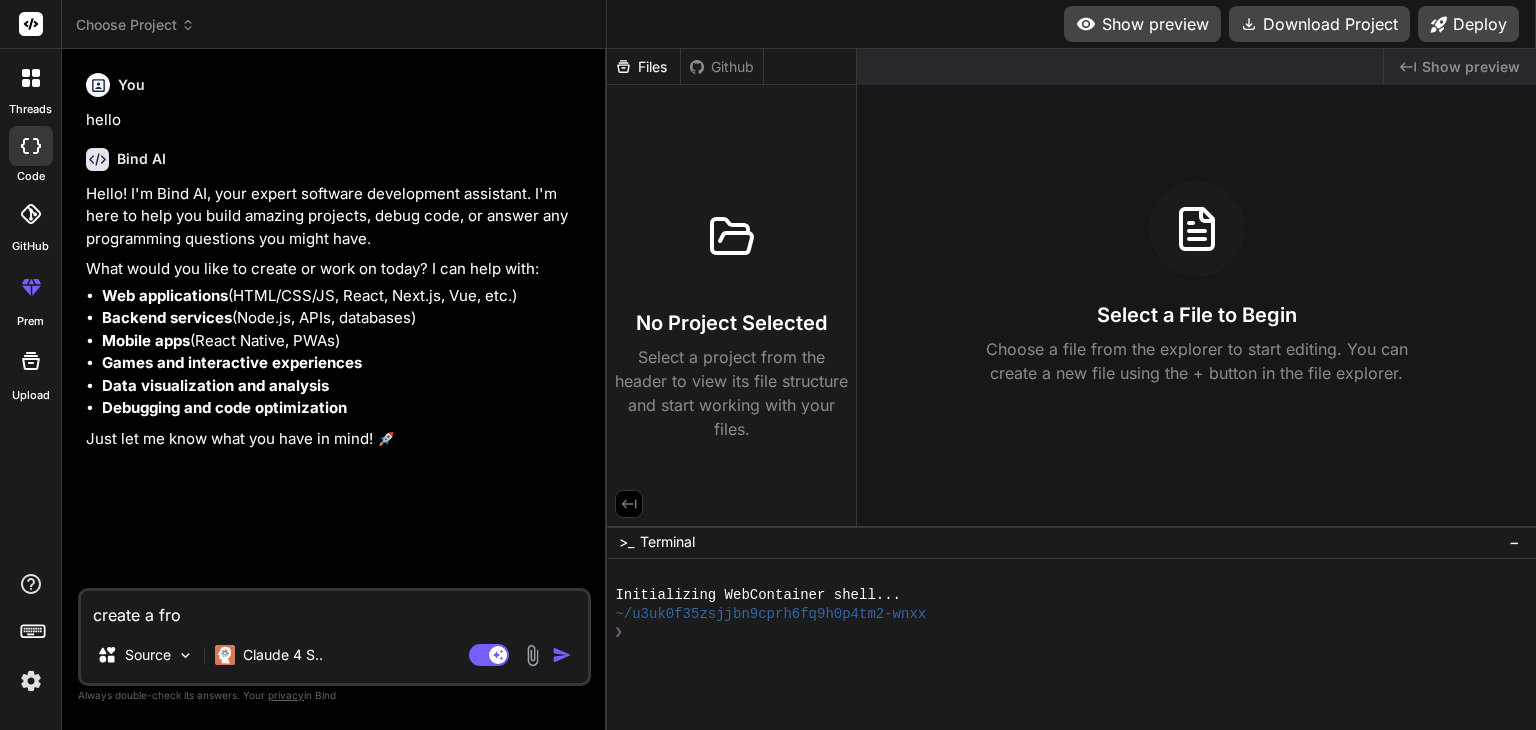 type on "create a fron" 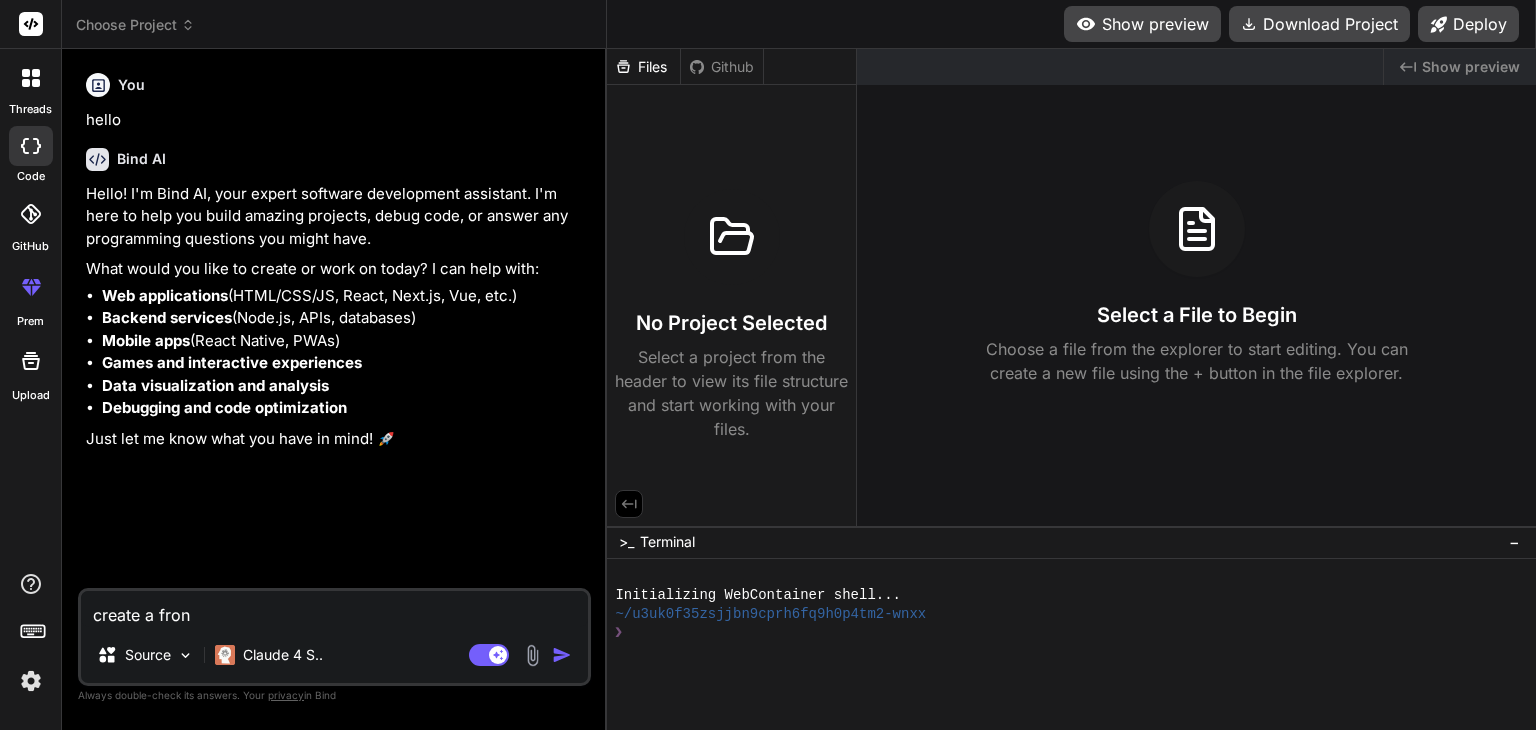 type on "x" 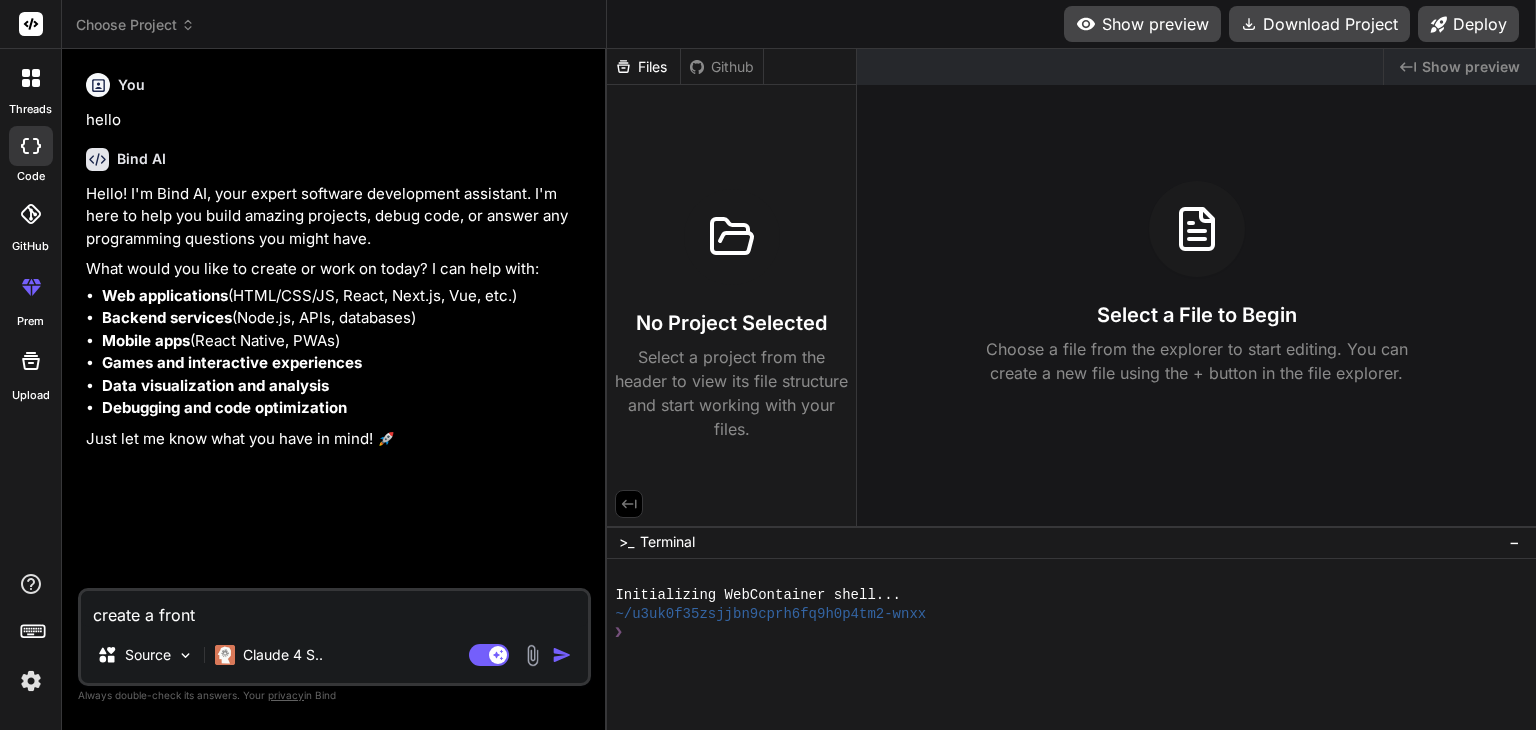 type on "create a front" 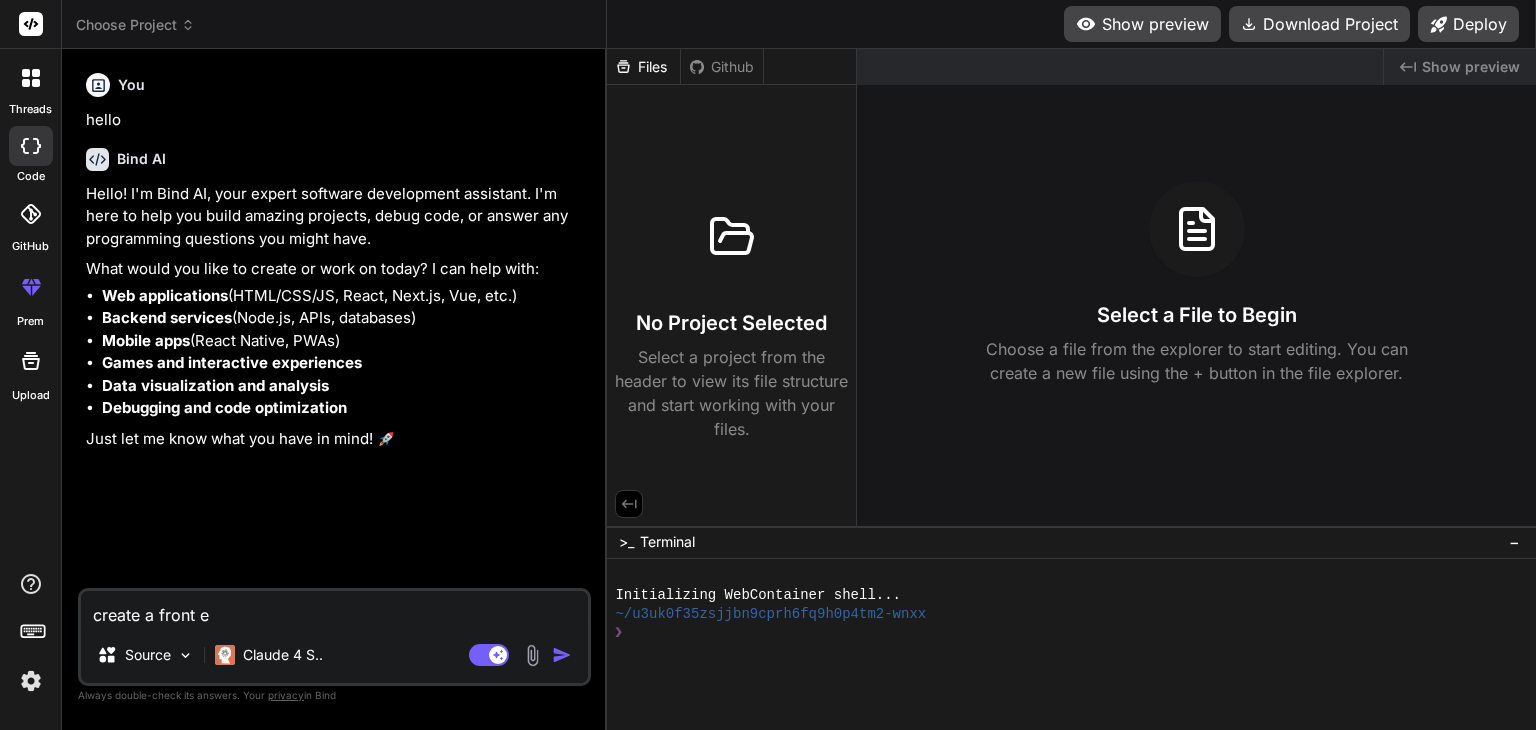 type on "create a front en" 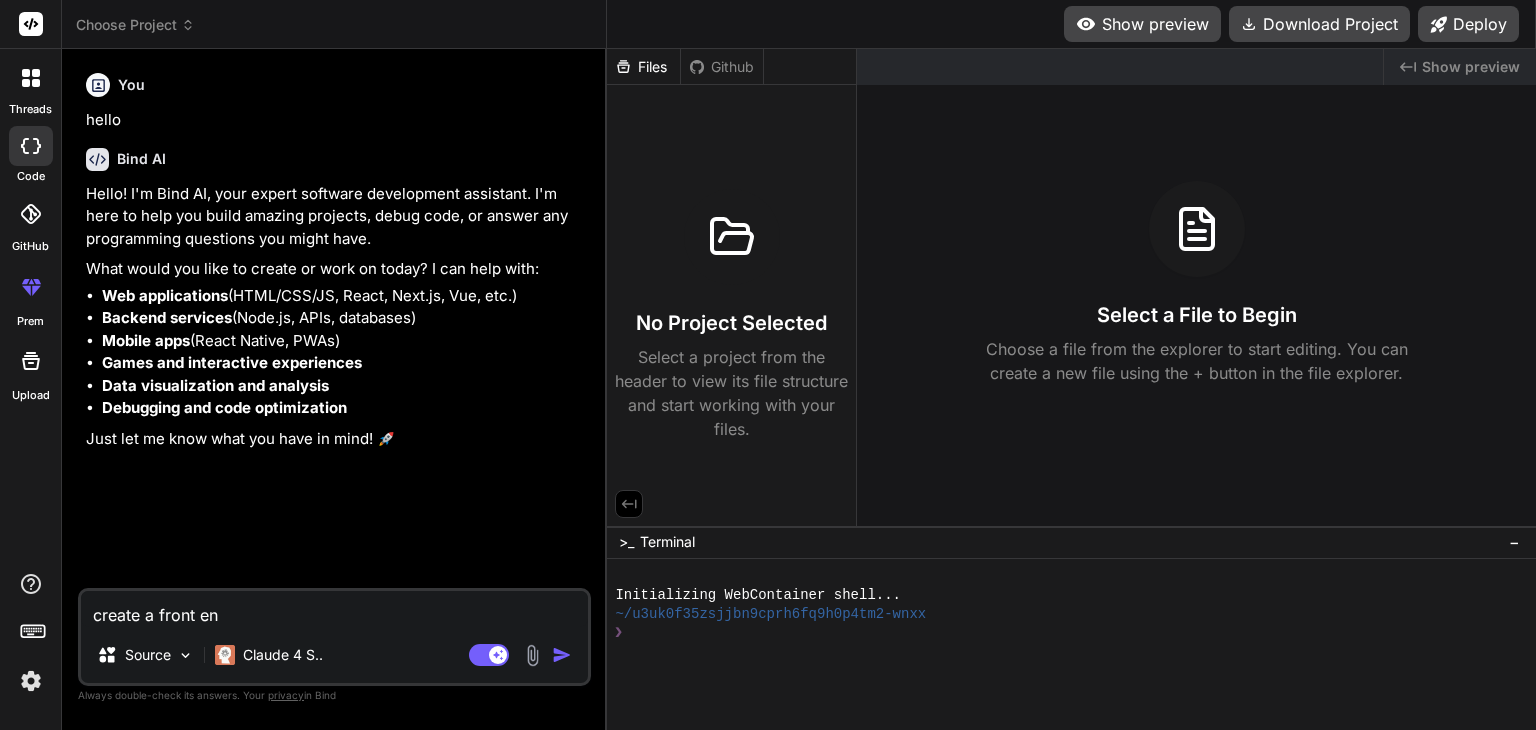 type on "create a front end" 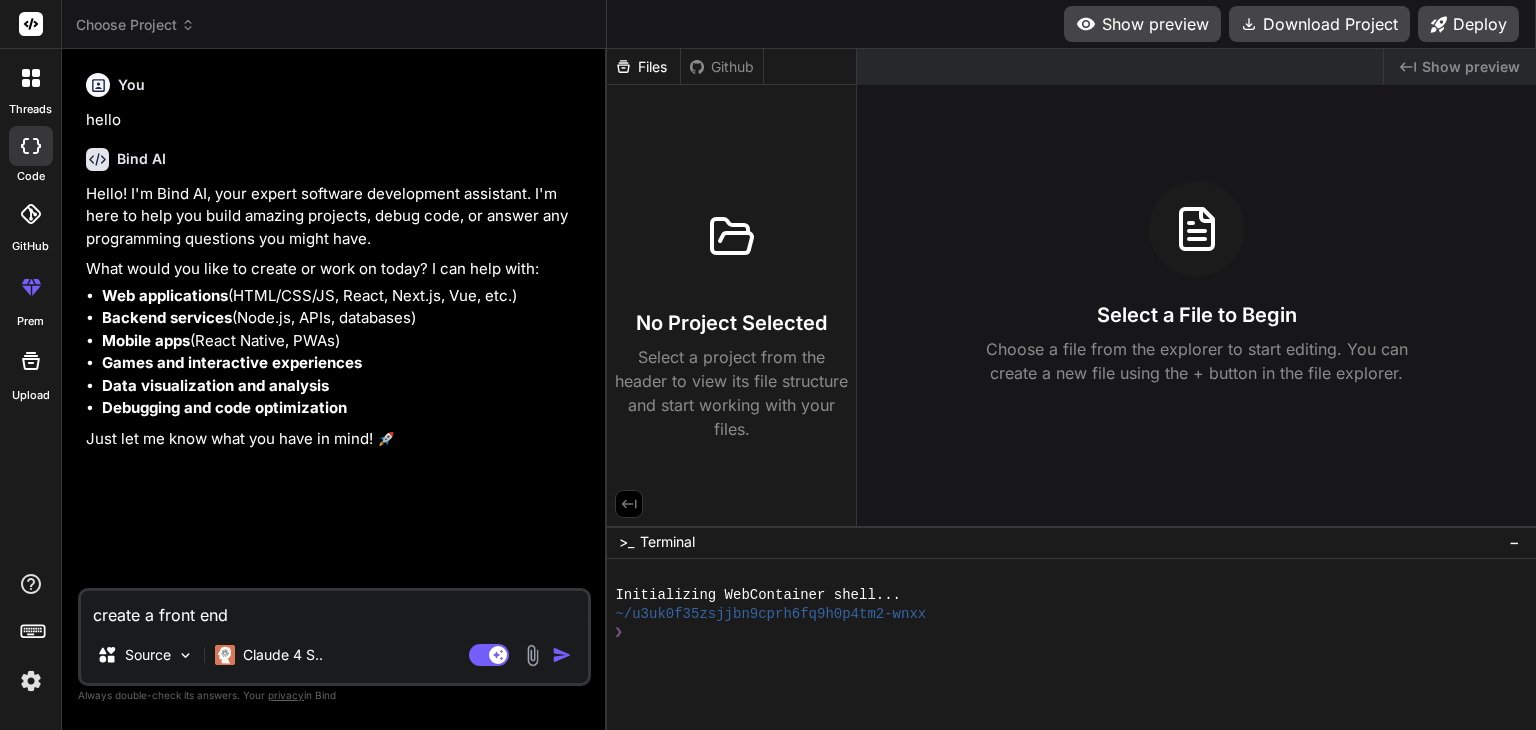 type on "create a front end" 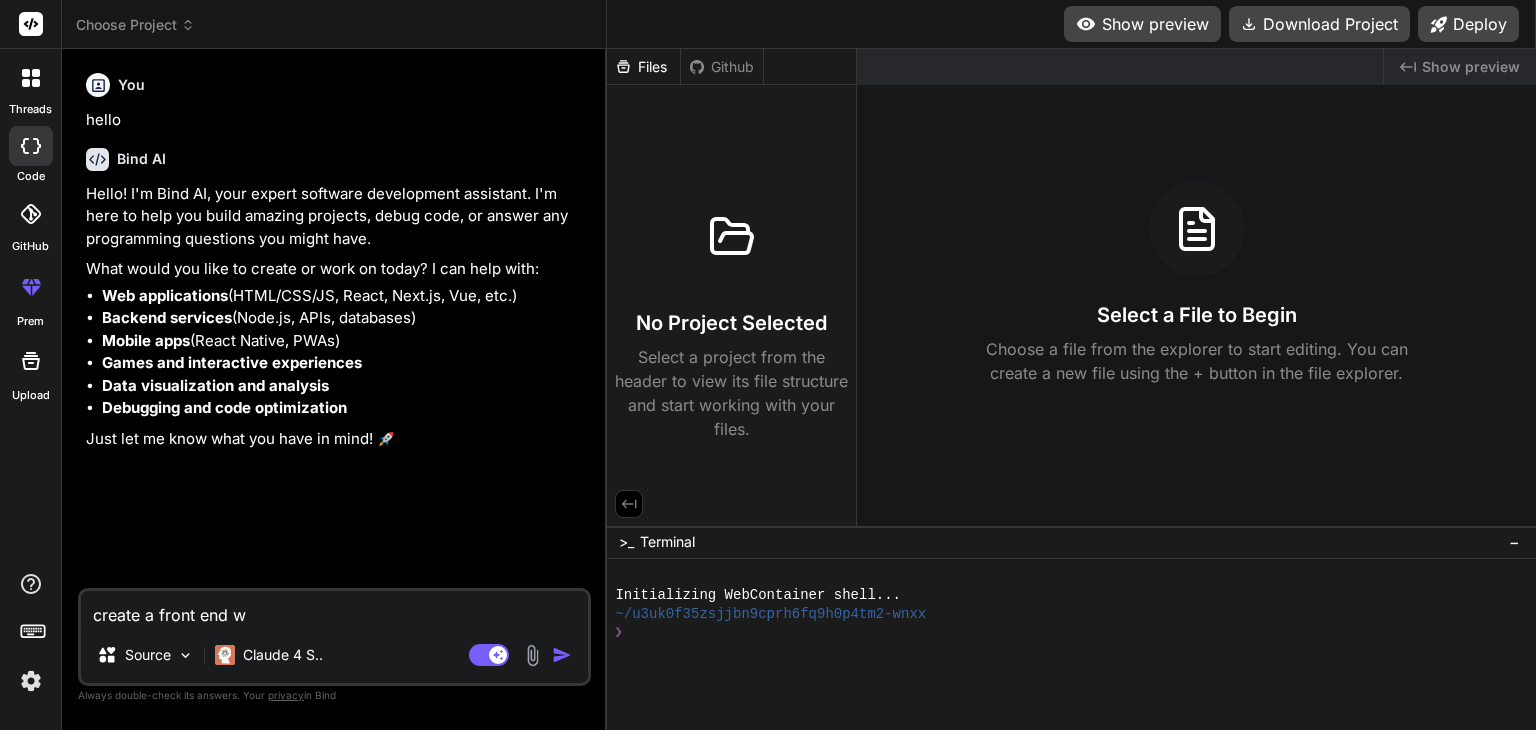 type on "create a front end we" 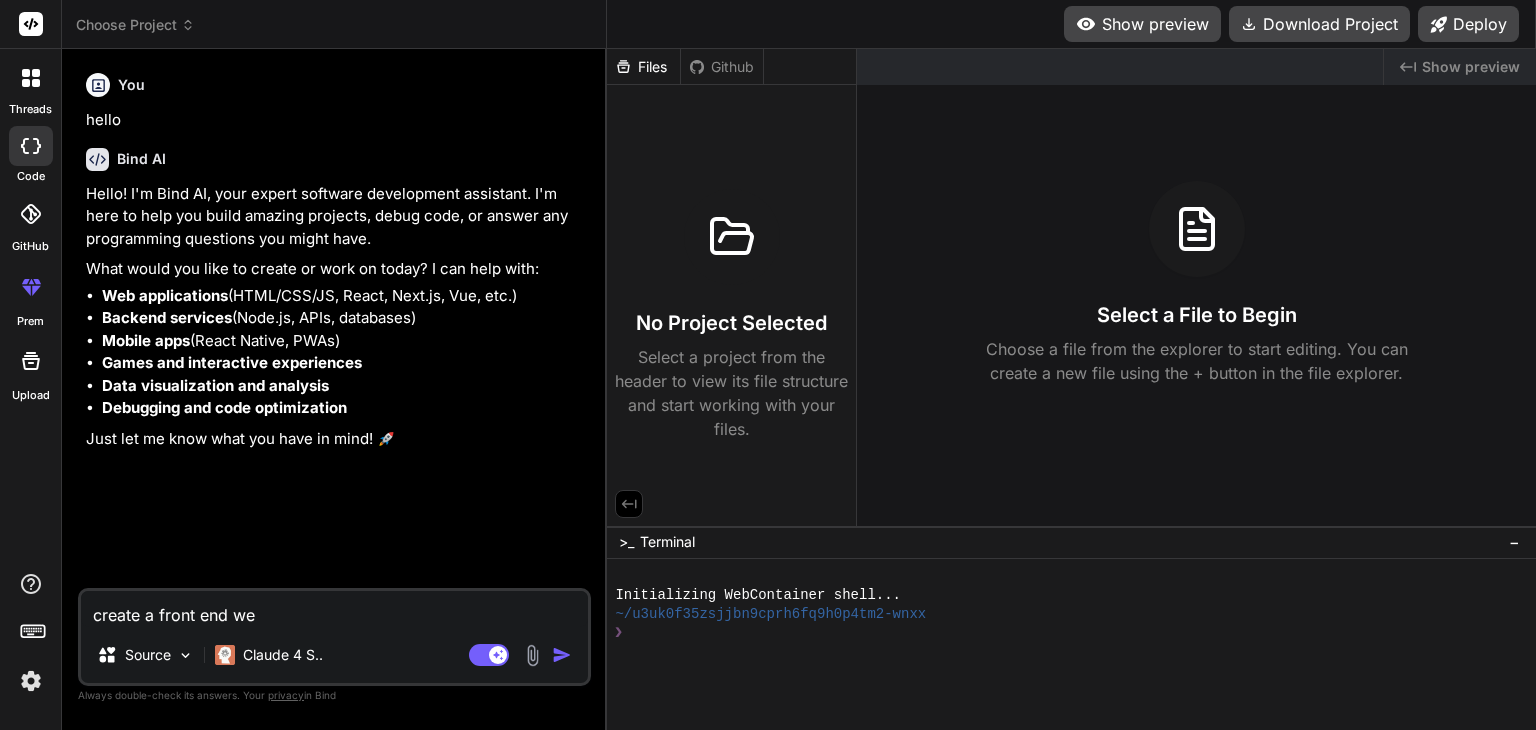 type on "create a front end web" 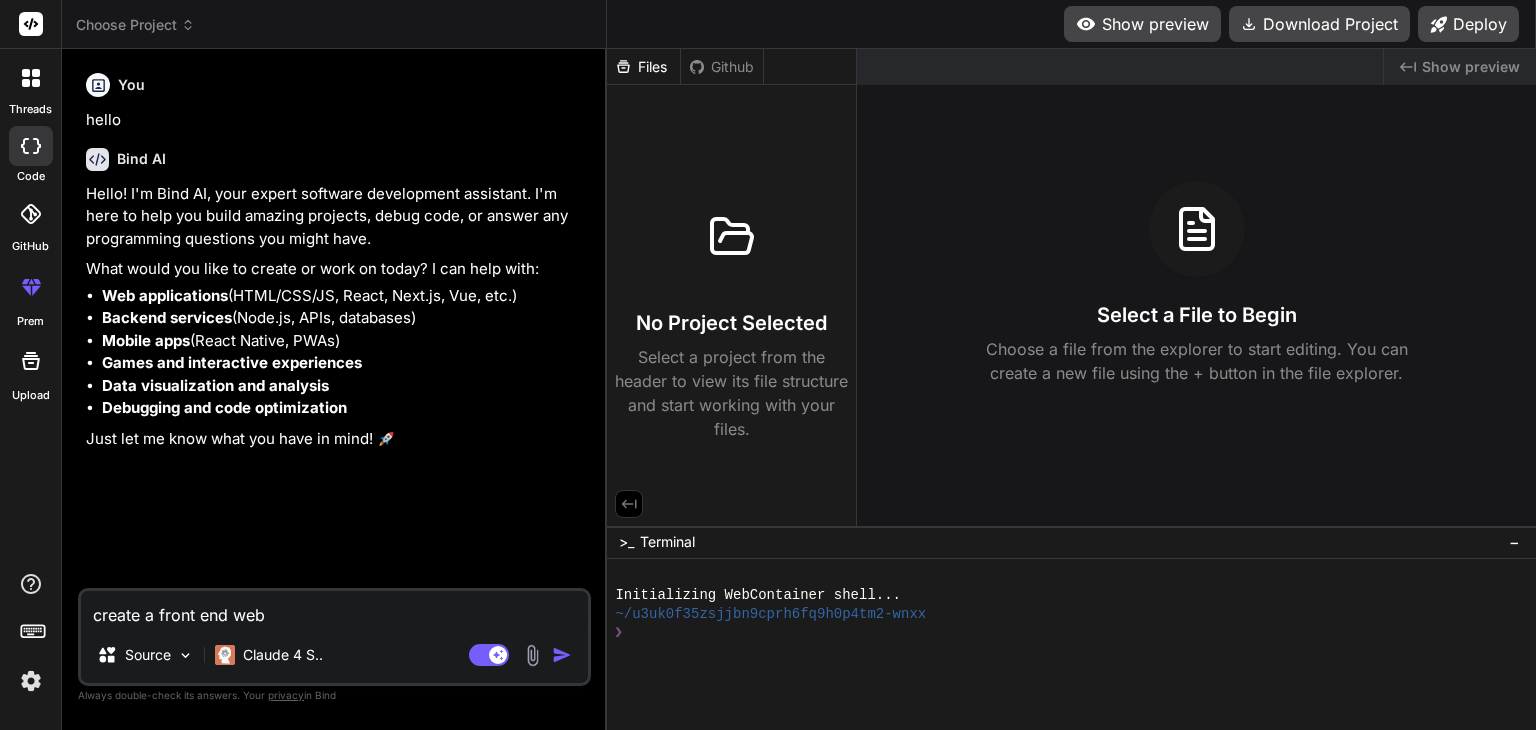 type on "create a front end webs" 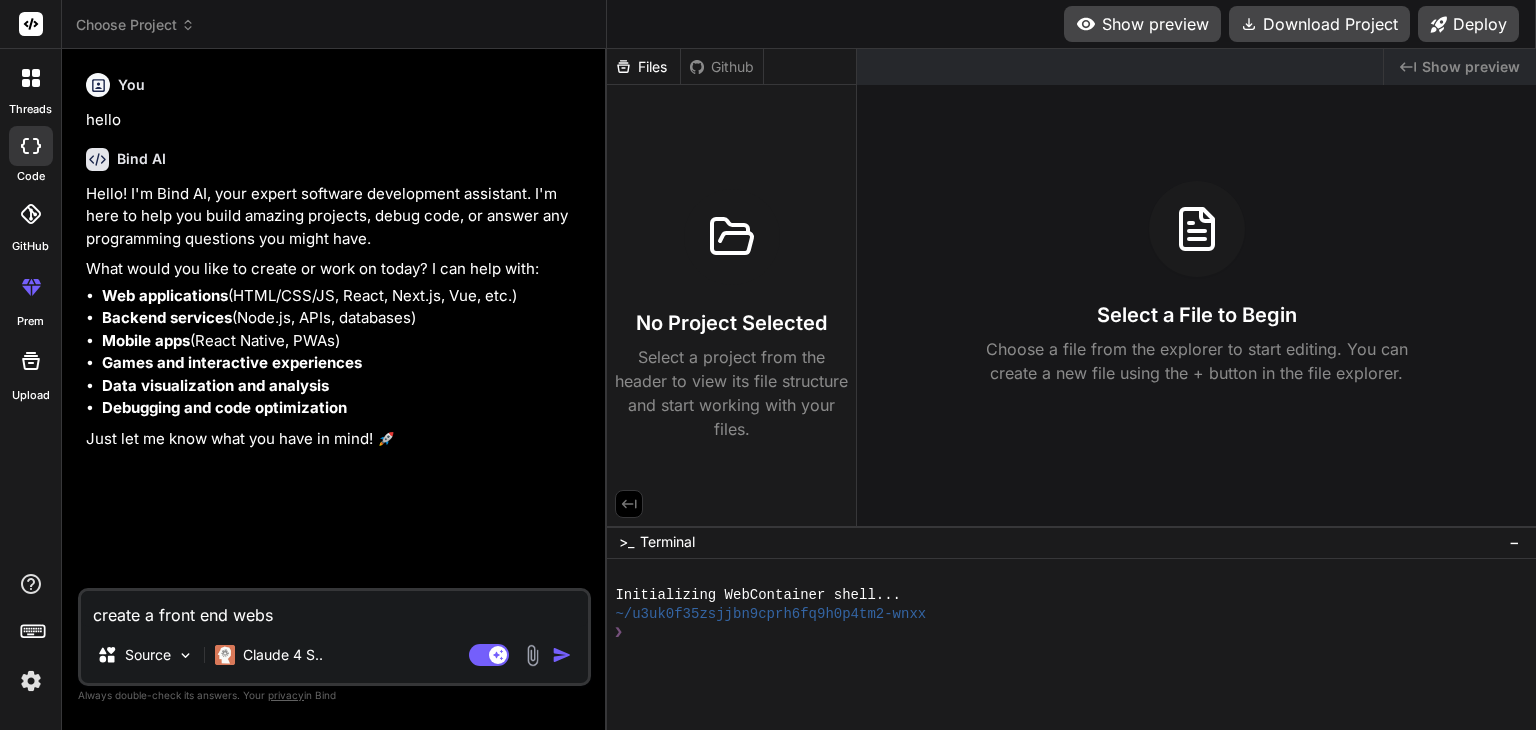 type on "create a front end websi" 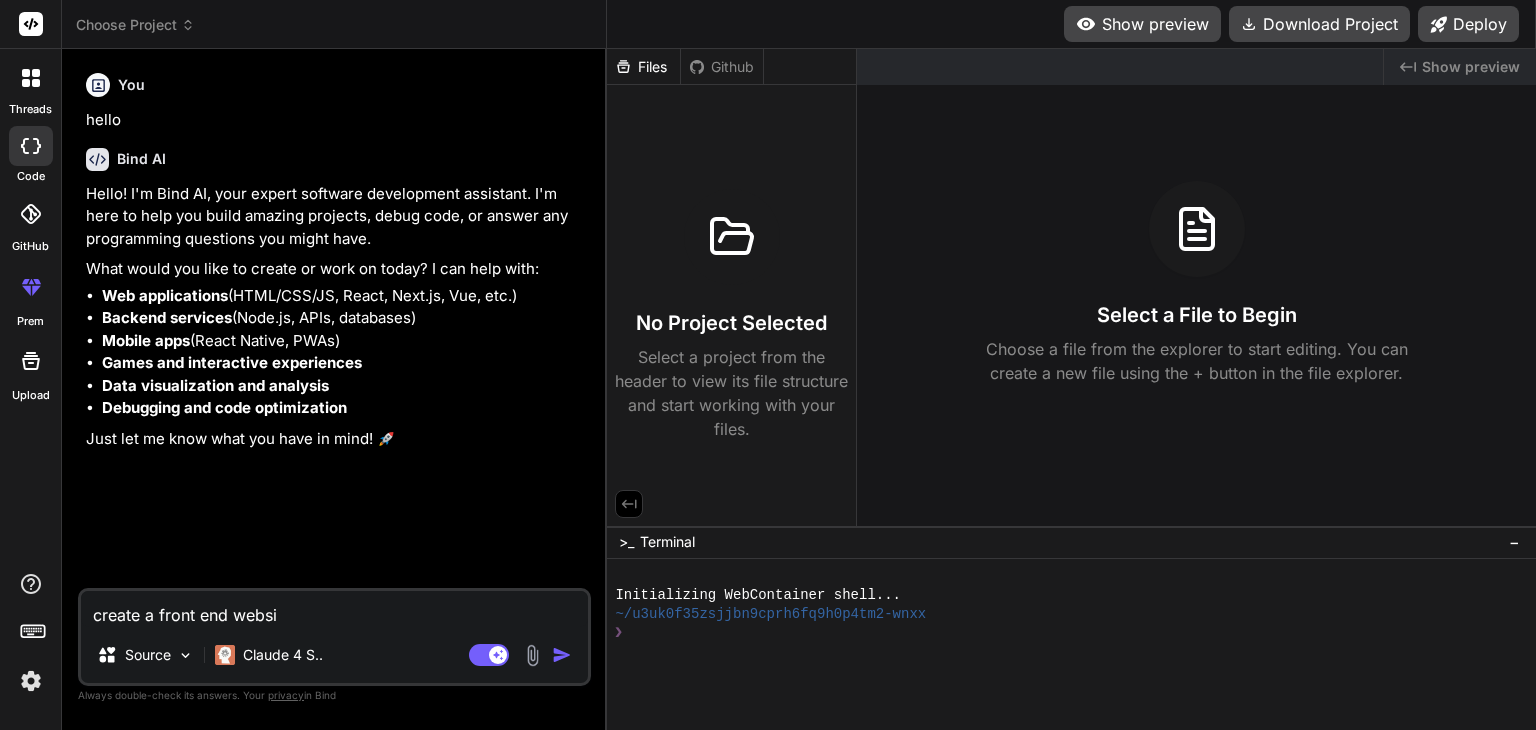 type on "create a front end websit" 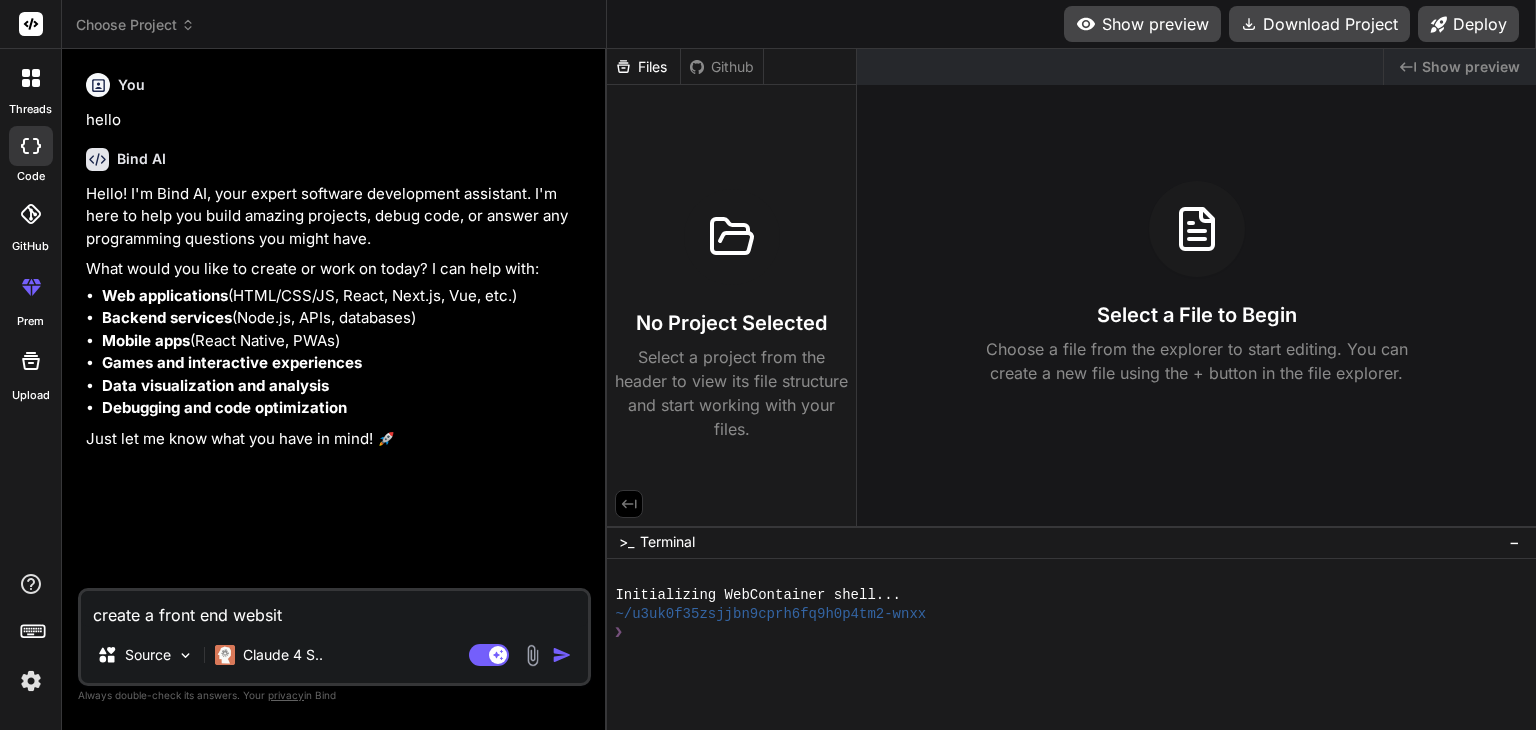 type on "create a front end website" 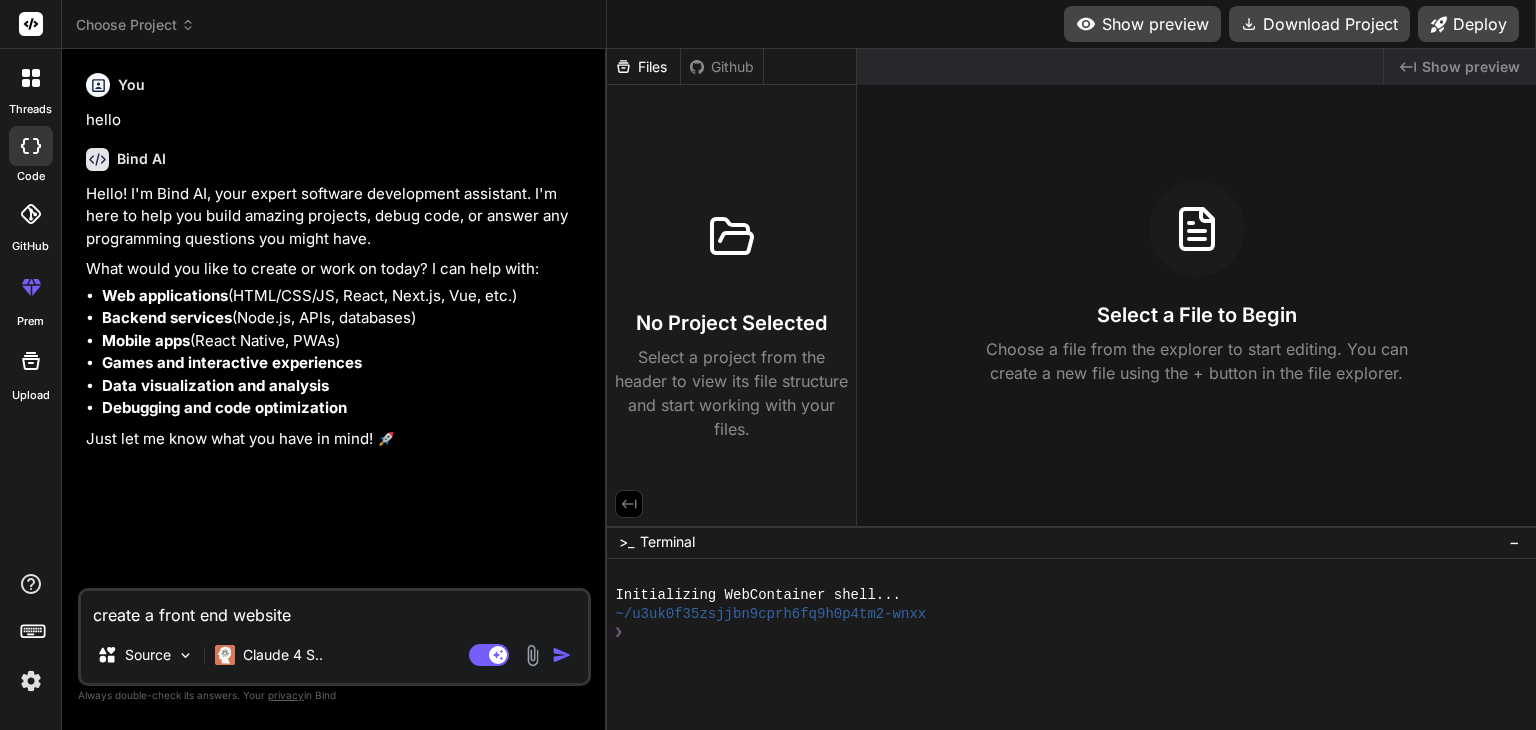 type on "create a front end website" 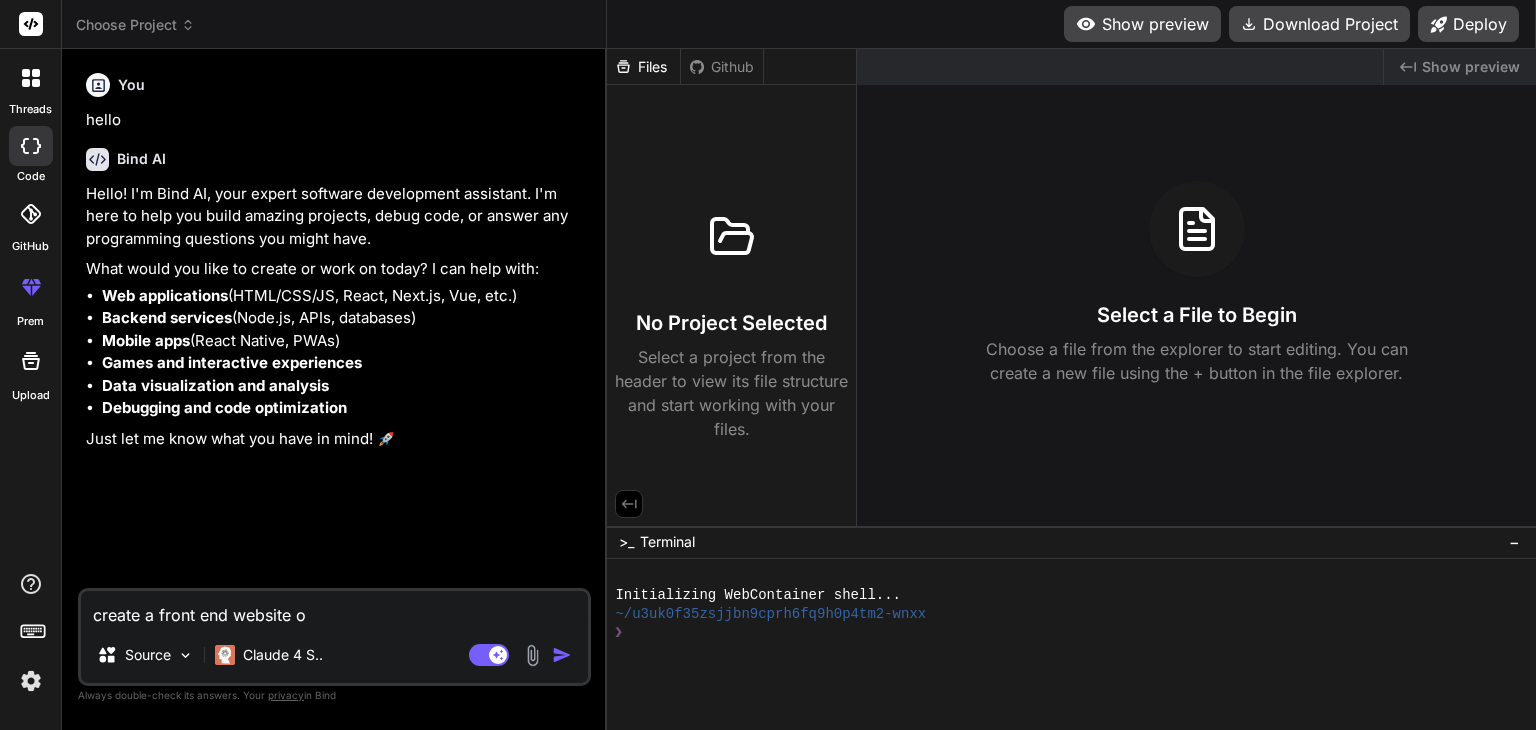 type on "create a front end website of" 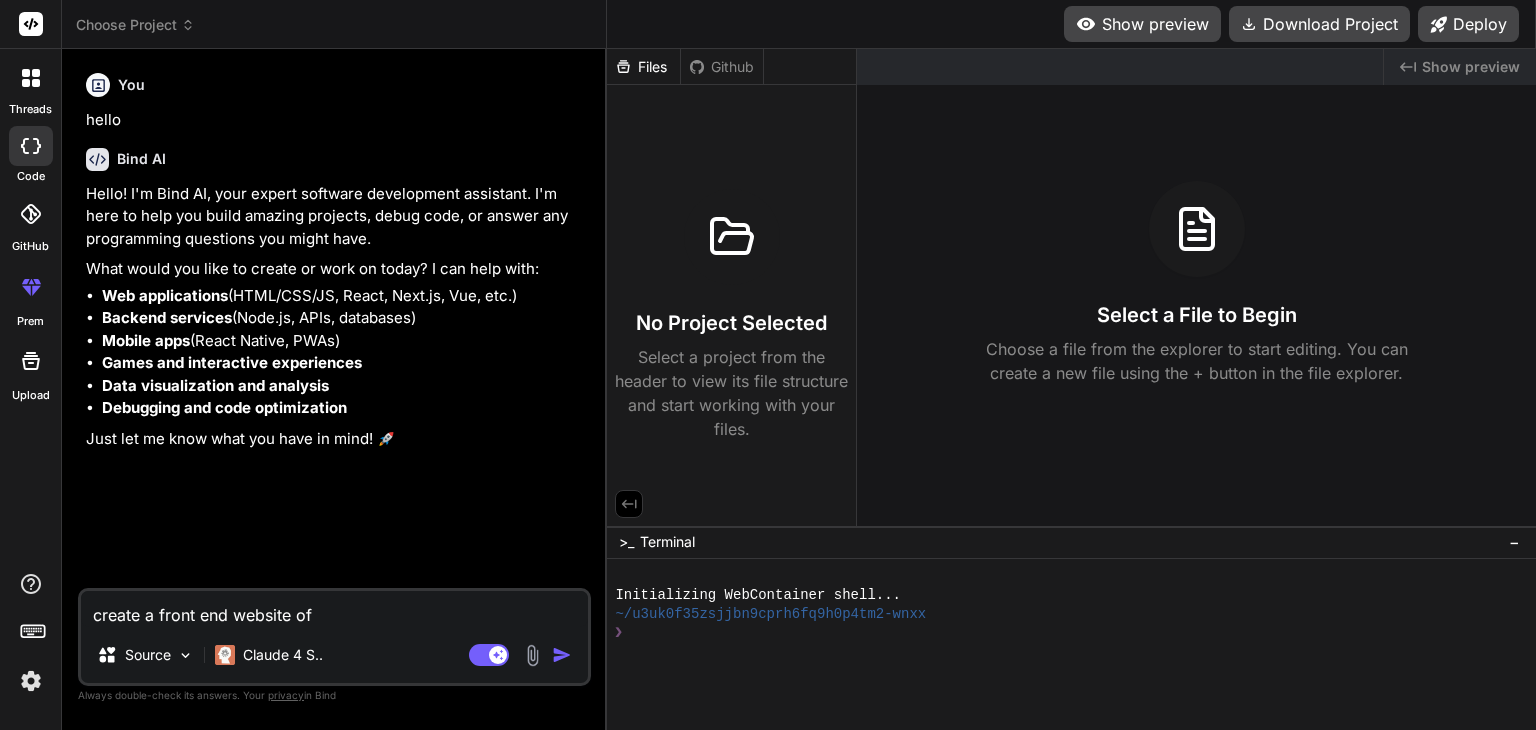 type on "create a front end website of" 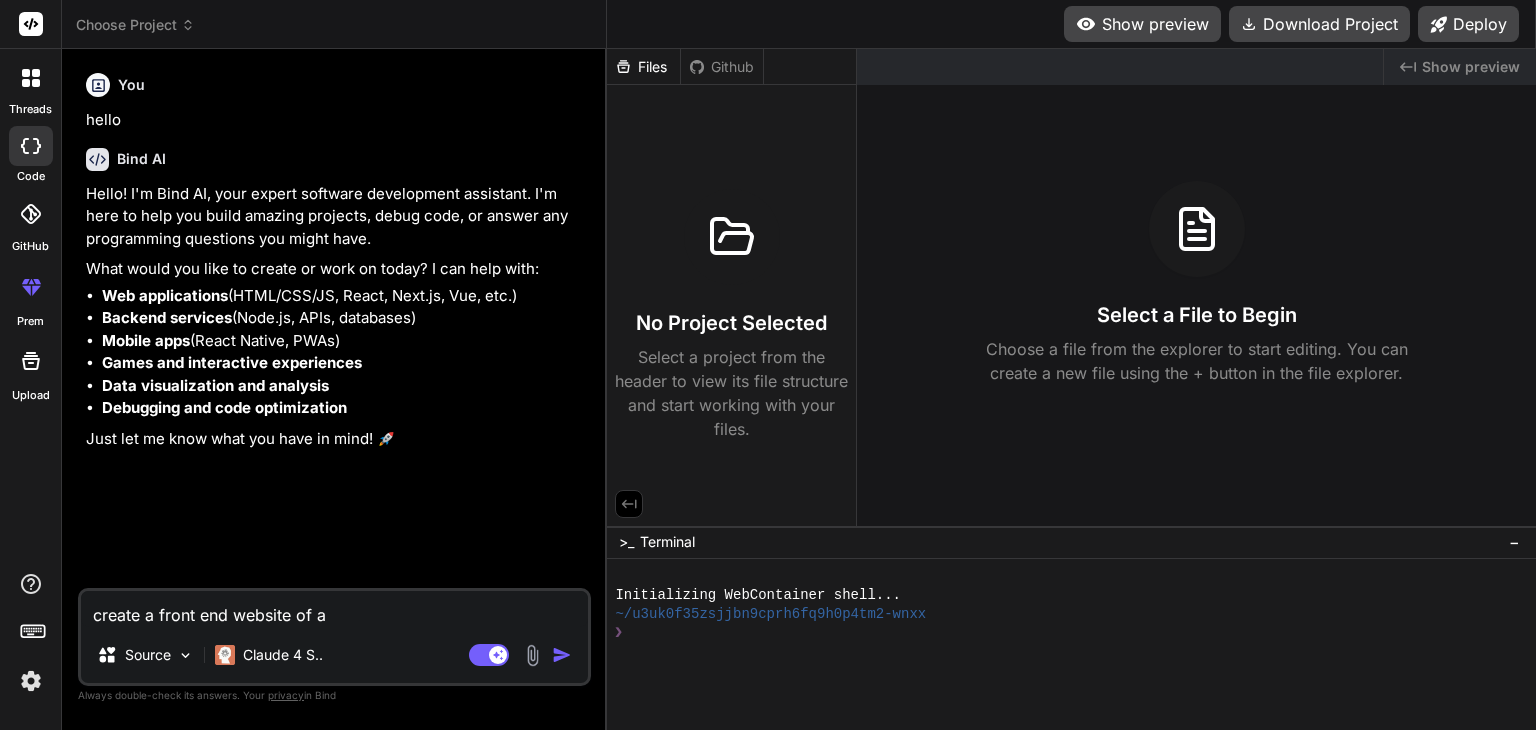 type on "create a front end website of an" 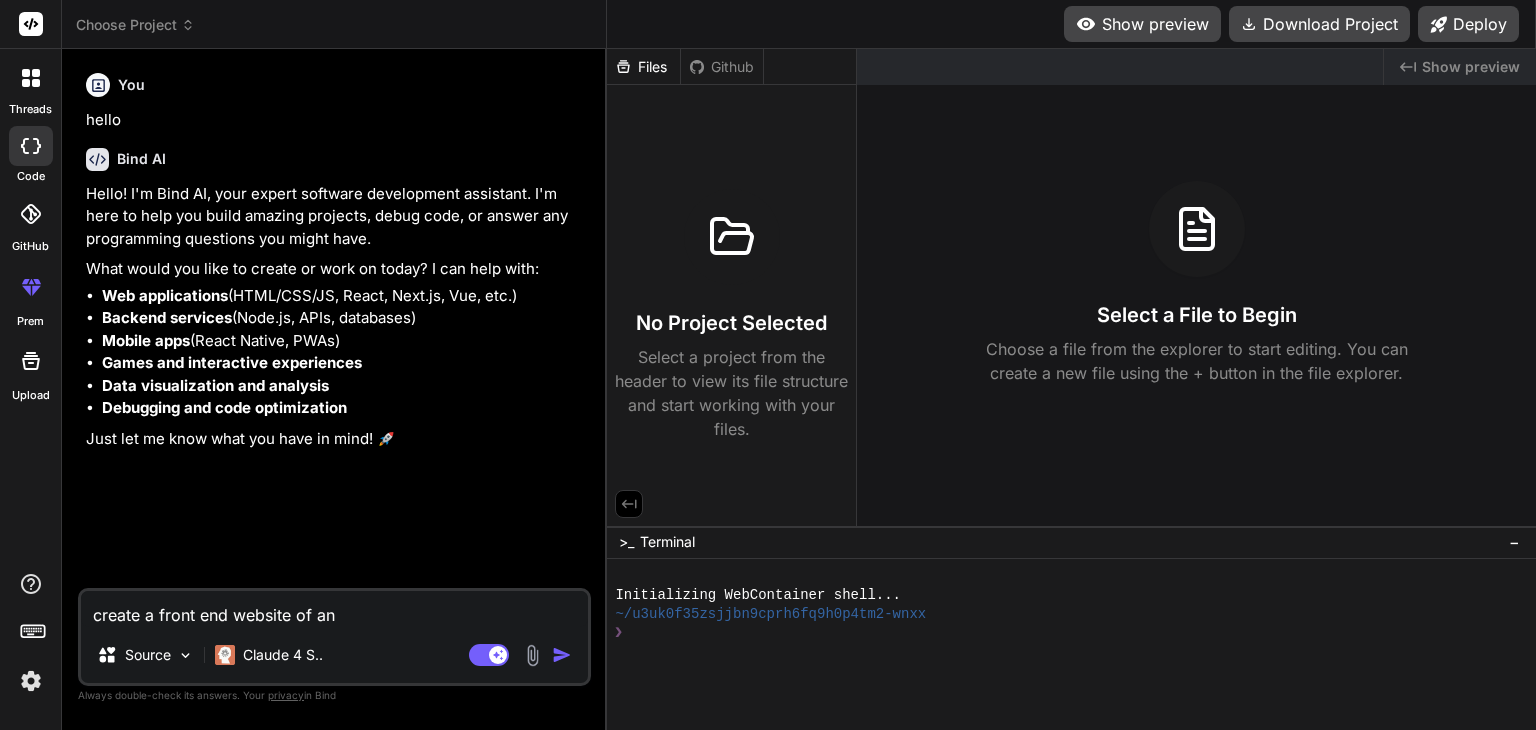 type on "create a front end website of an" 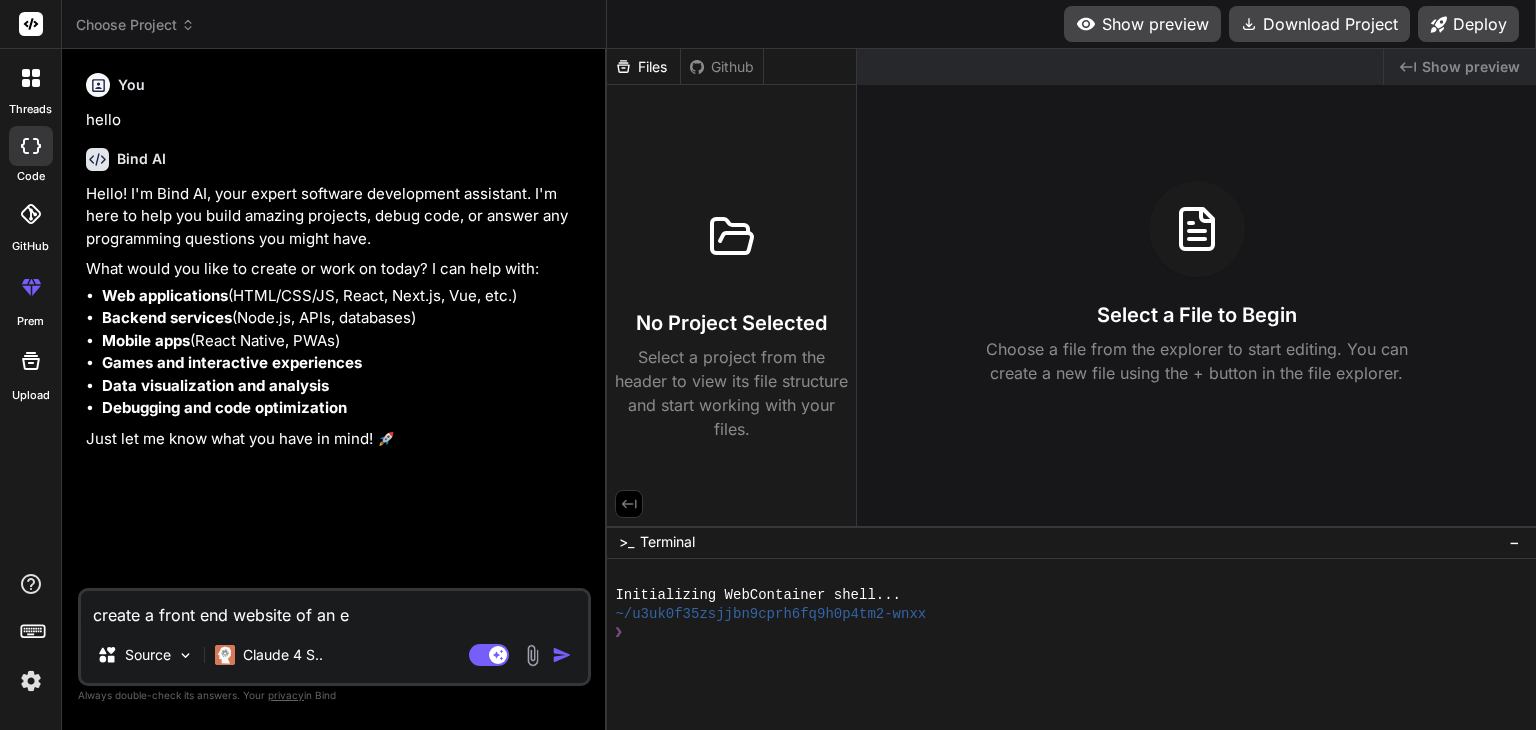 type on "create a front end website of an e" 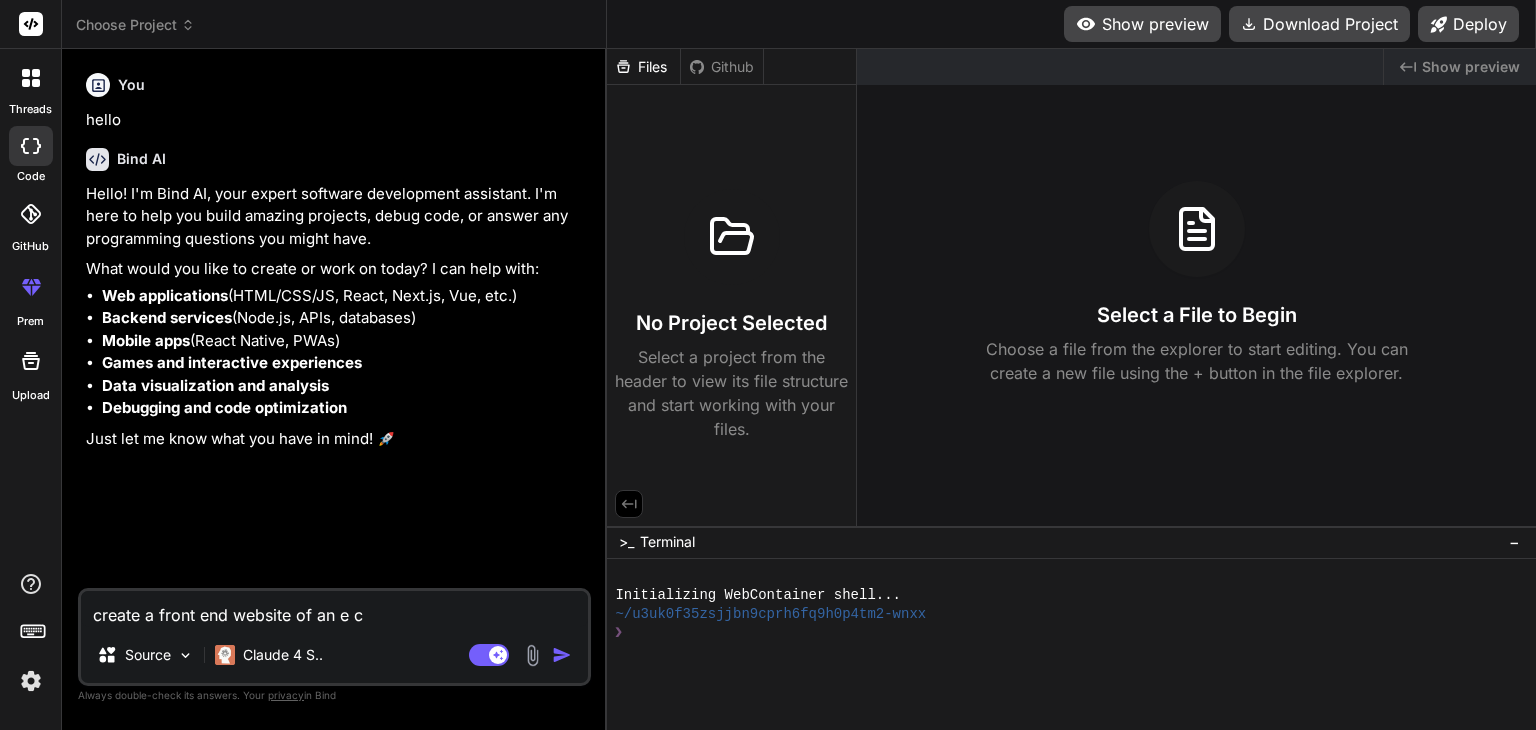 type on "create a front end website of an e co" 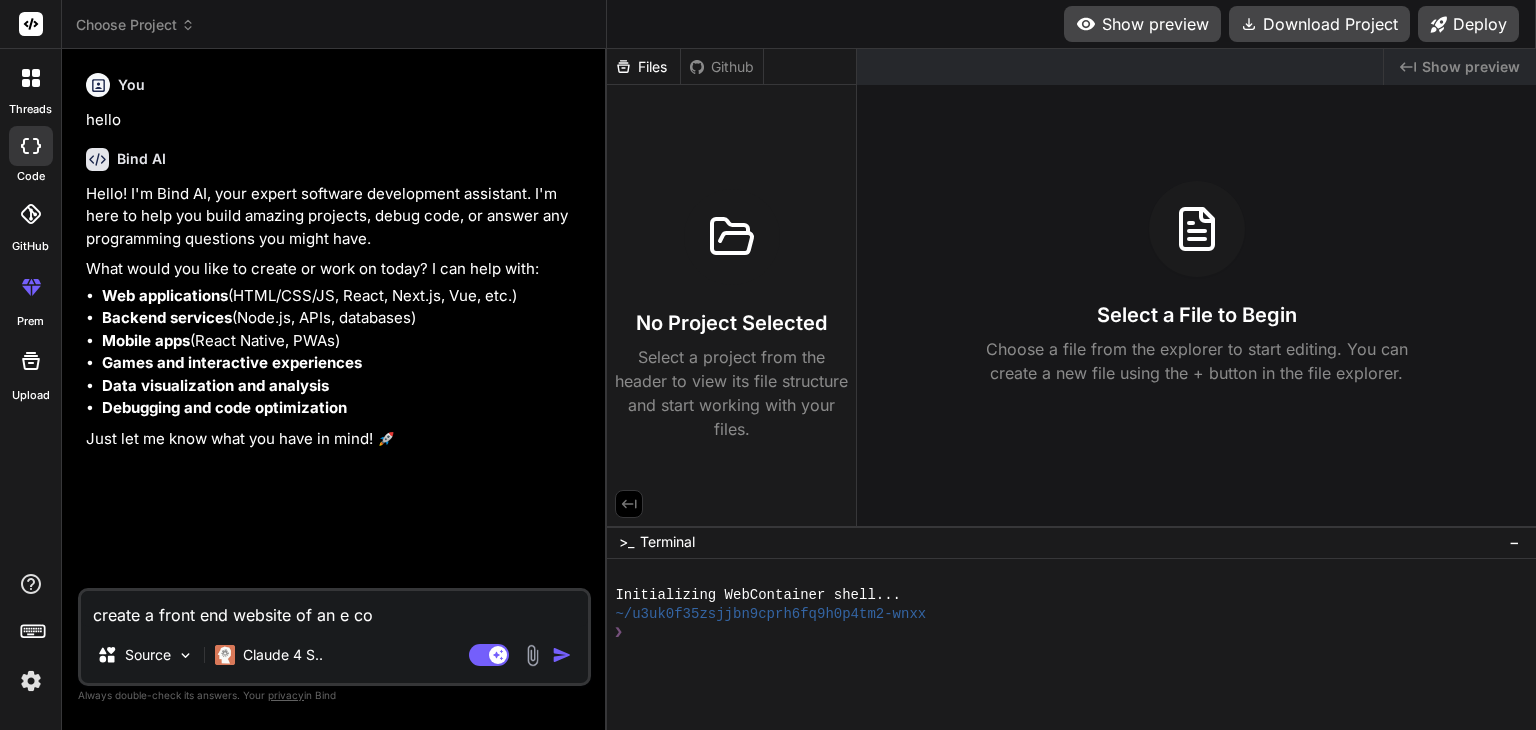 type on "create a front end website of an e com" 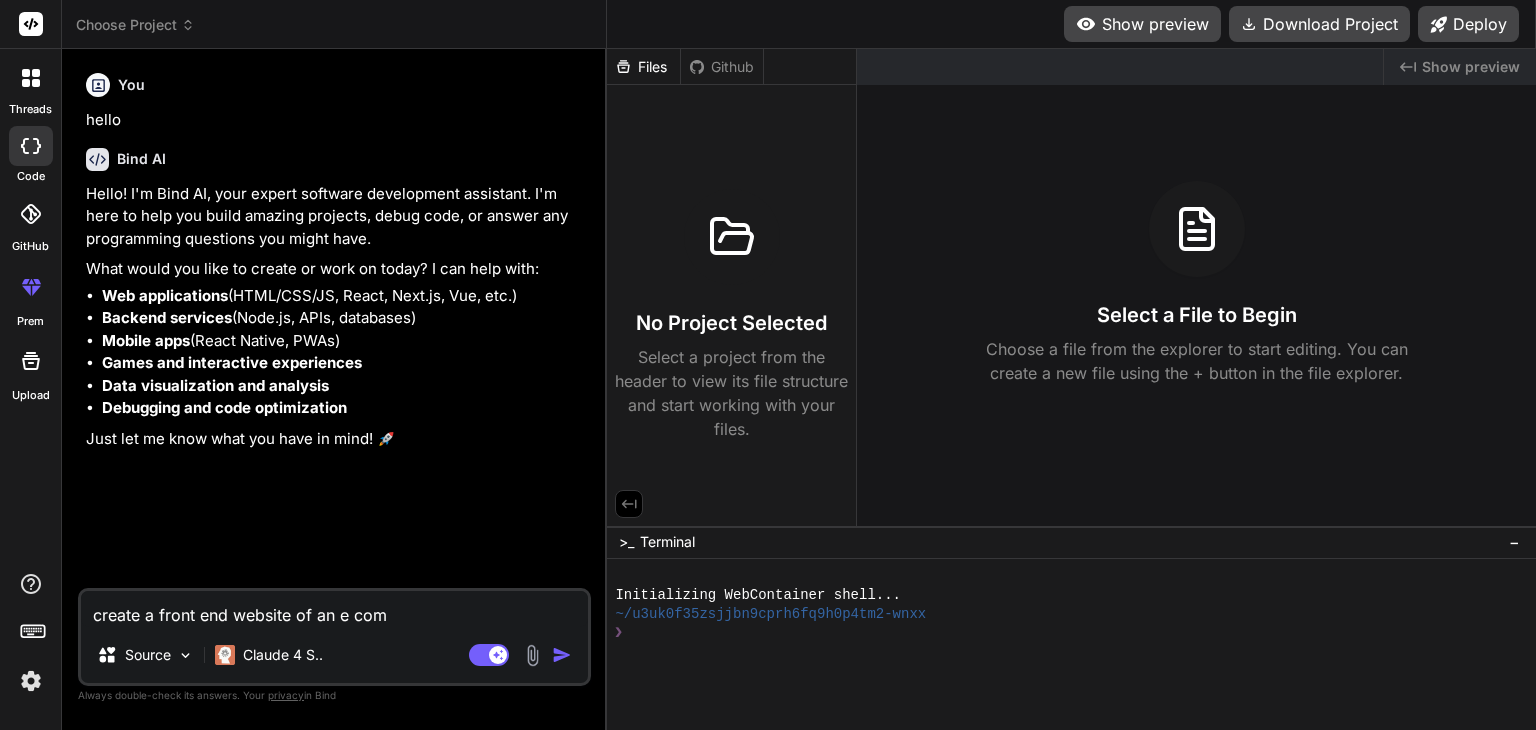 type on "create a front end website of an e comm" 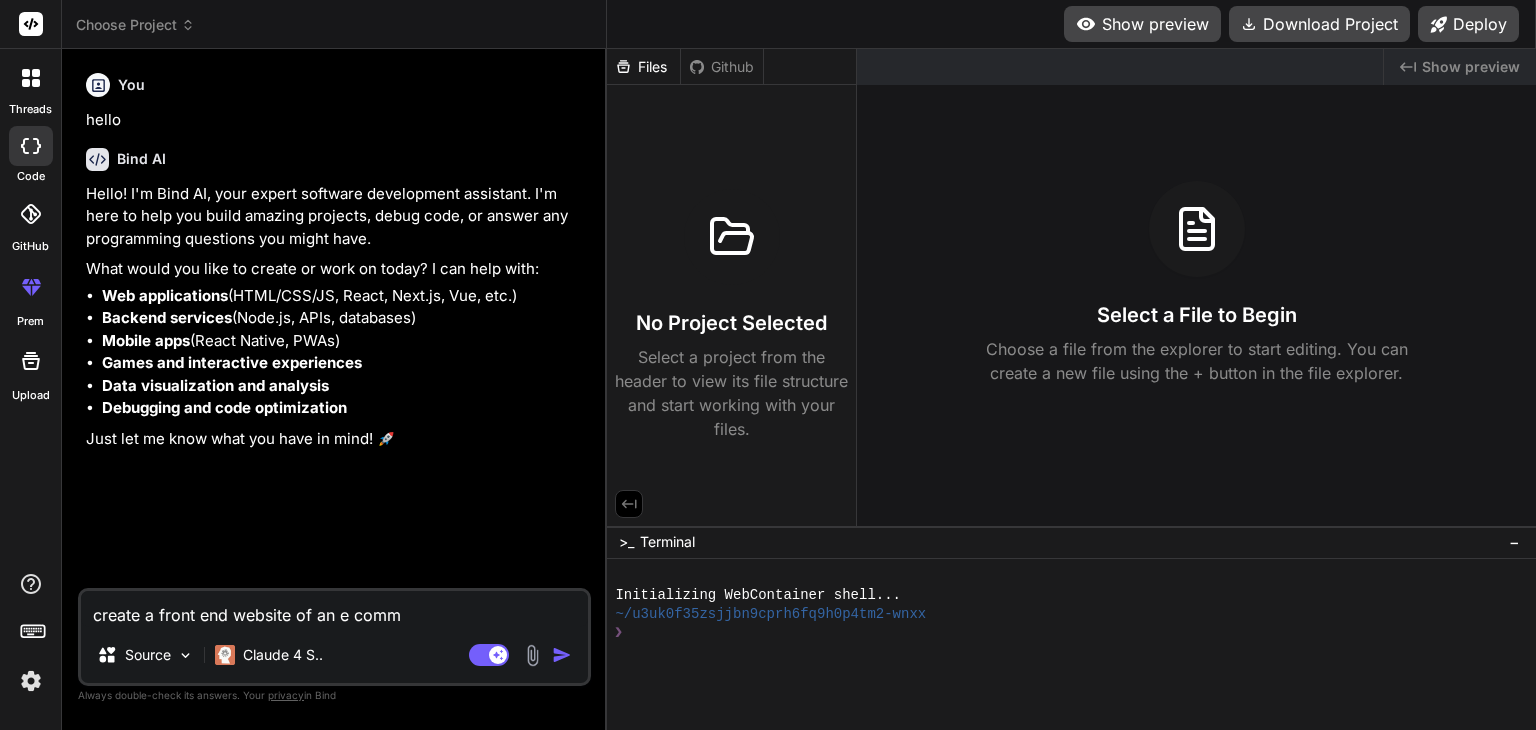 type on "create a front end website of an e comme" 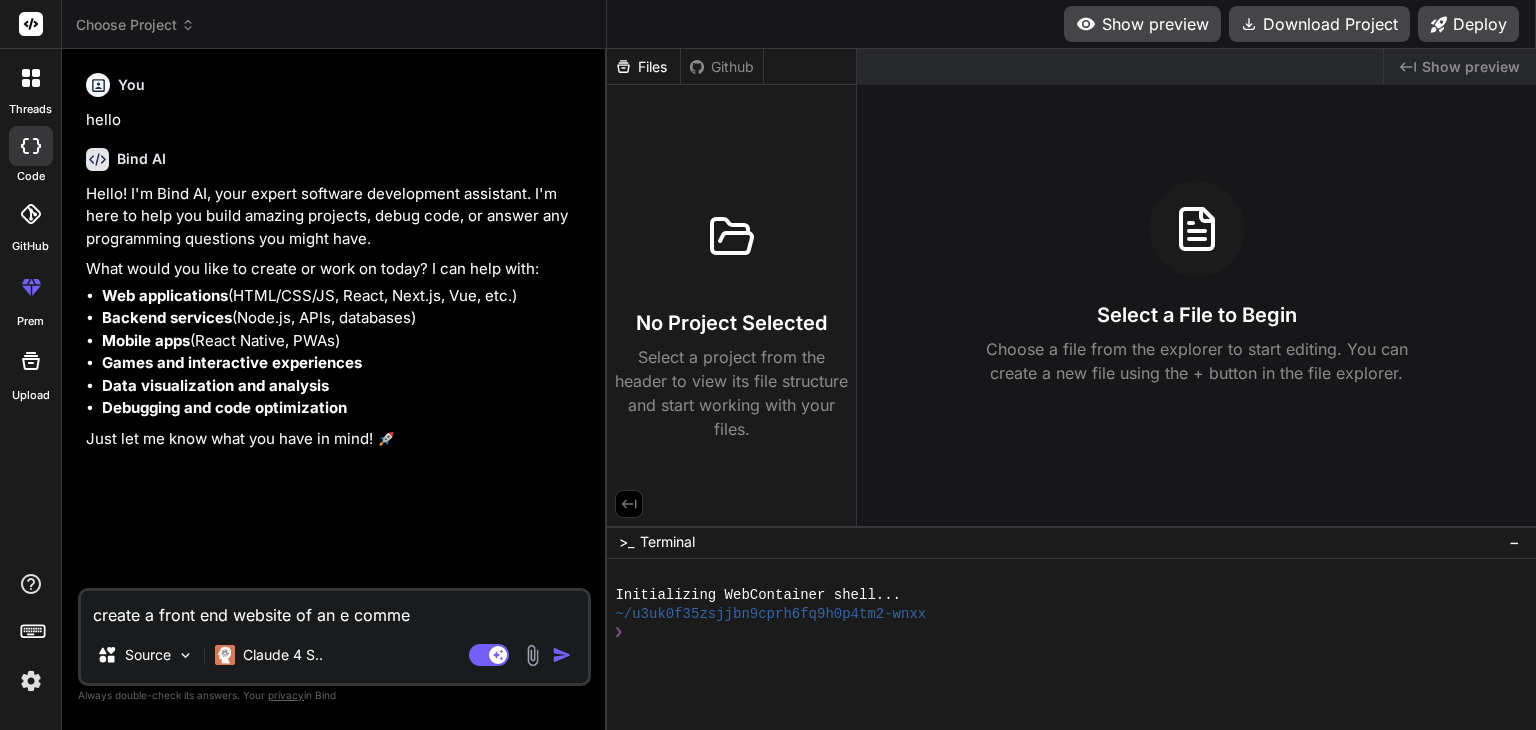 type on "create a front end website of an e commer" 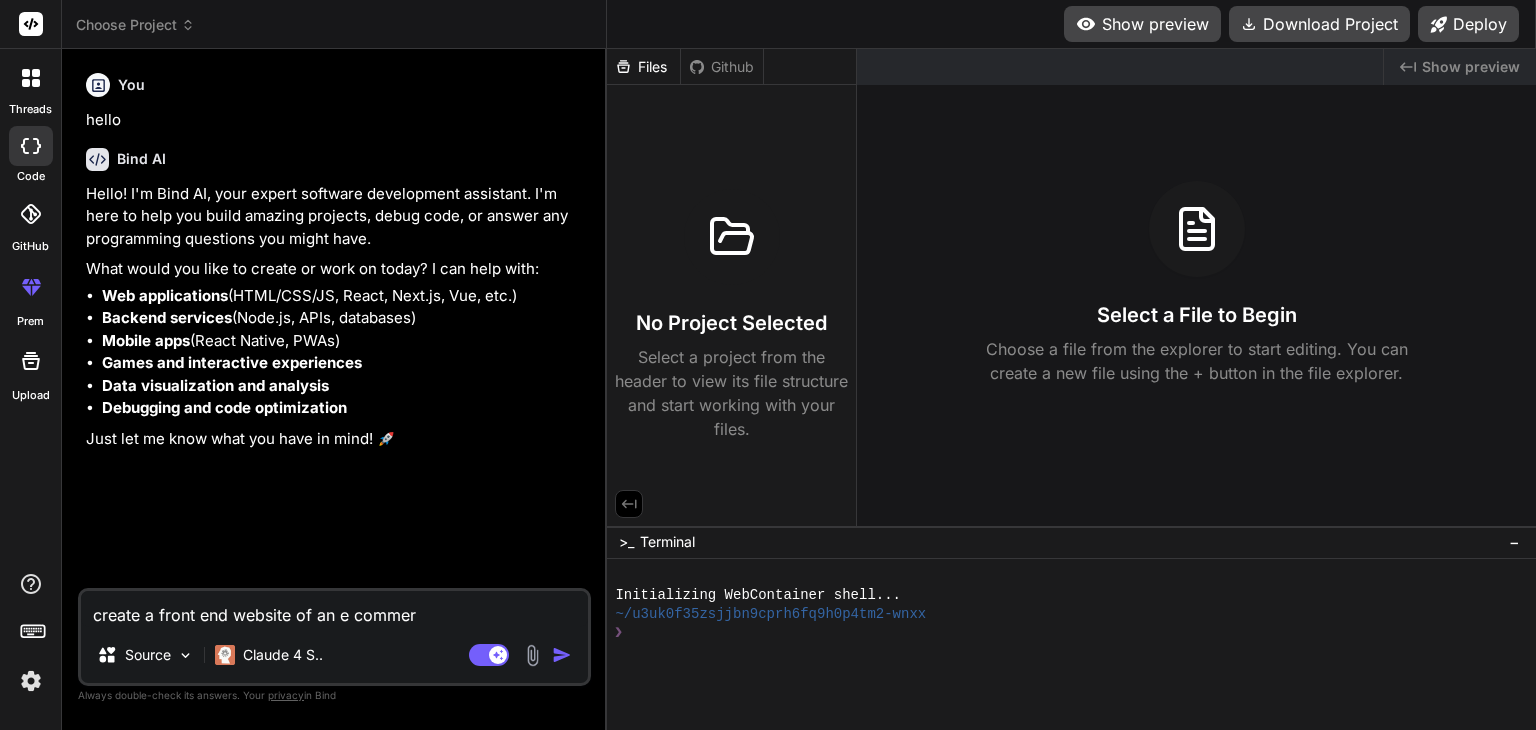 type on "create a front end website of an e commerc" 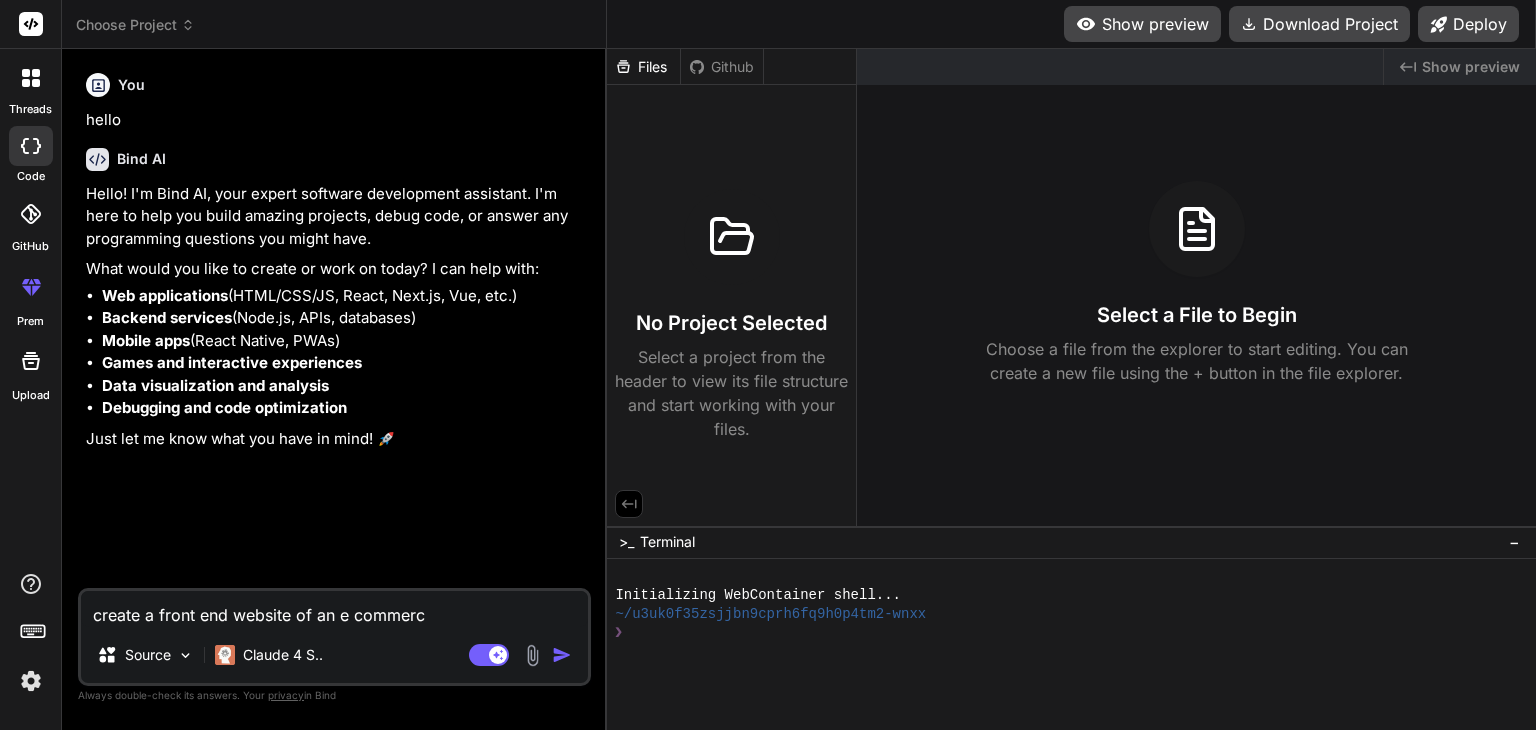 type on "create a front end website of an e commerce" 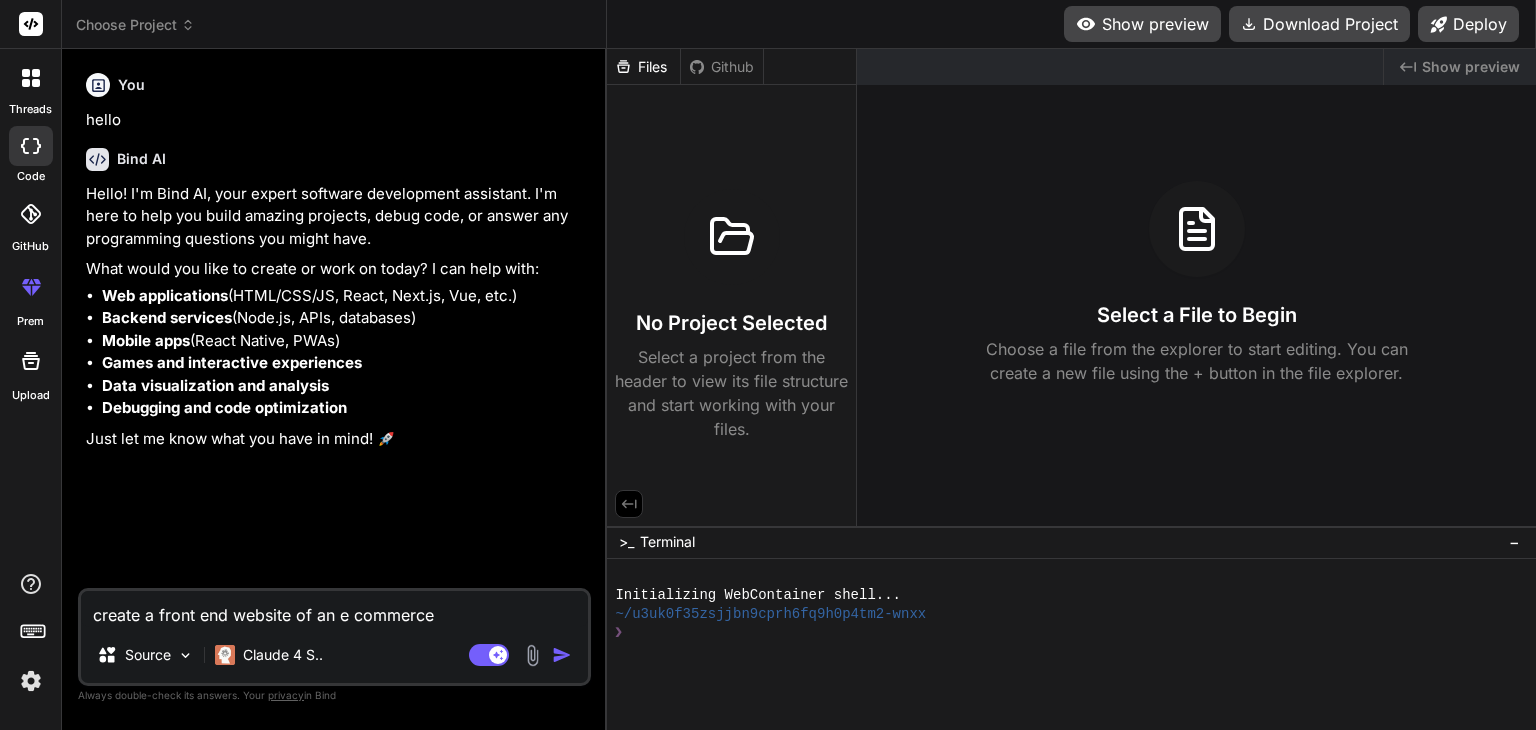 type on "create a front end website of an e commerce" 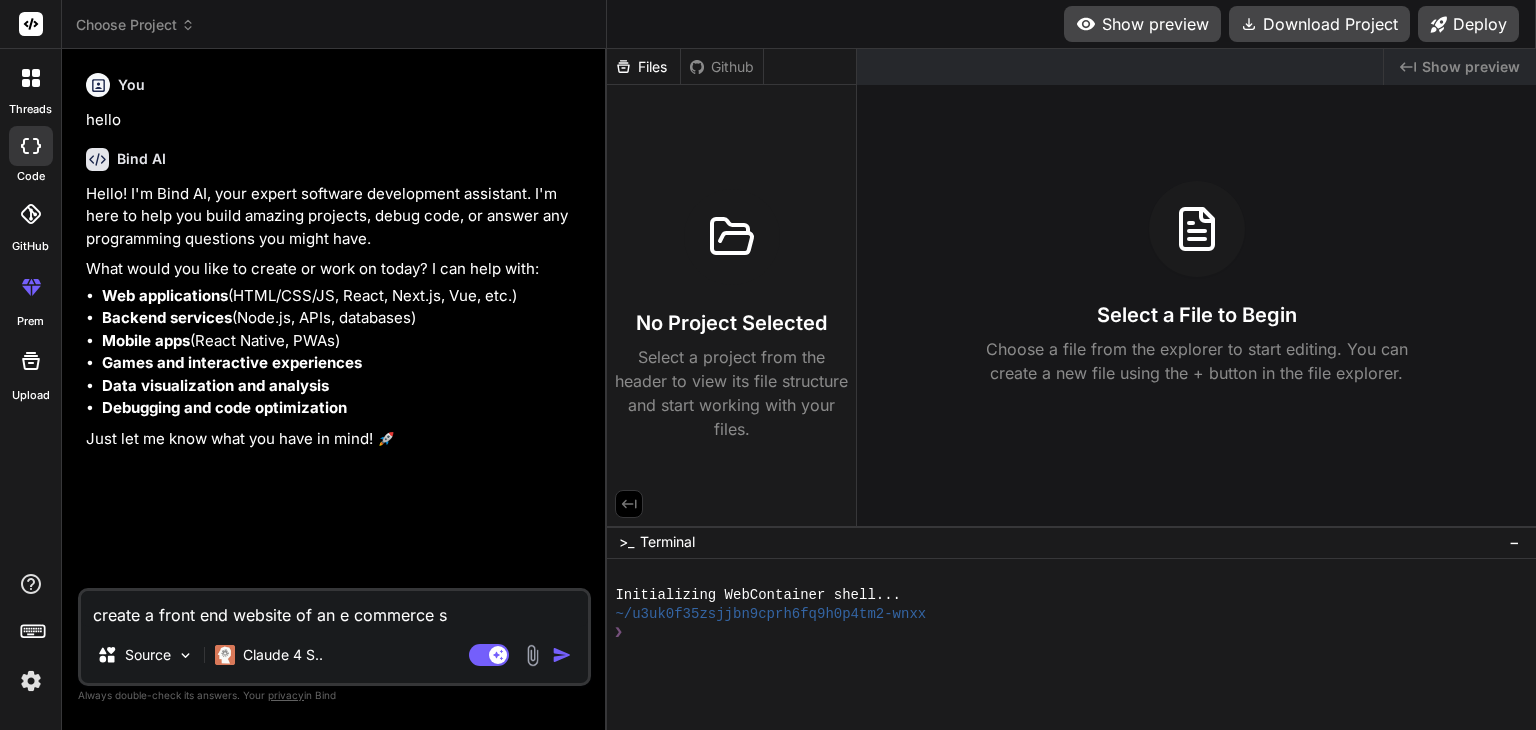 type on "create a front end website of an e commerce se" 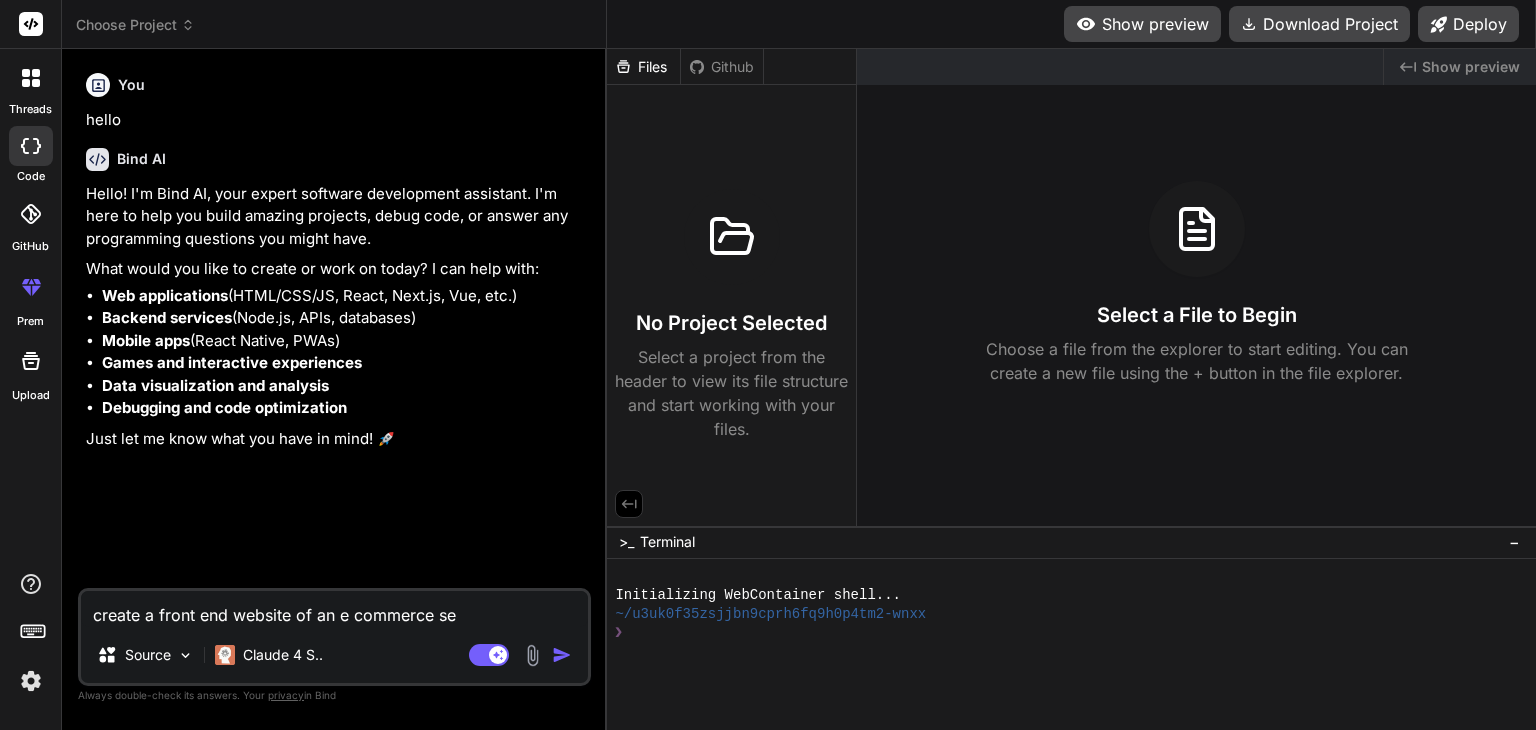 type on "x" 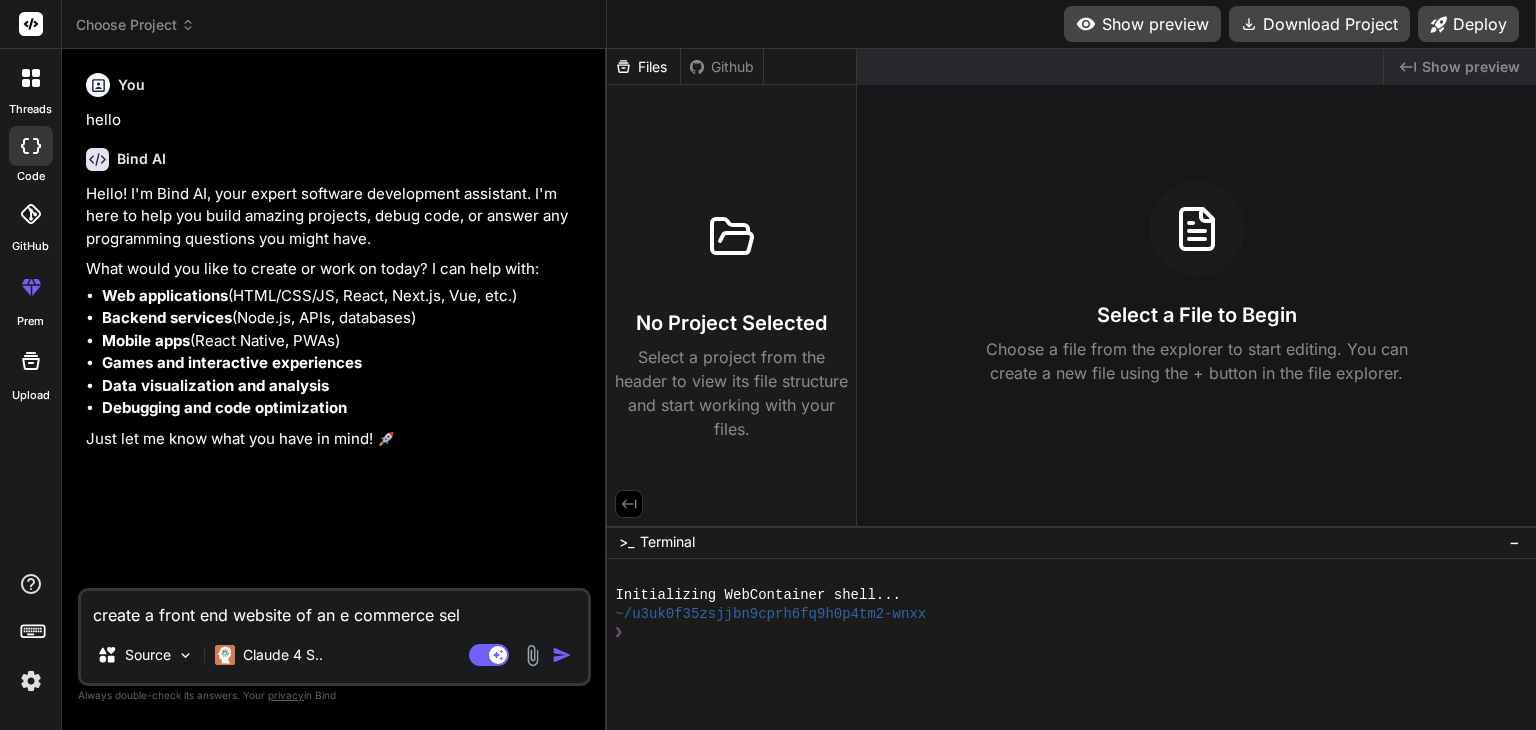 type on "create a front end website of an e commerce sell" 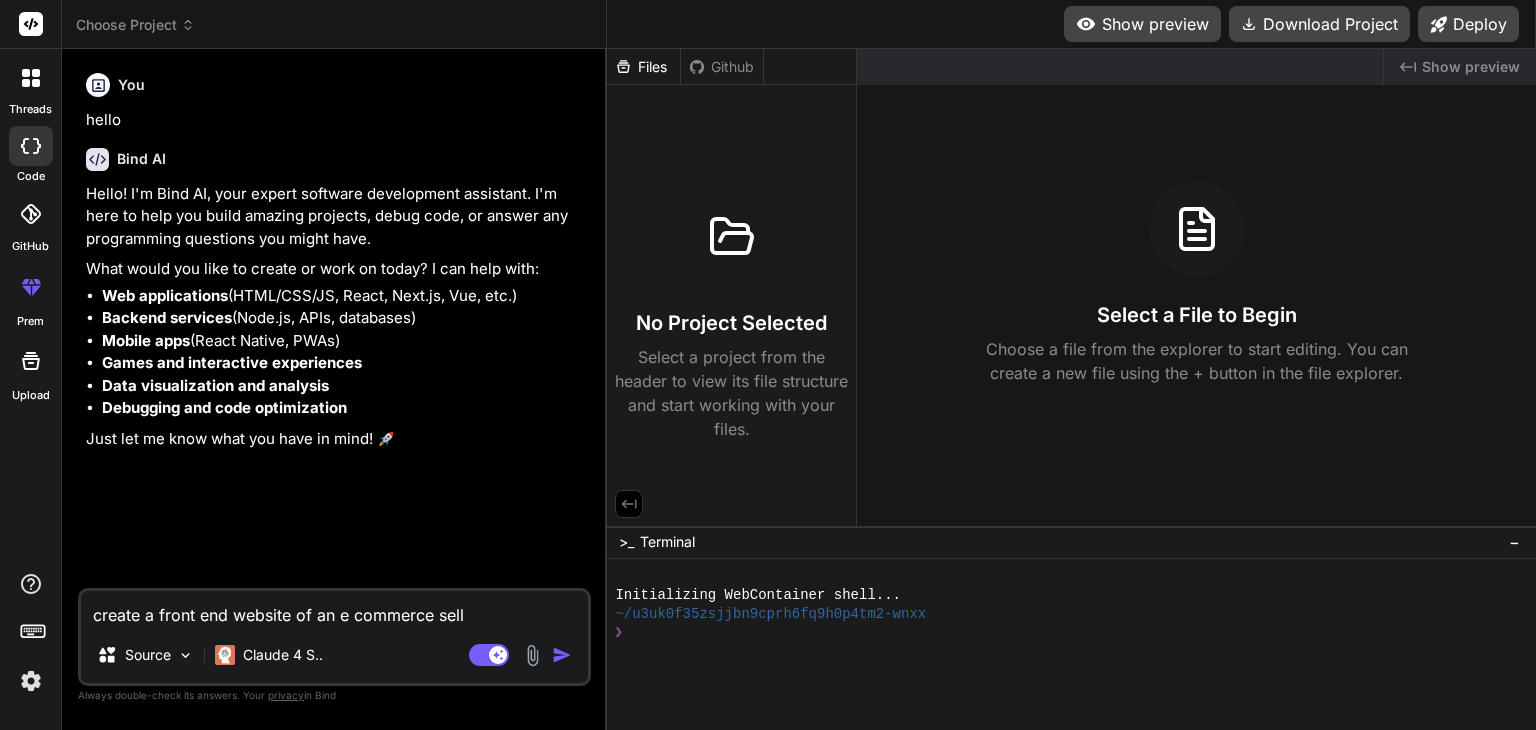 type on "create a front end website of an e commerce selli" 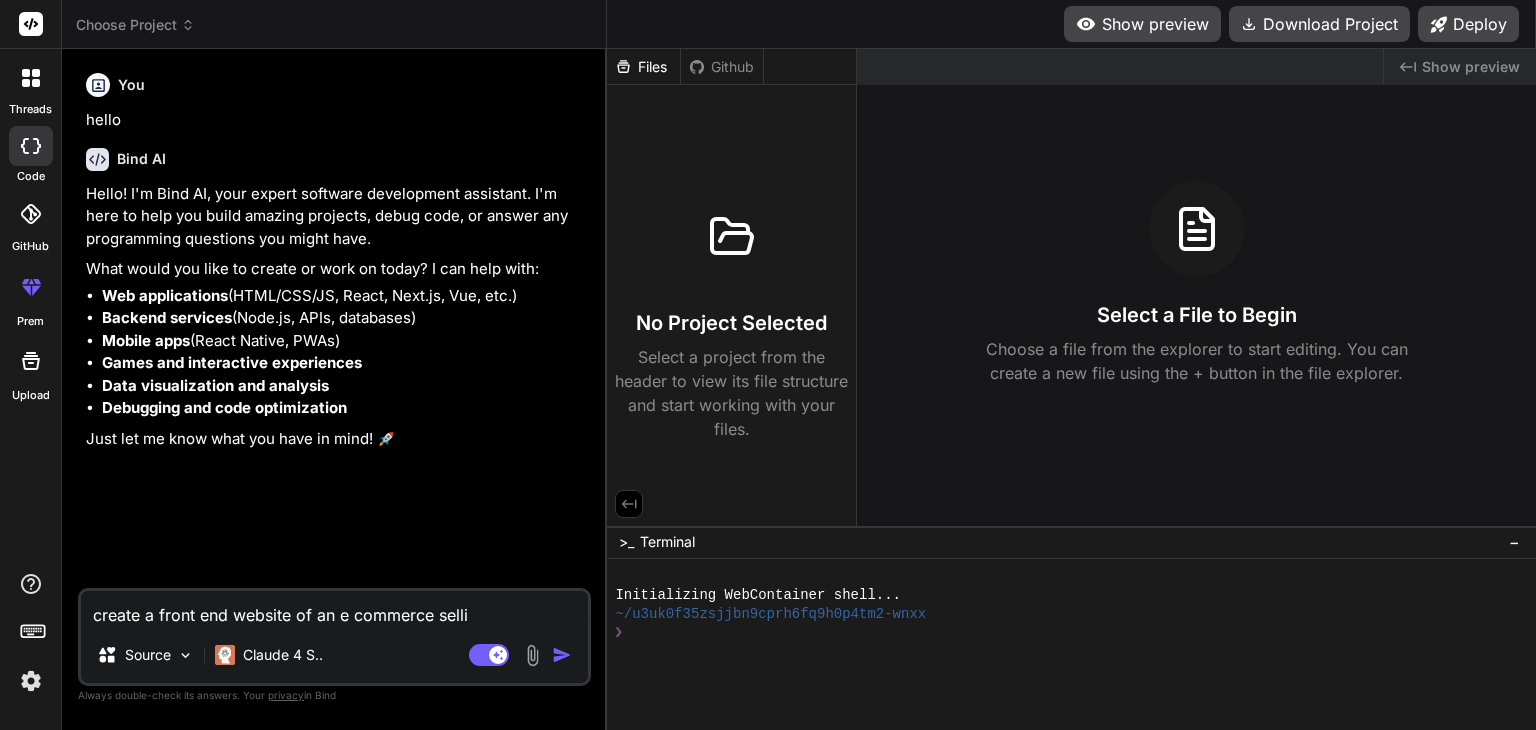 type on "create a front end website of an e commerce sellin" 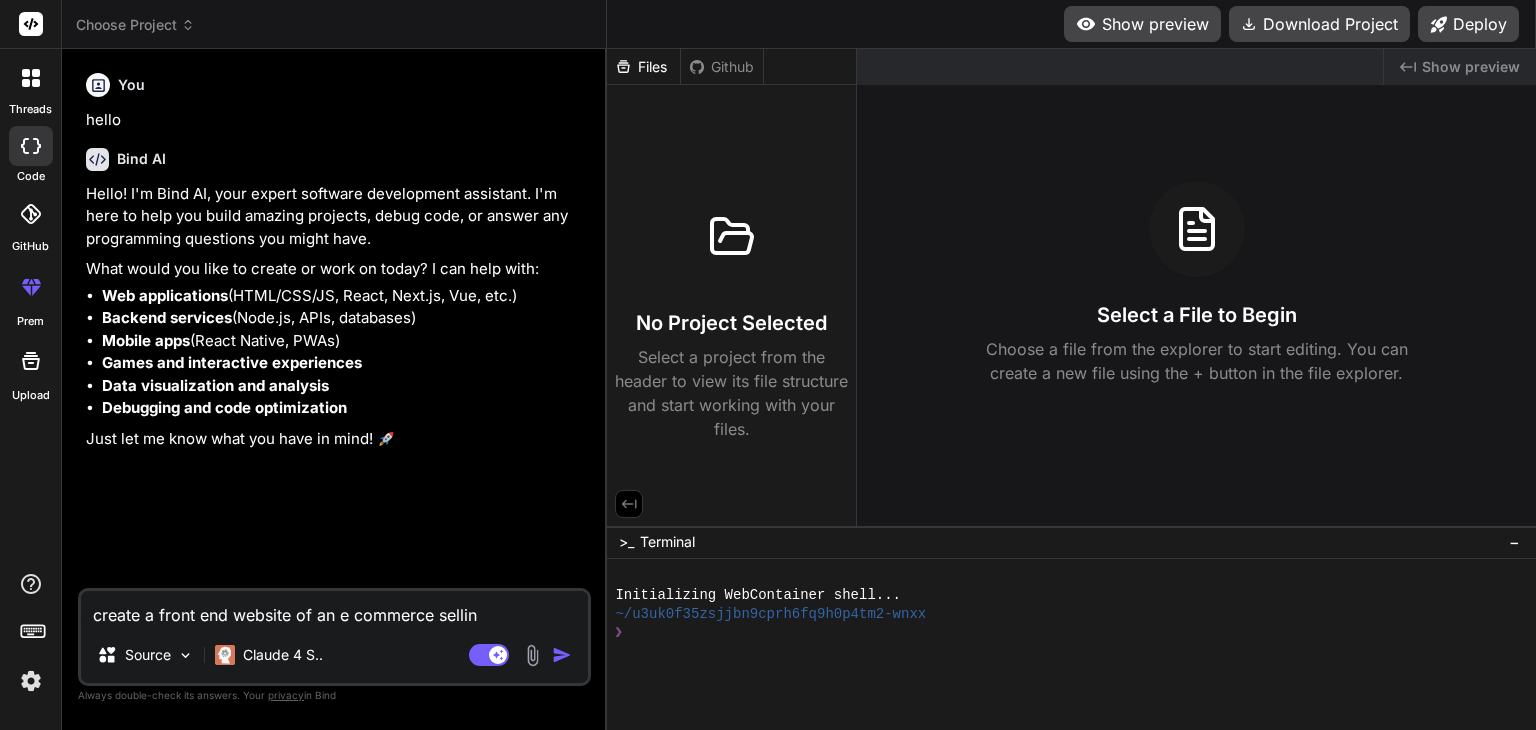 type on "create a front end website of an e commerce selling" 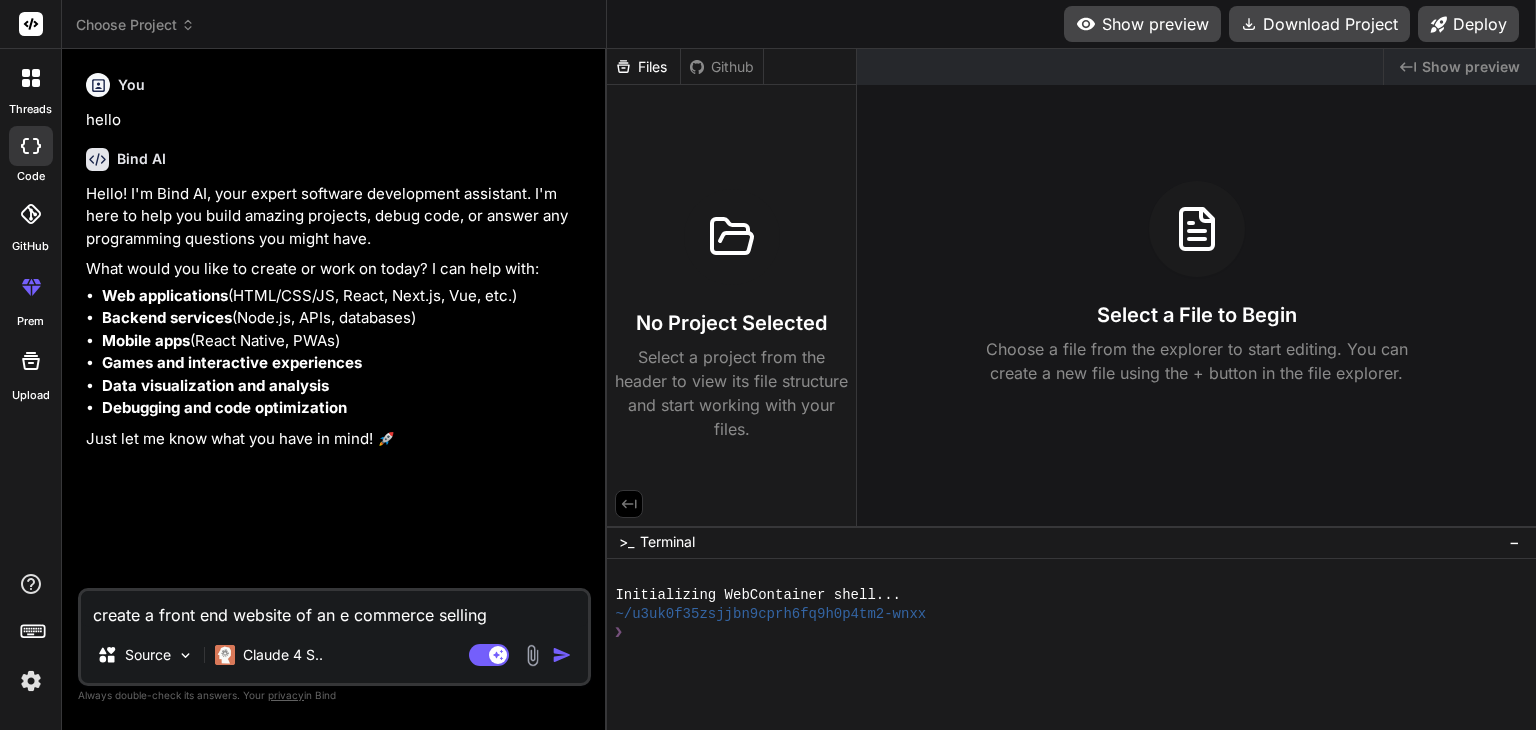 type on "create a front end website of an e commerce selling" 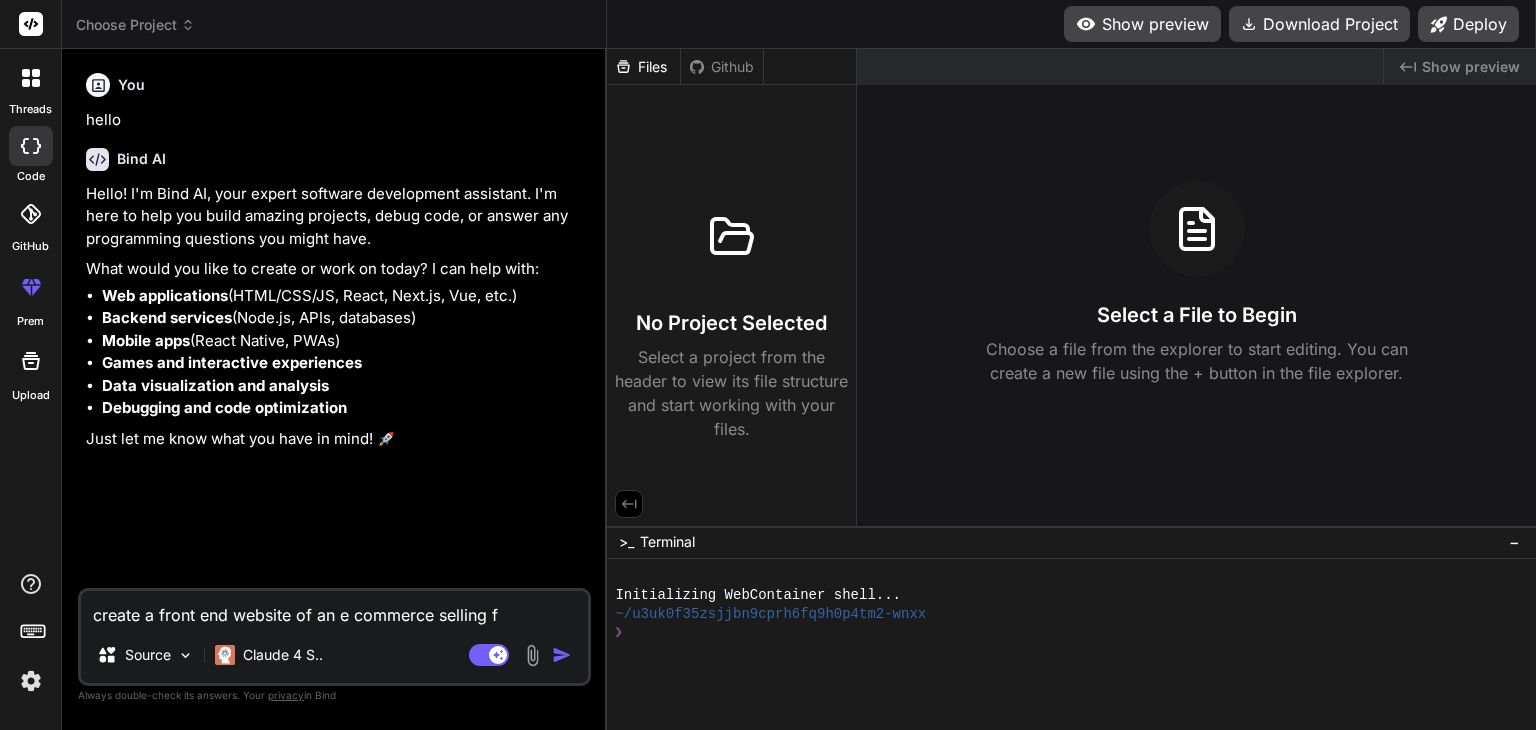 type on "create a front end website of an e commerce selling fu" 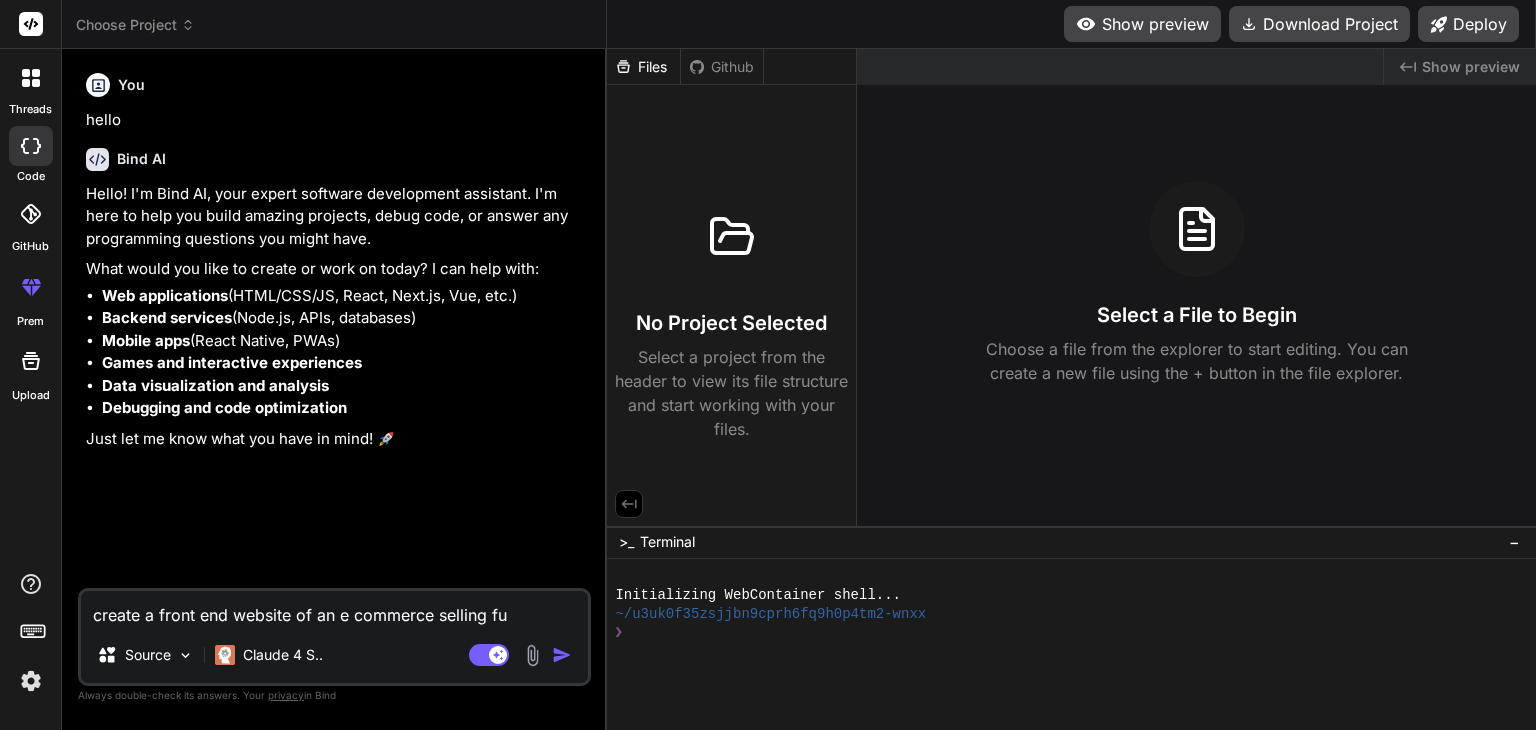 type on "create a front end website of an e commerce selling fur" 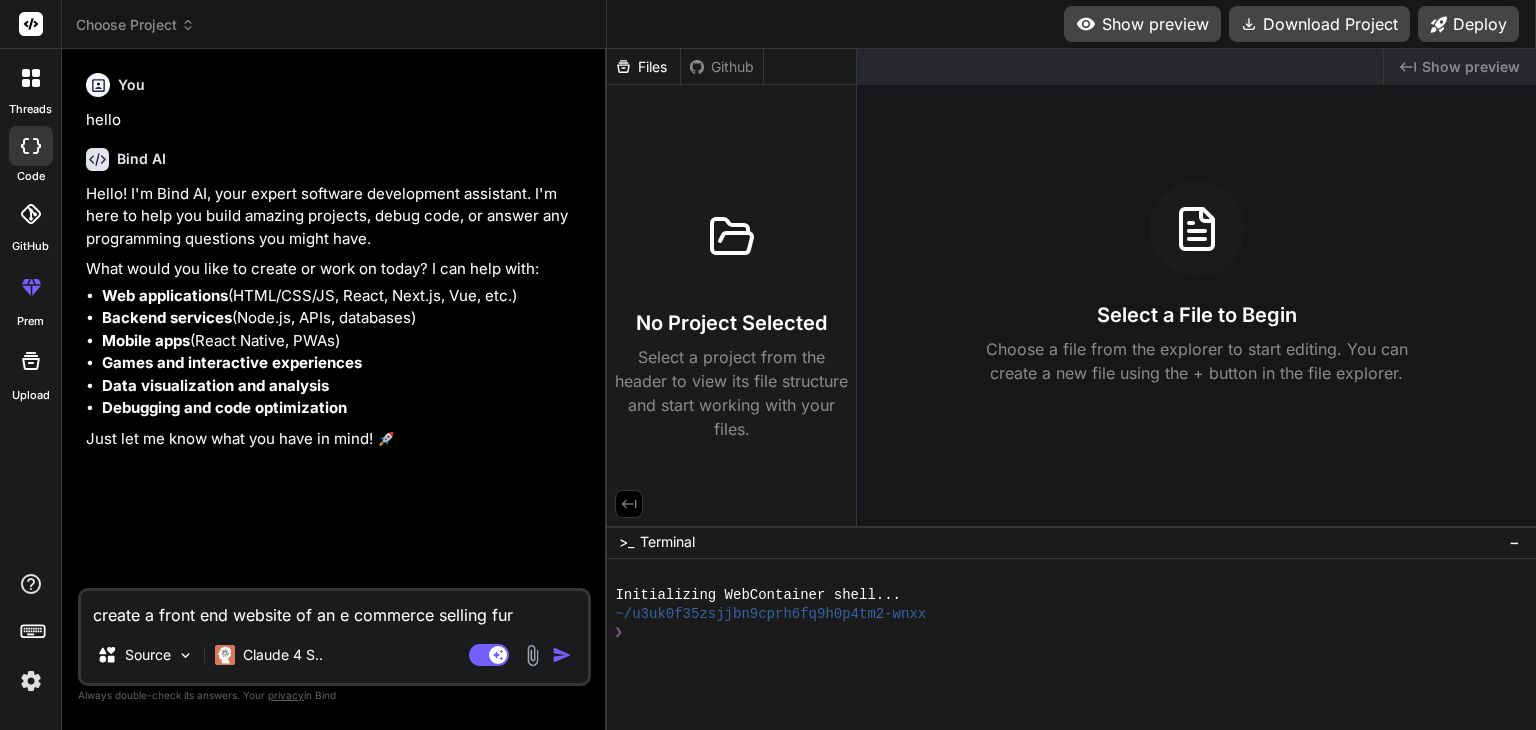 type on "create a front end website of an e commerce selling furn" 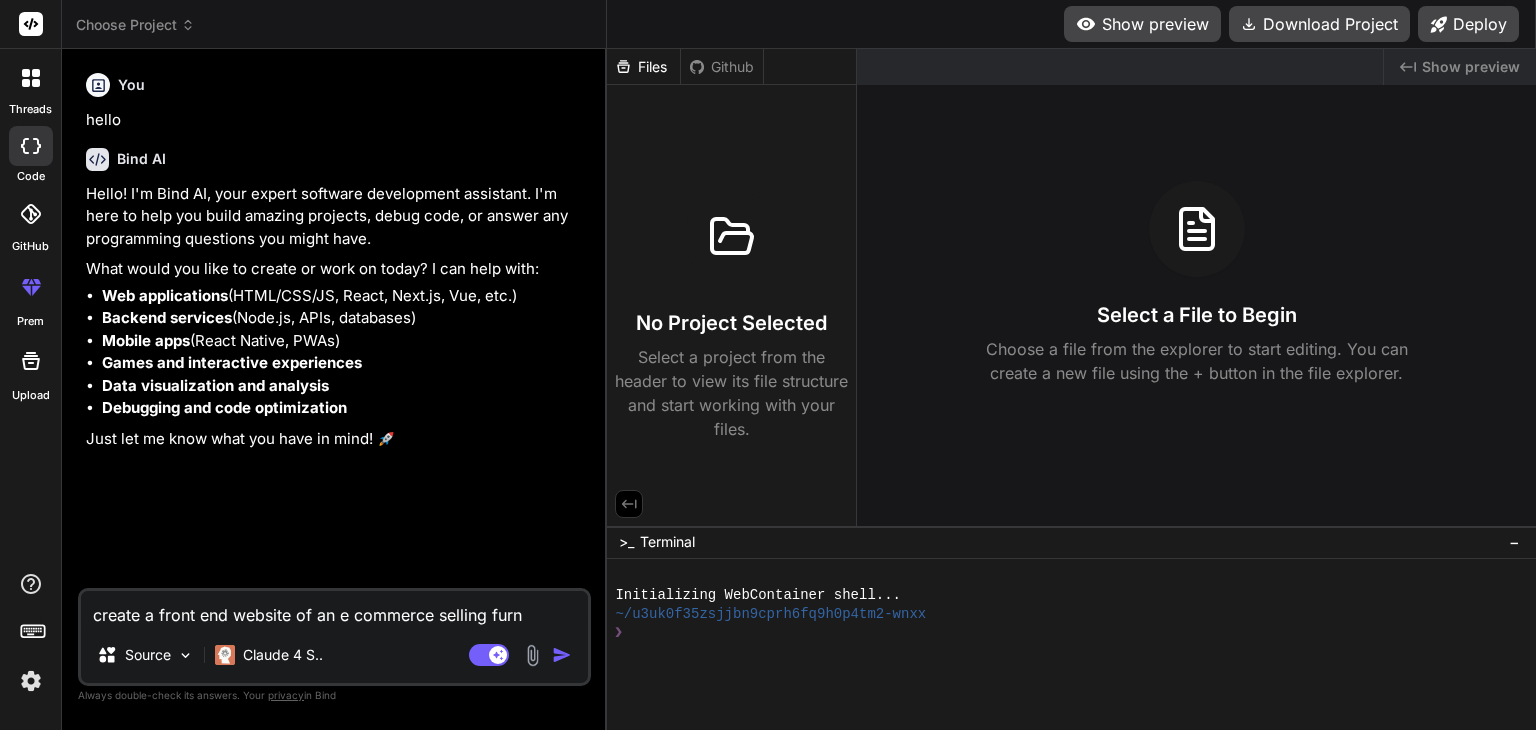 type on "create a front end website of an e commerce selling furni" 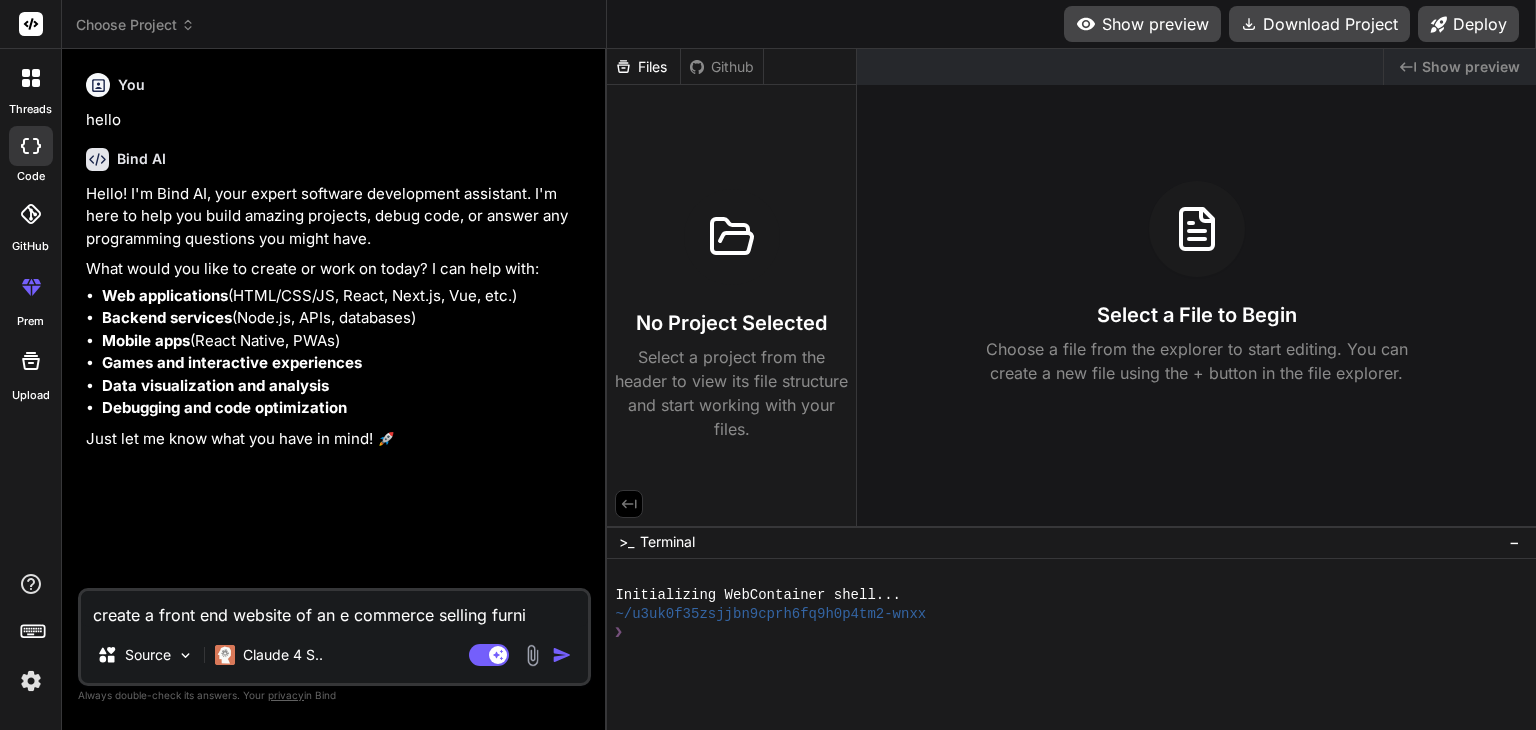 type on "create a front end website of an e commerce selling furnit" 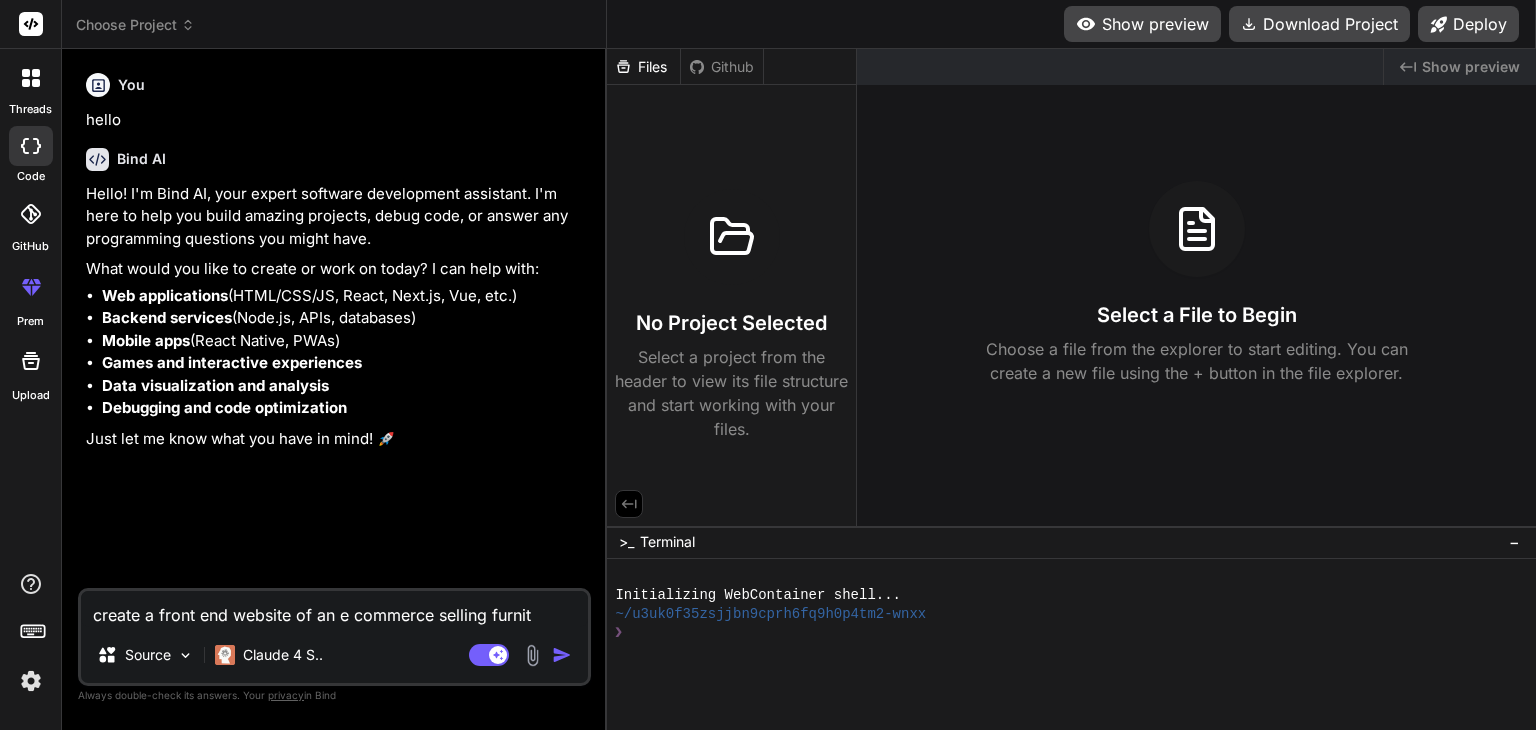 type on "create a front end website of an e commerce selling furnitu" 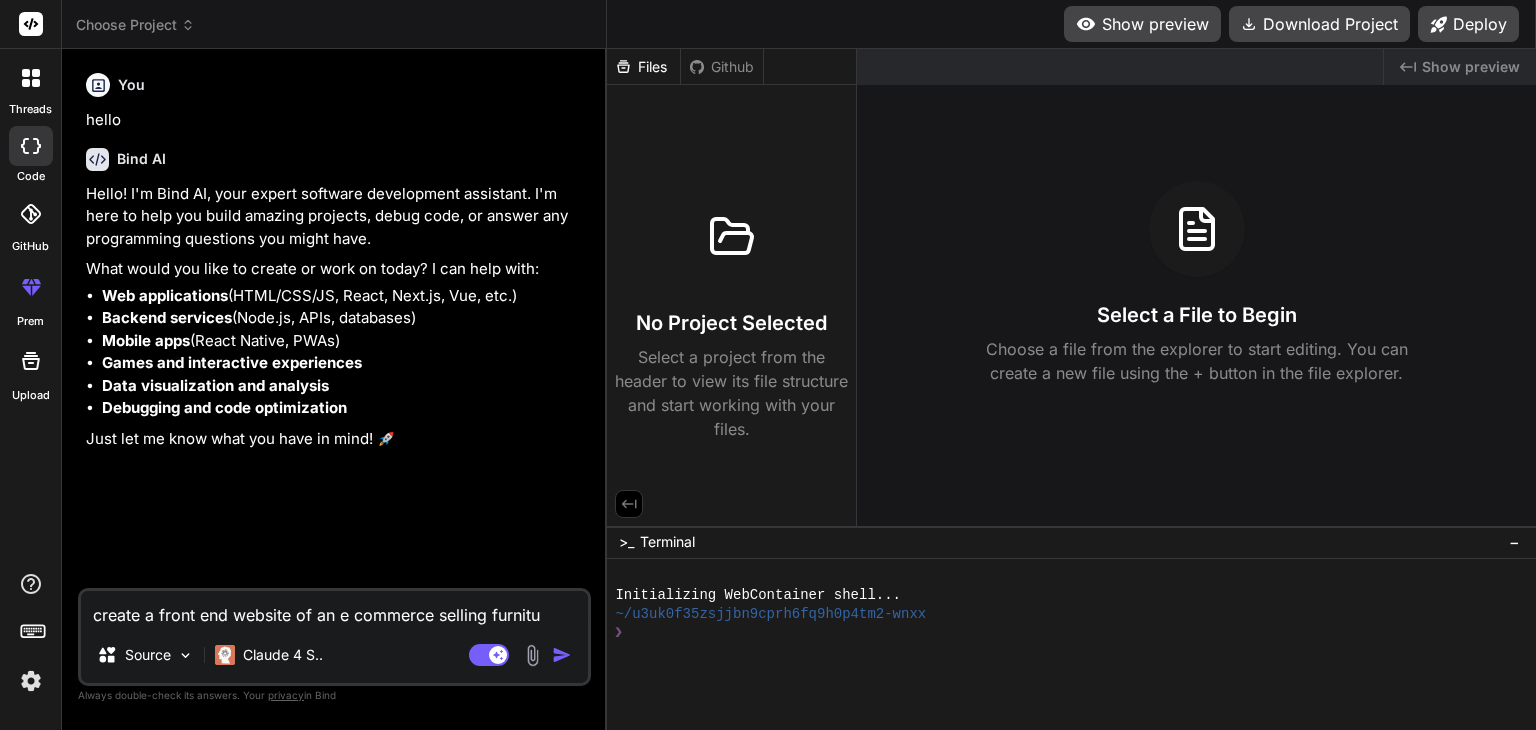 type on "x" 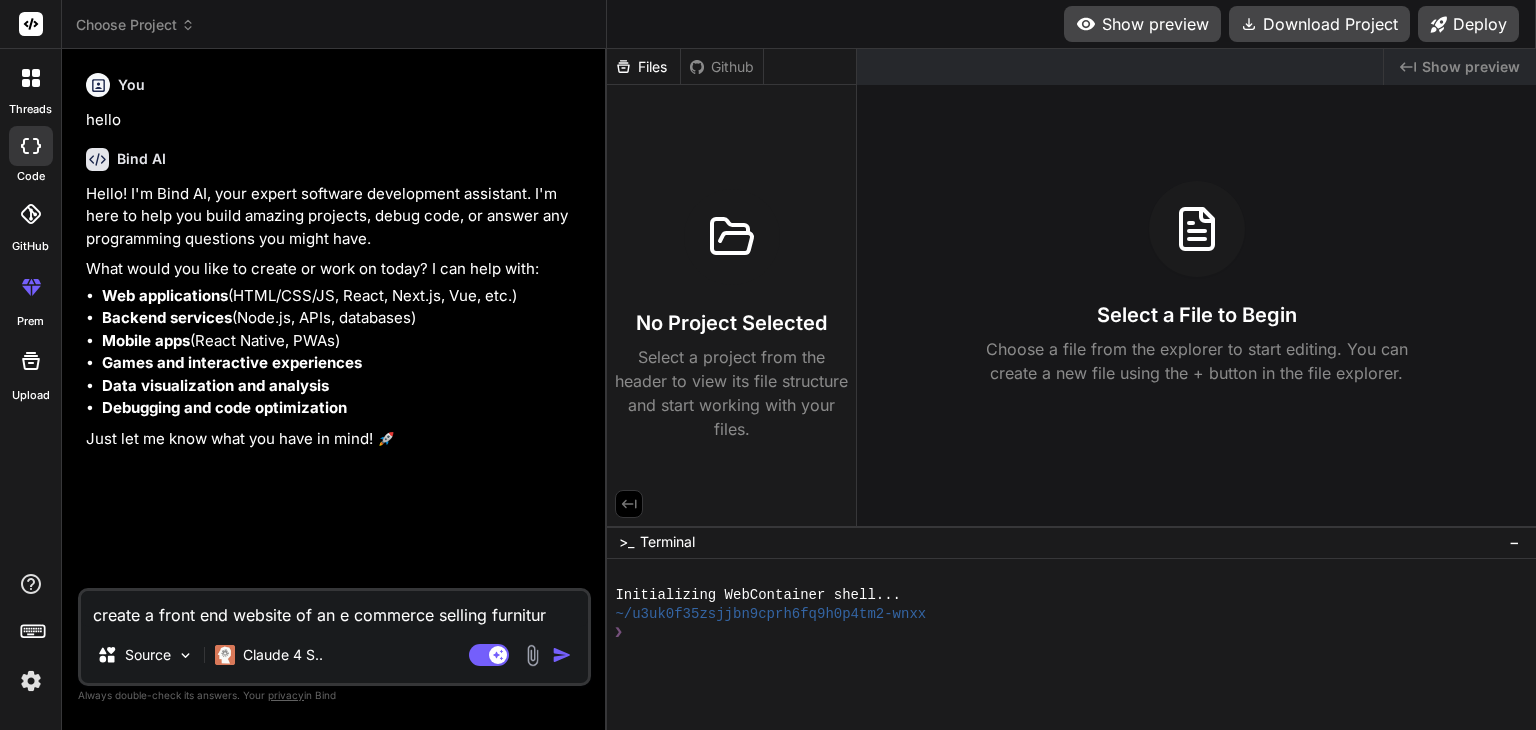 type on "create a front end website of an e commerce selling furniture" 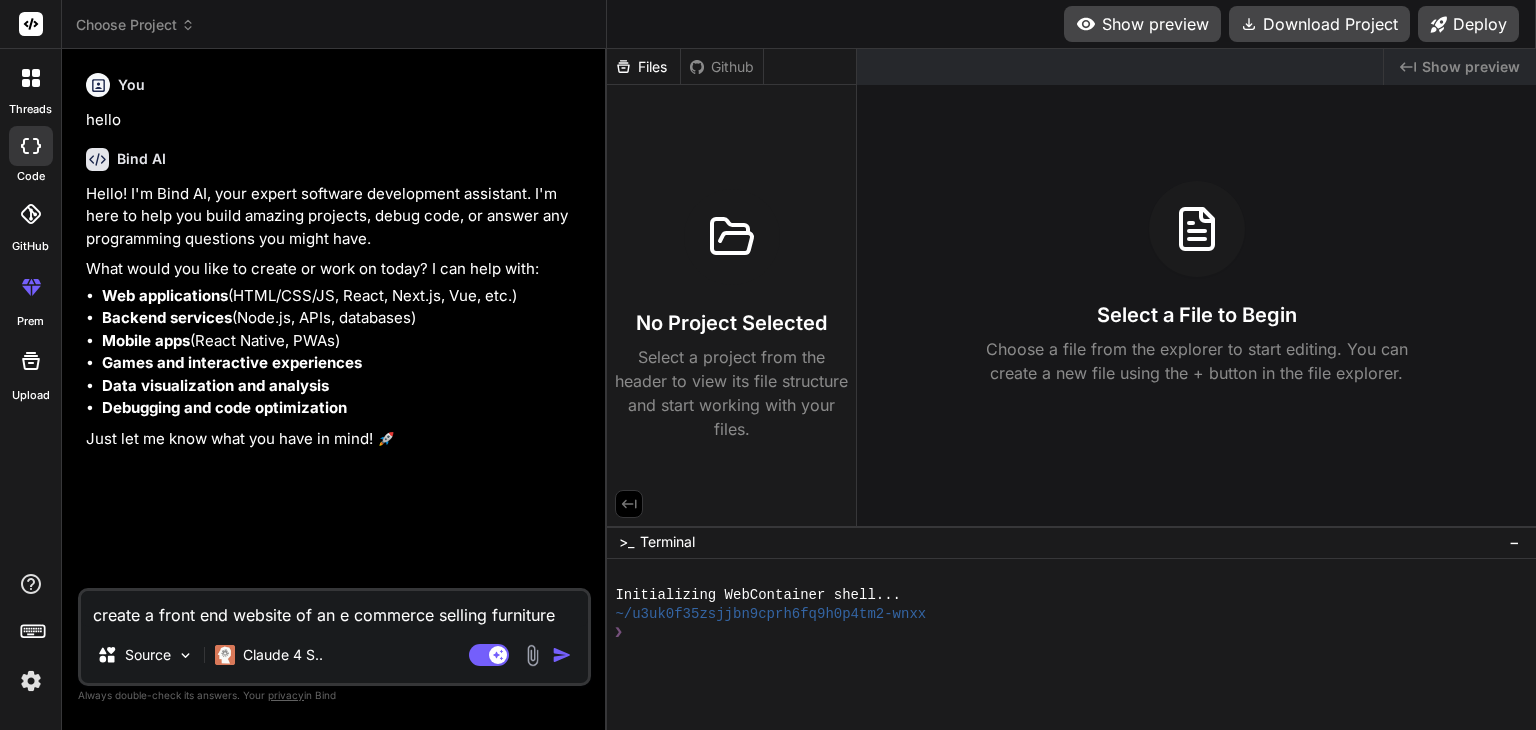 type on "create a front end website of an e commerce selling furniture" 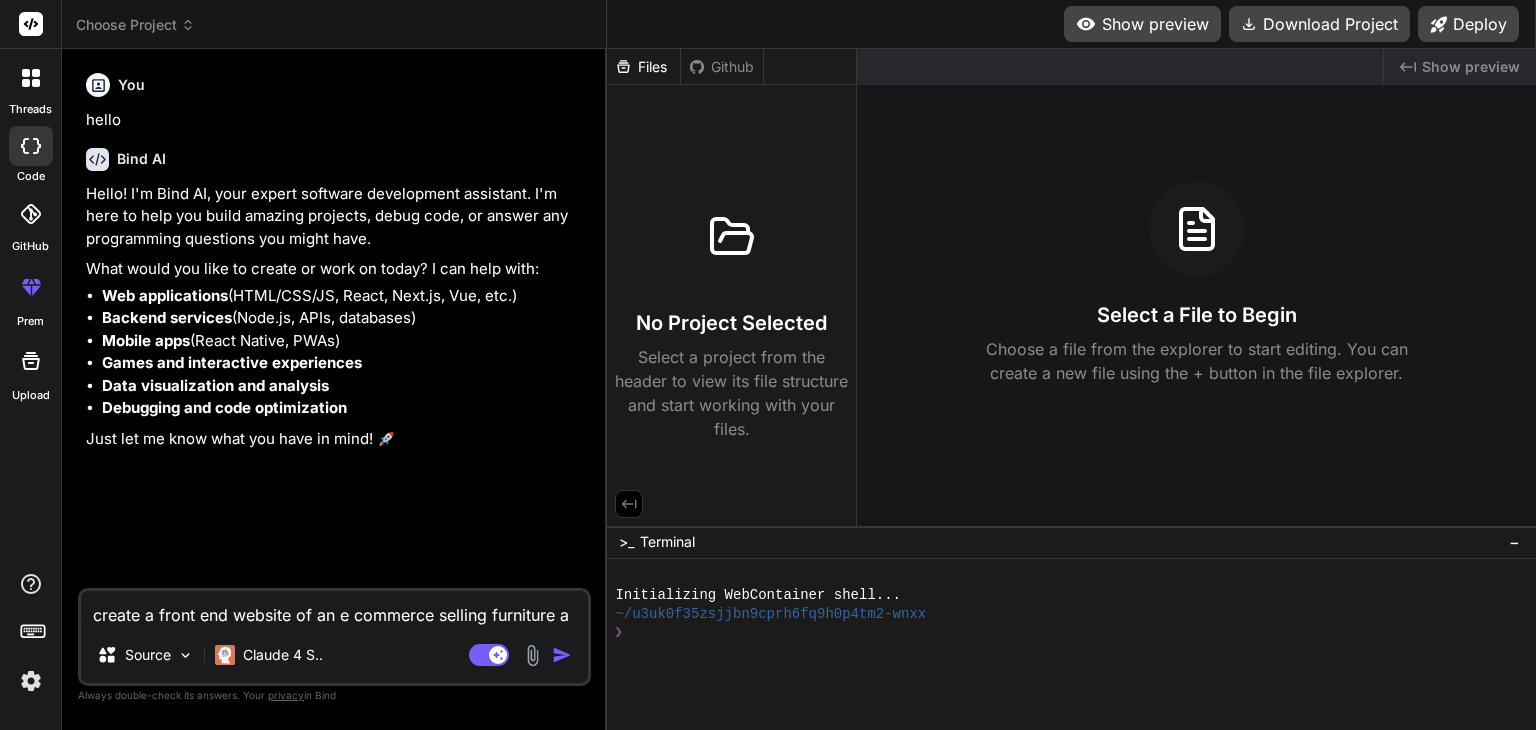 type on "create a front end website of an e commerce selling furniture an" 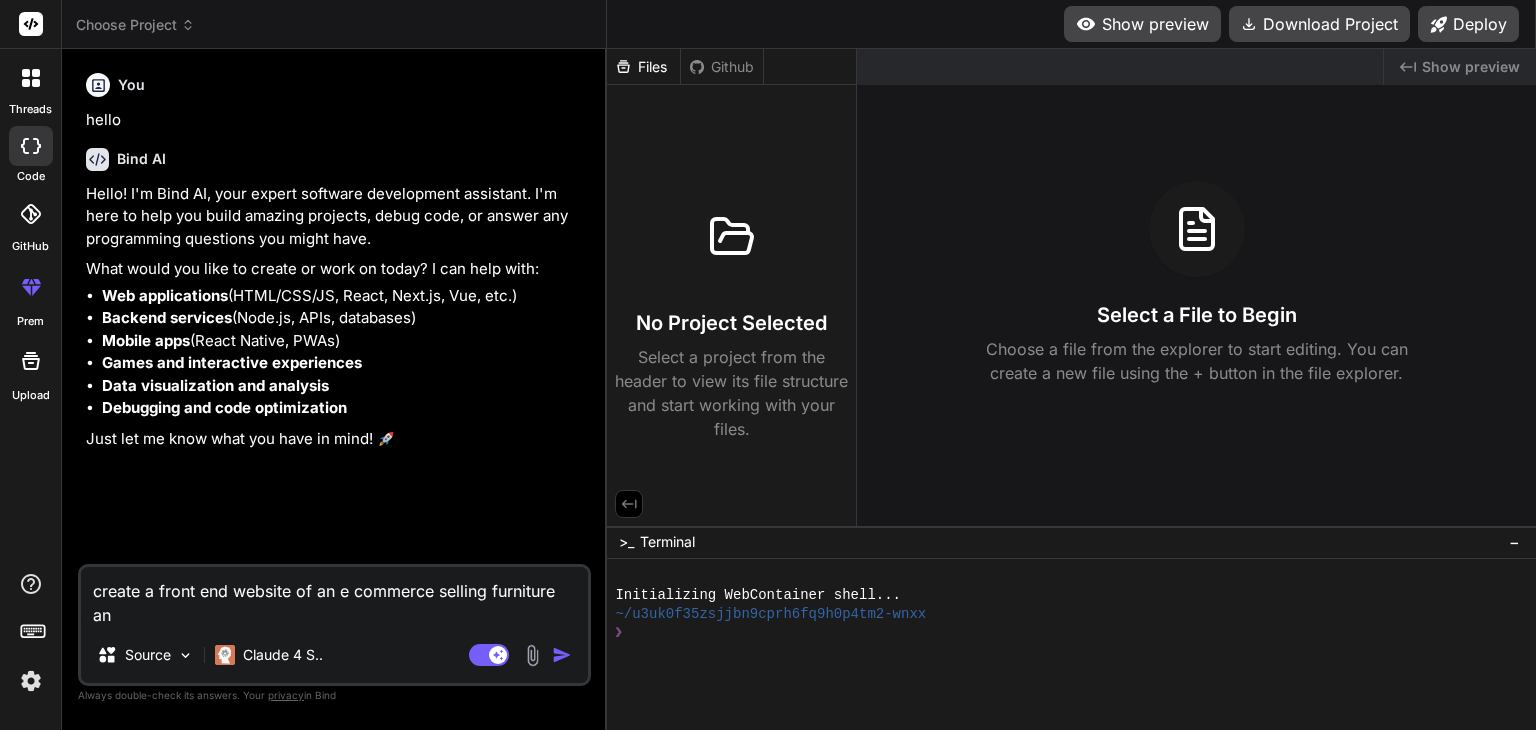 type on "create a front end website of an e commerce selling furniture and" 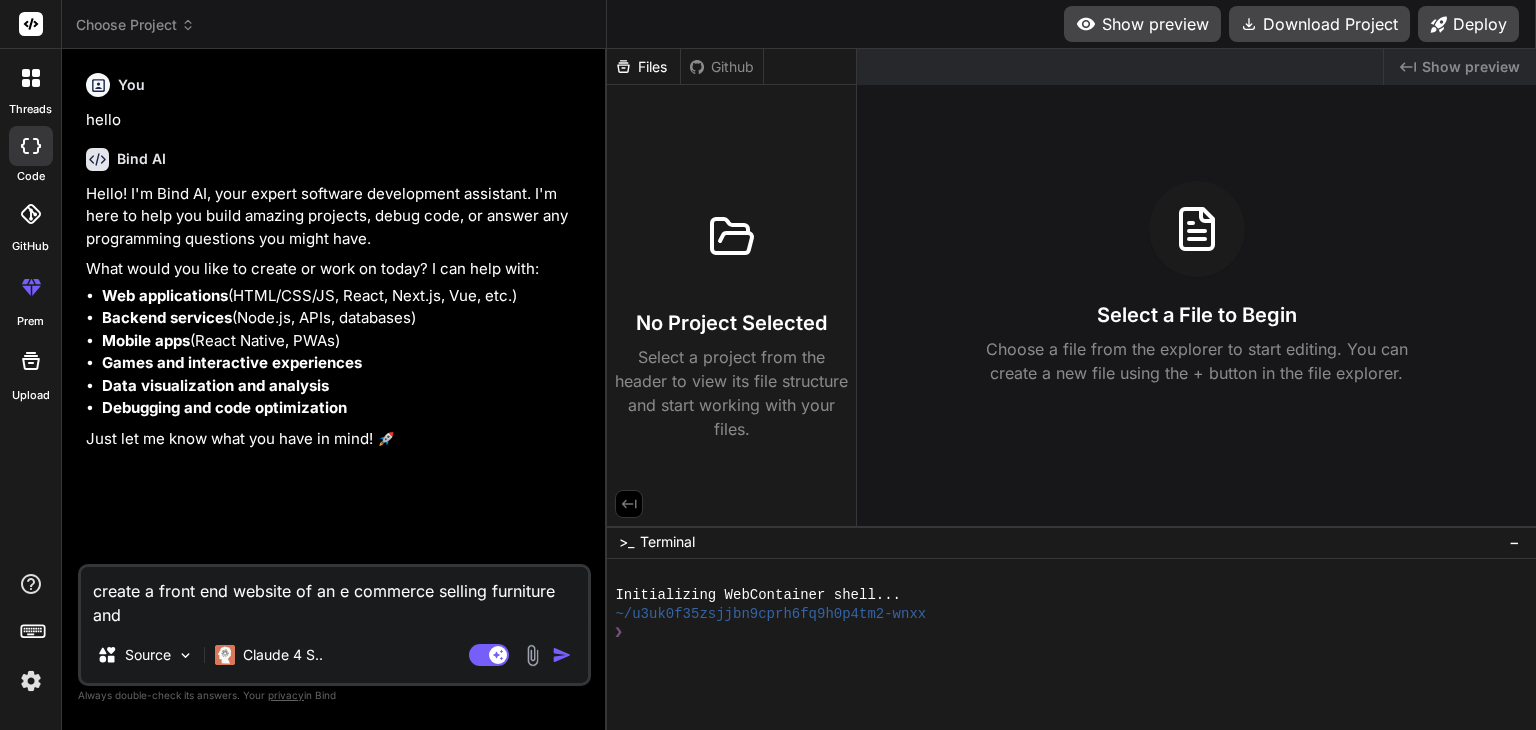 type on "x" 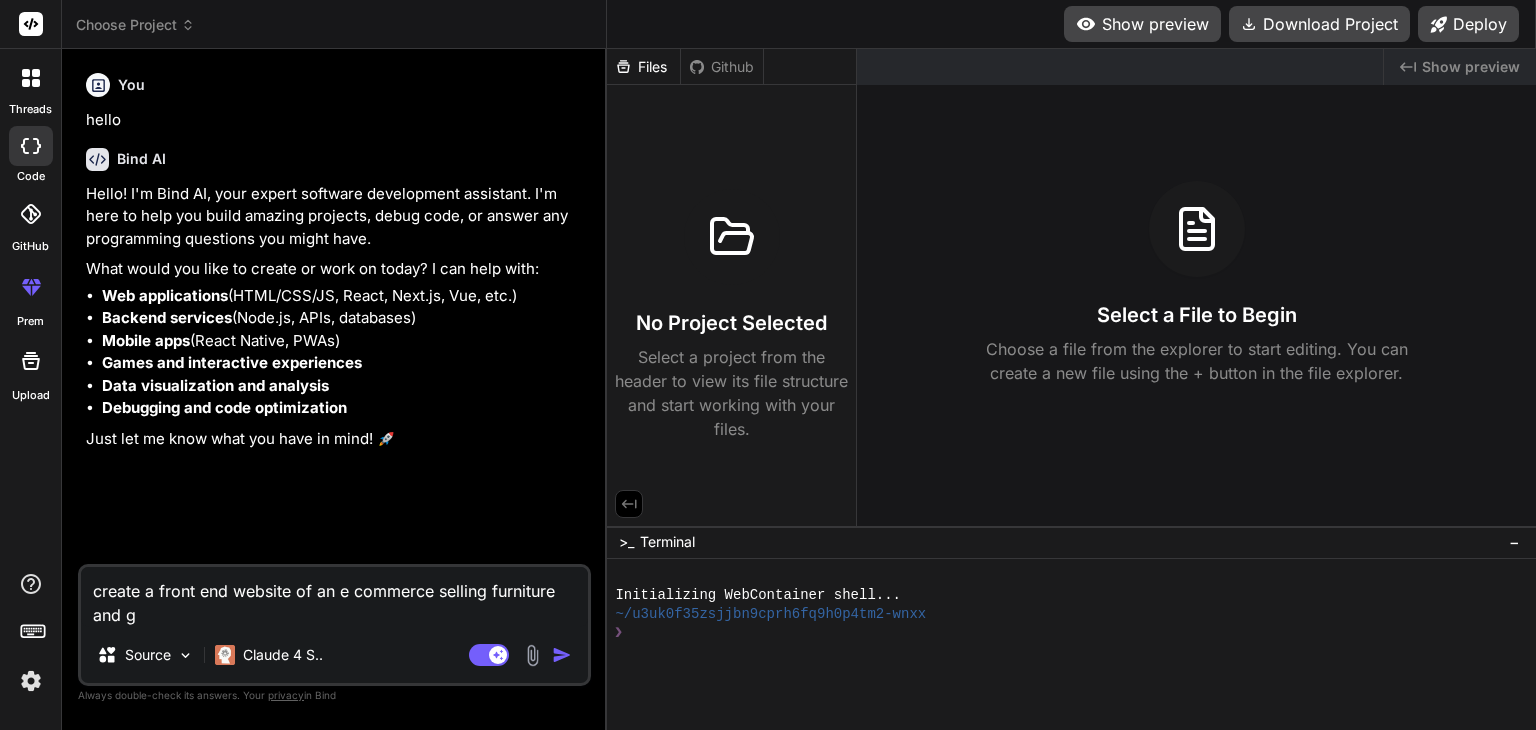 type on "create a front end website of an e commerce selling furniture and gi" 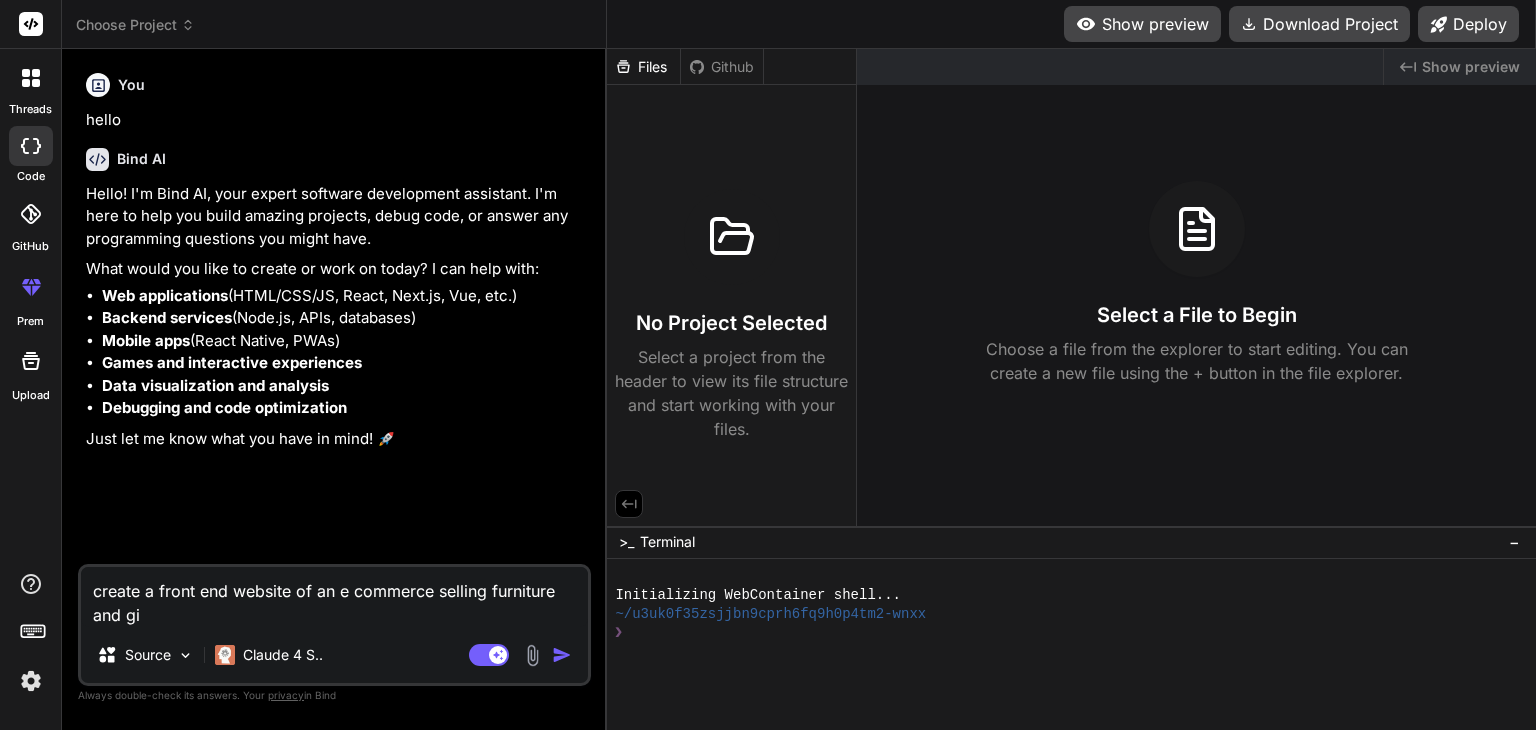 type on "create a front end website of an e commerce selling furniture and giv" 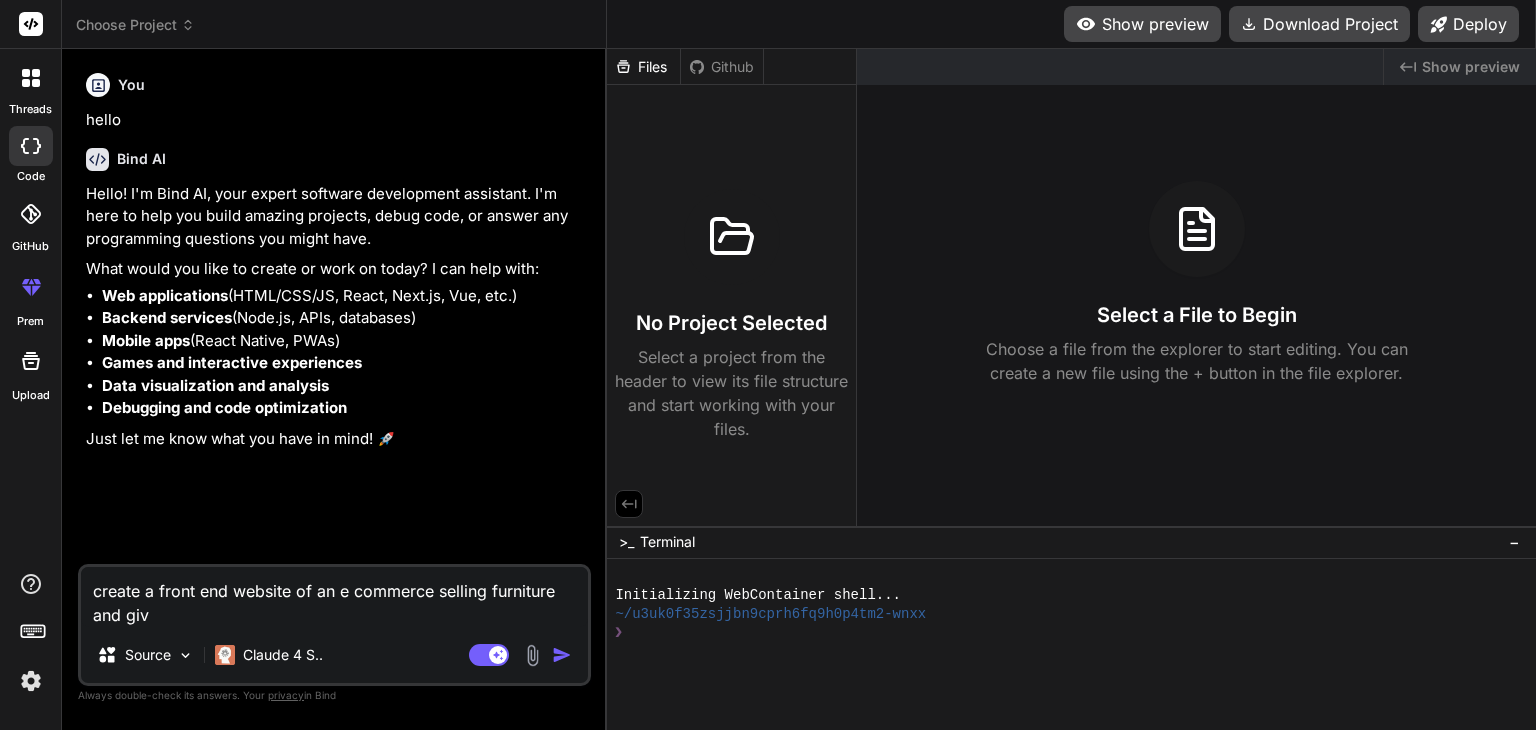 type on "create a front end website of an e commerce selling furniture and give" 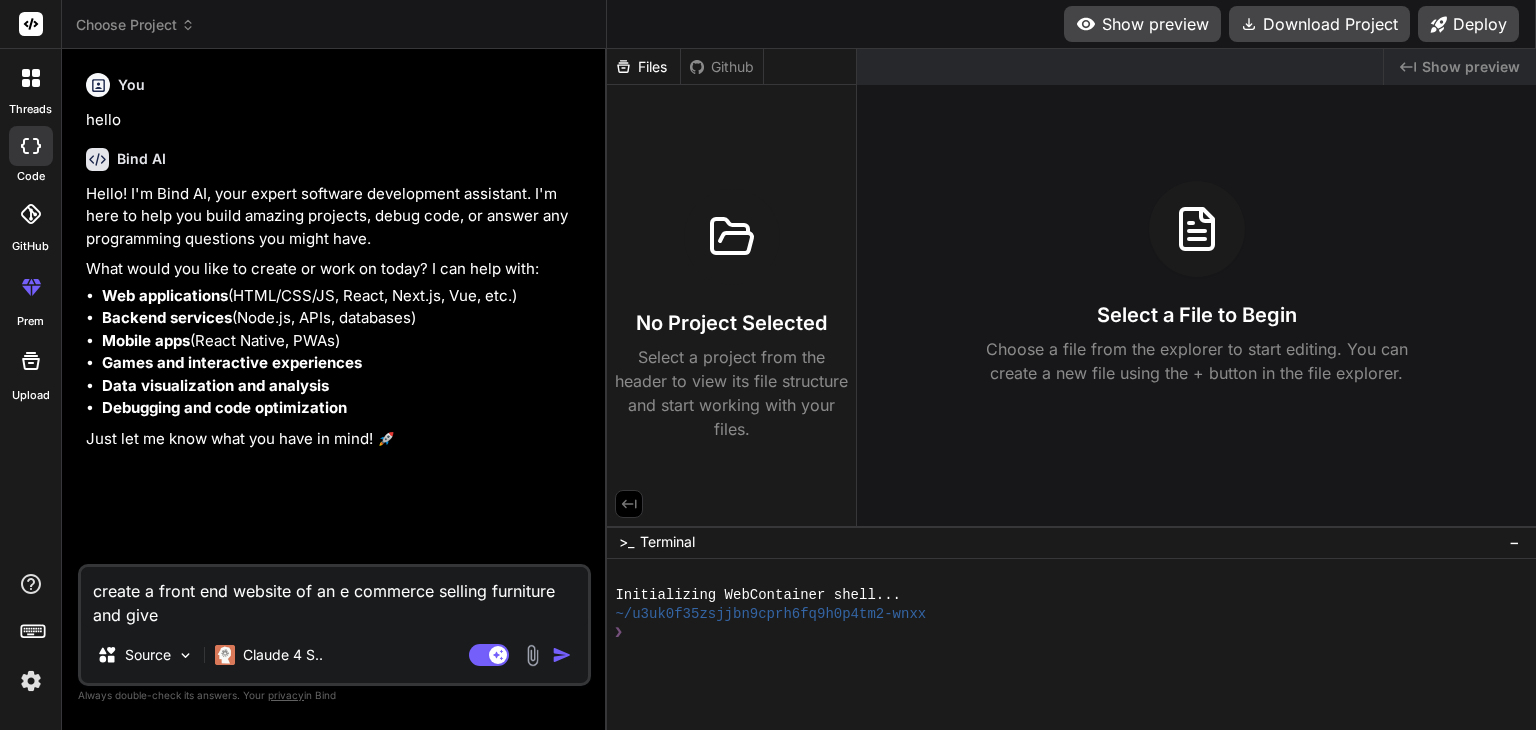 type on "create a front end website of an e commerce selling furniture and give" 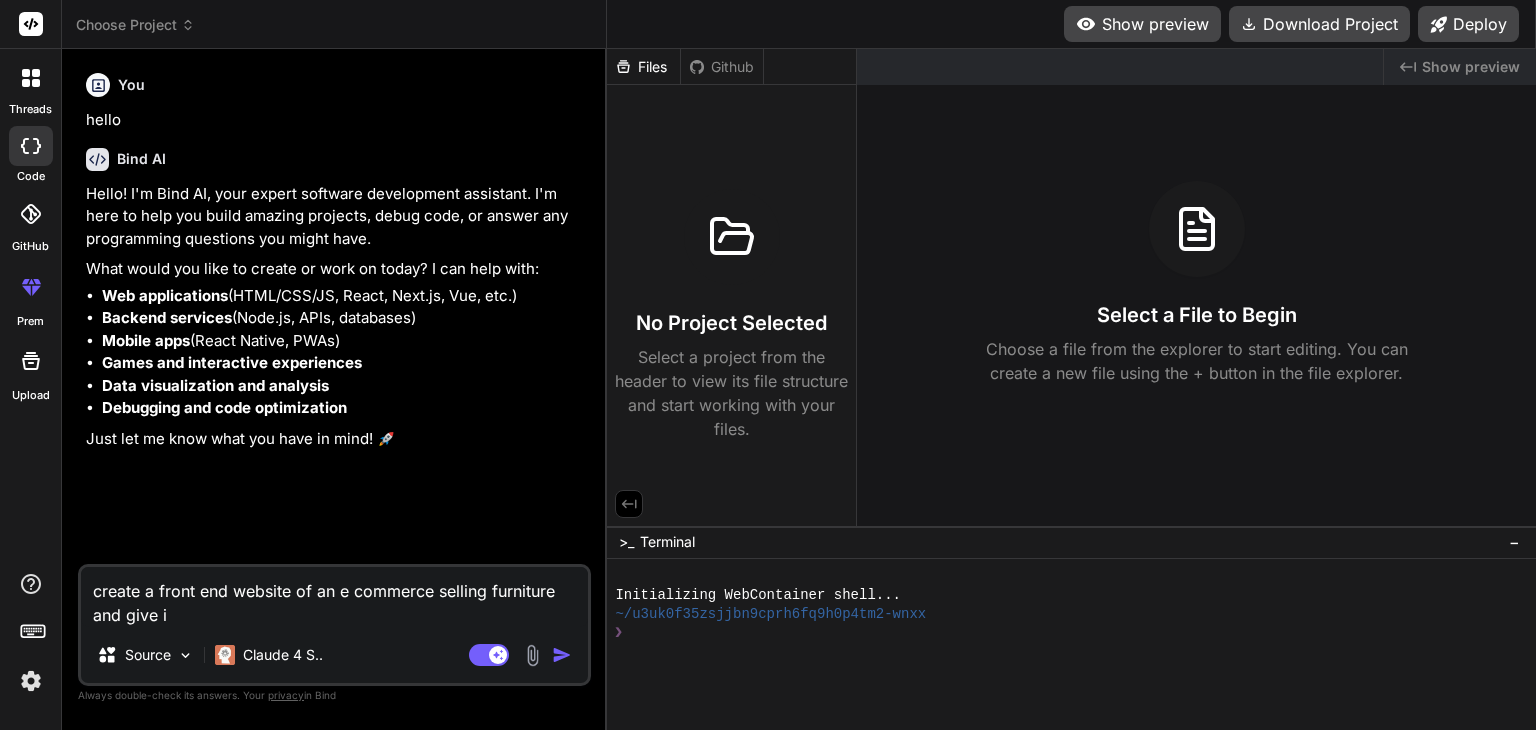 type on "create a front end website of an e commerce selling furniture and give it" 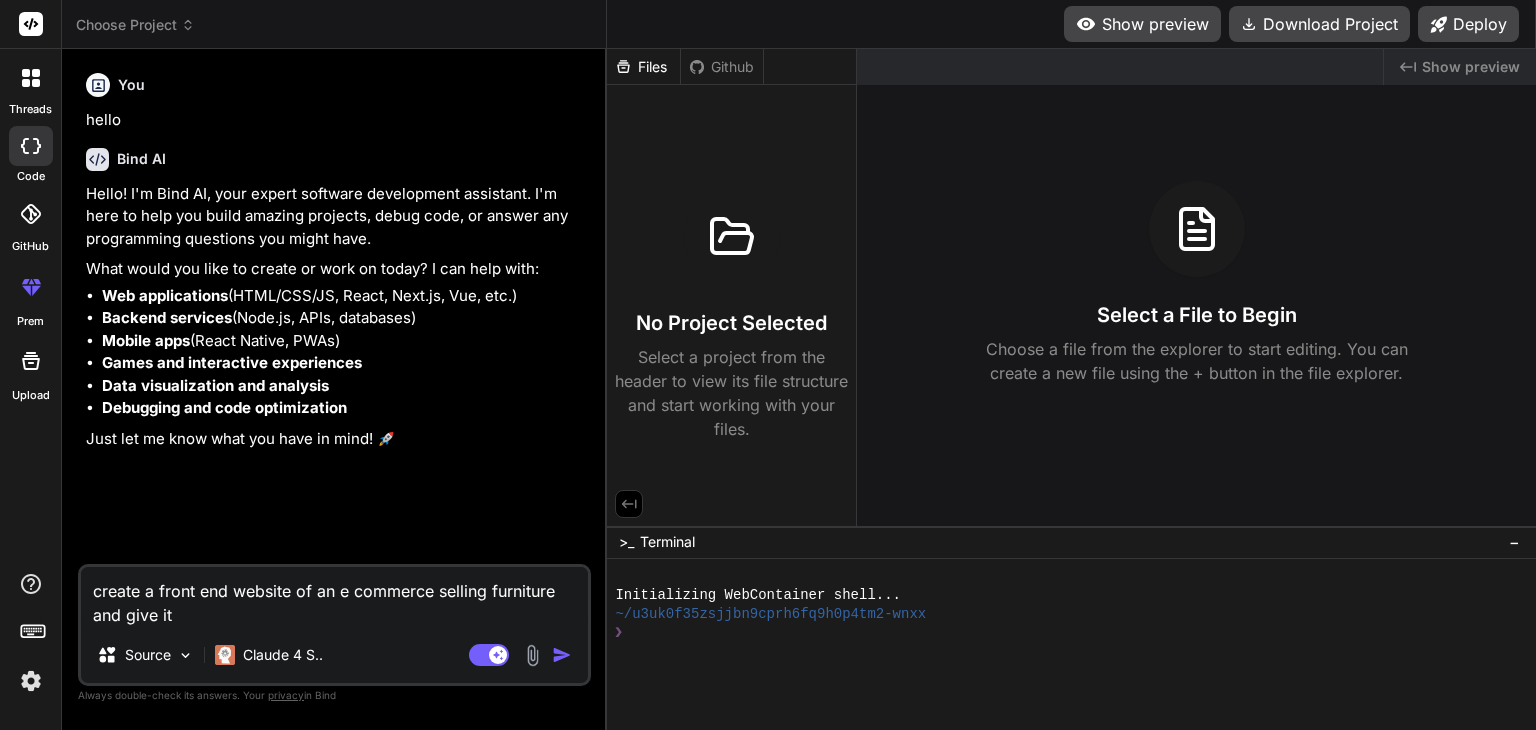 type on "create a front end website of an e commerce selling furniture and give it" 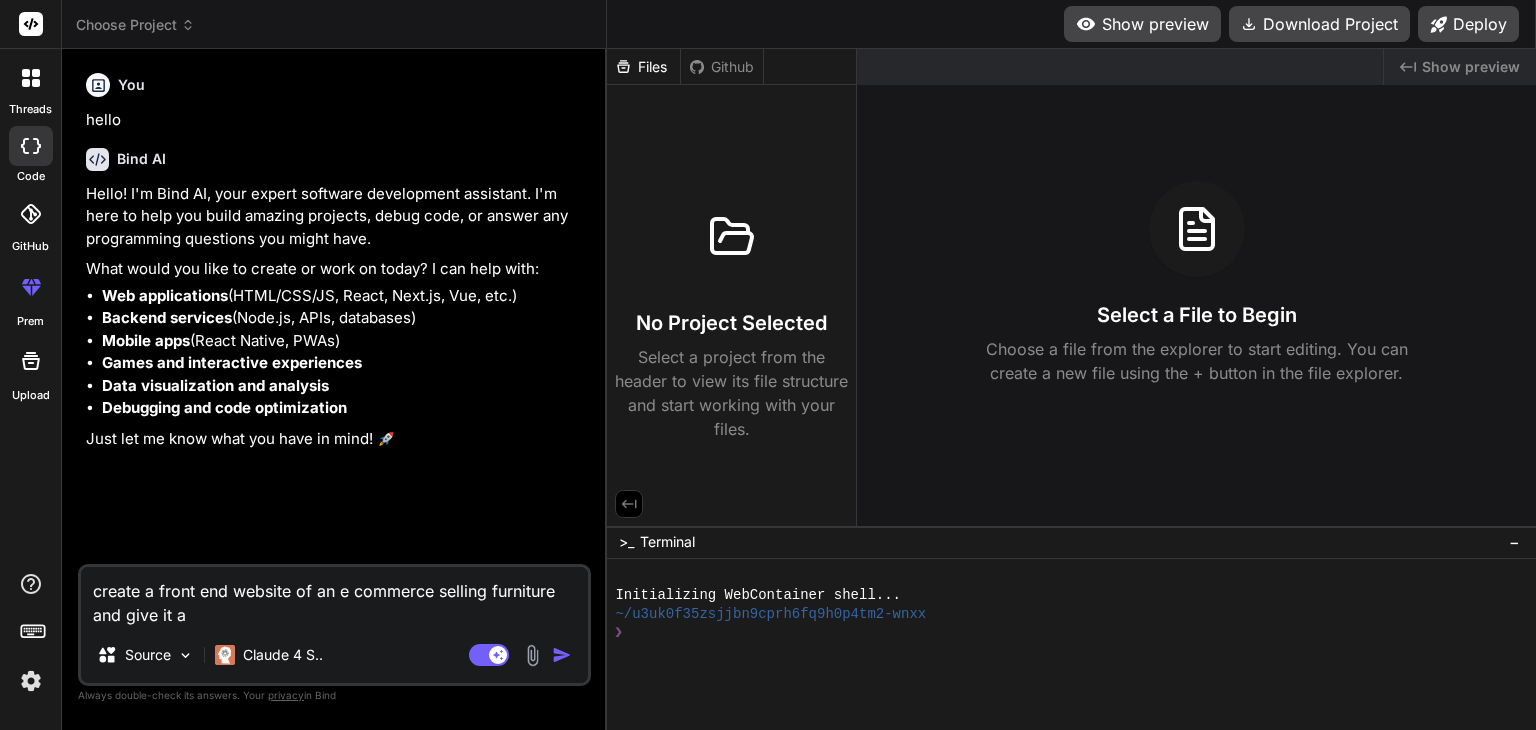 type on "create a front end website of an e commerce selling furniture and give it a" 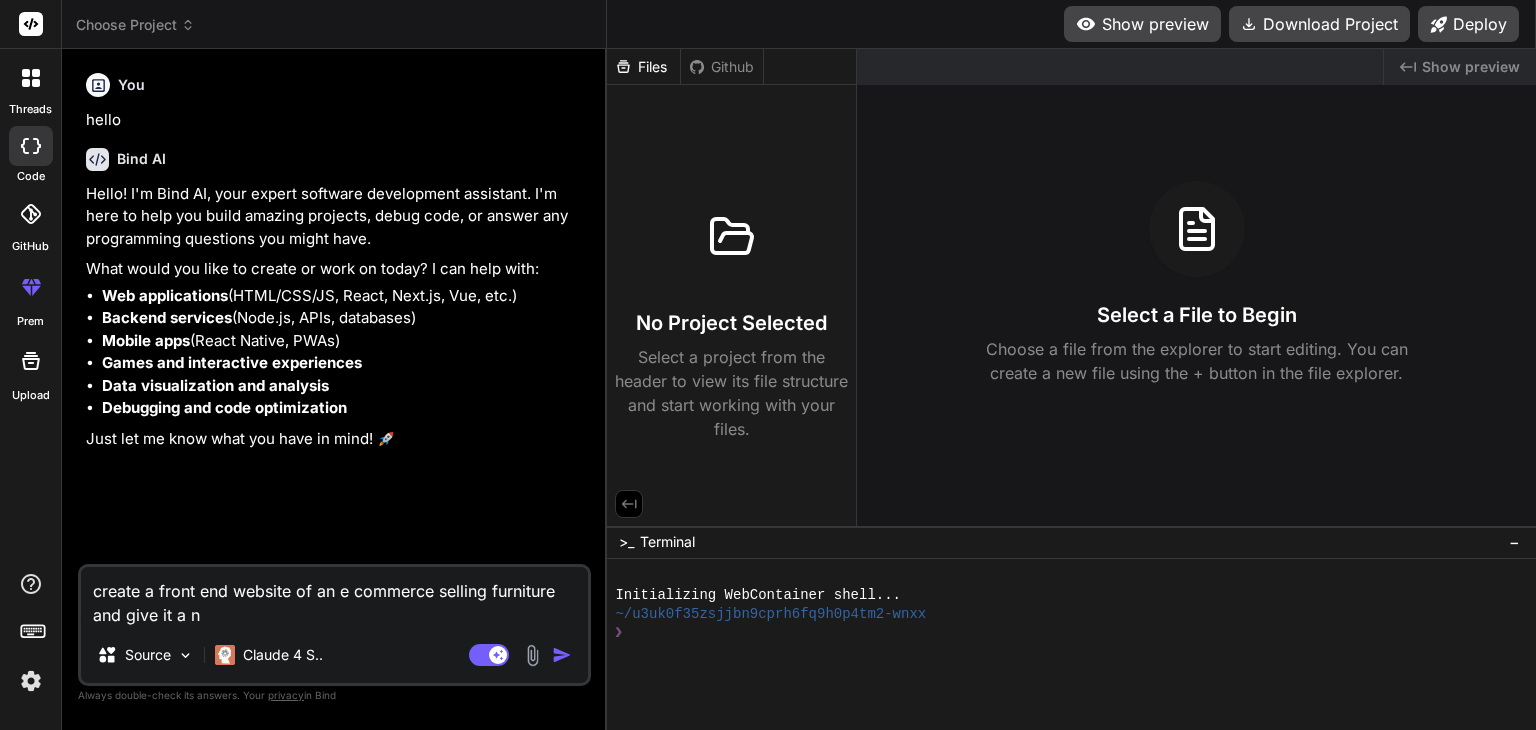 type on "create a front end website of an e commerce selling furniture and give it a ni" 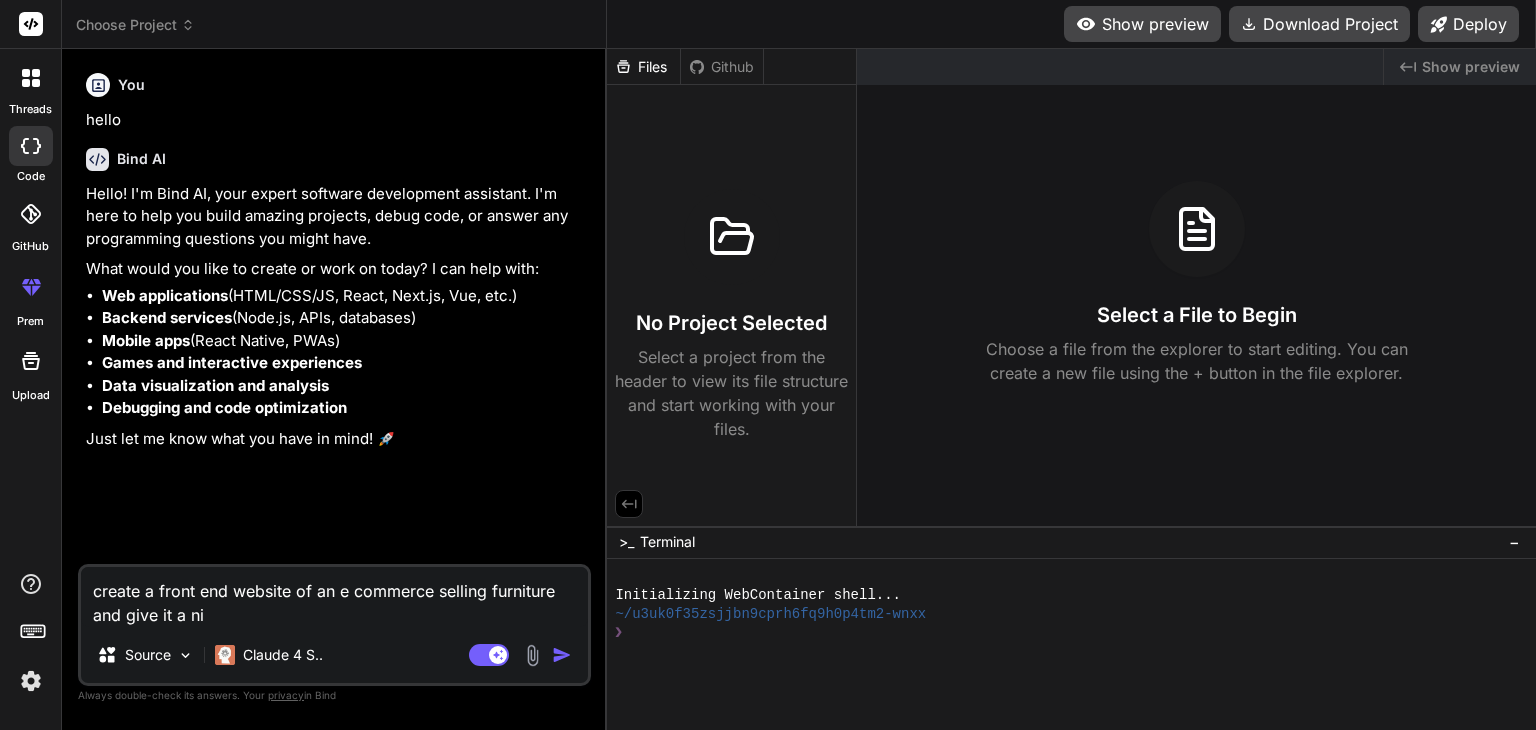 type on "create a front end website of an e commerce selling furniture and give it a nic" 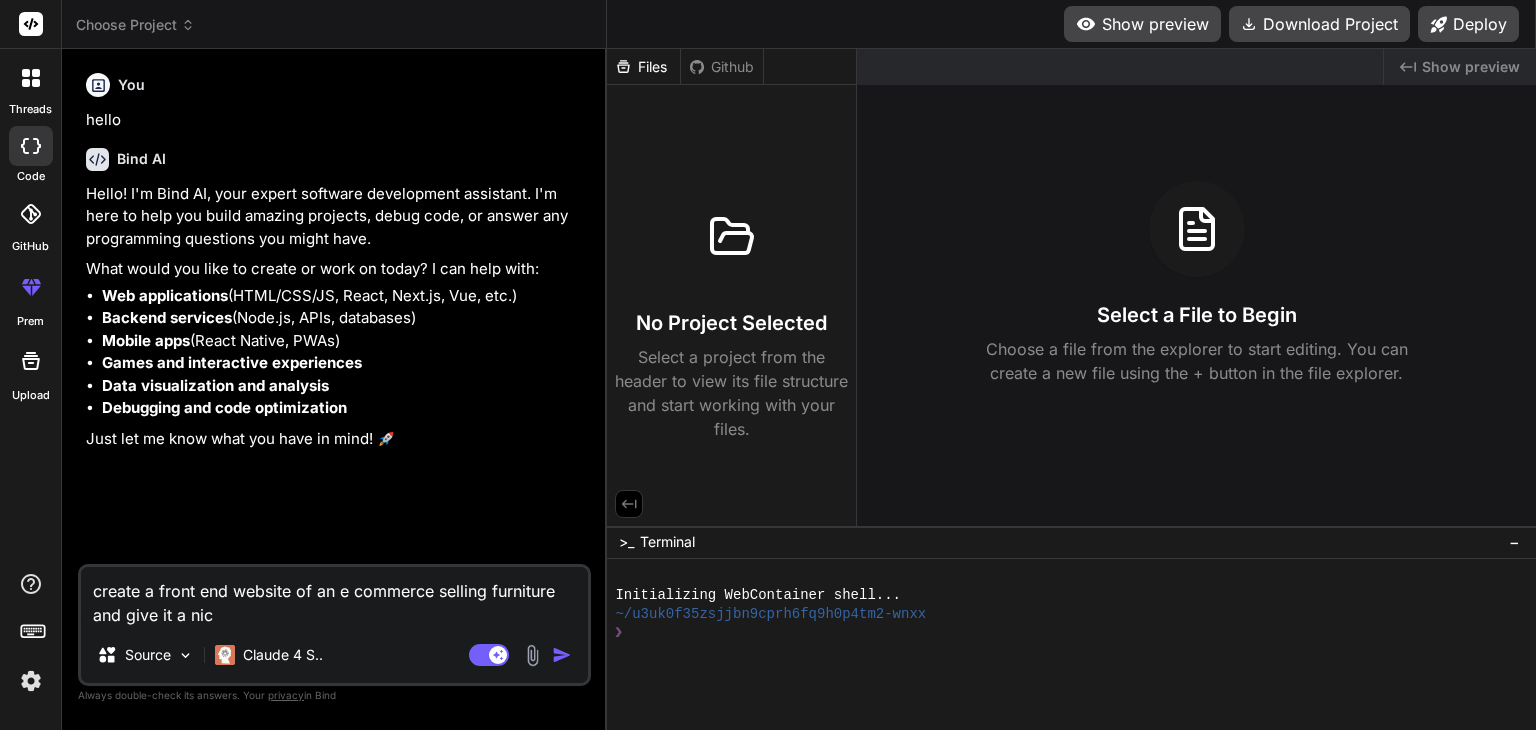 type on "create a front end website of an e commerce selling furniture and give it a nice" 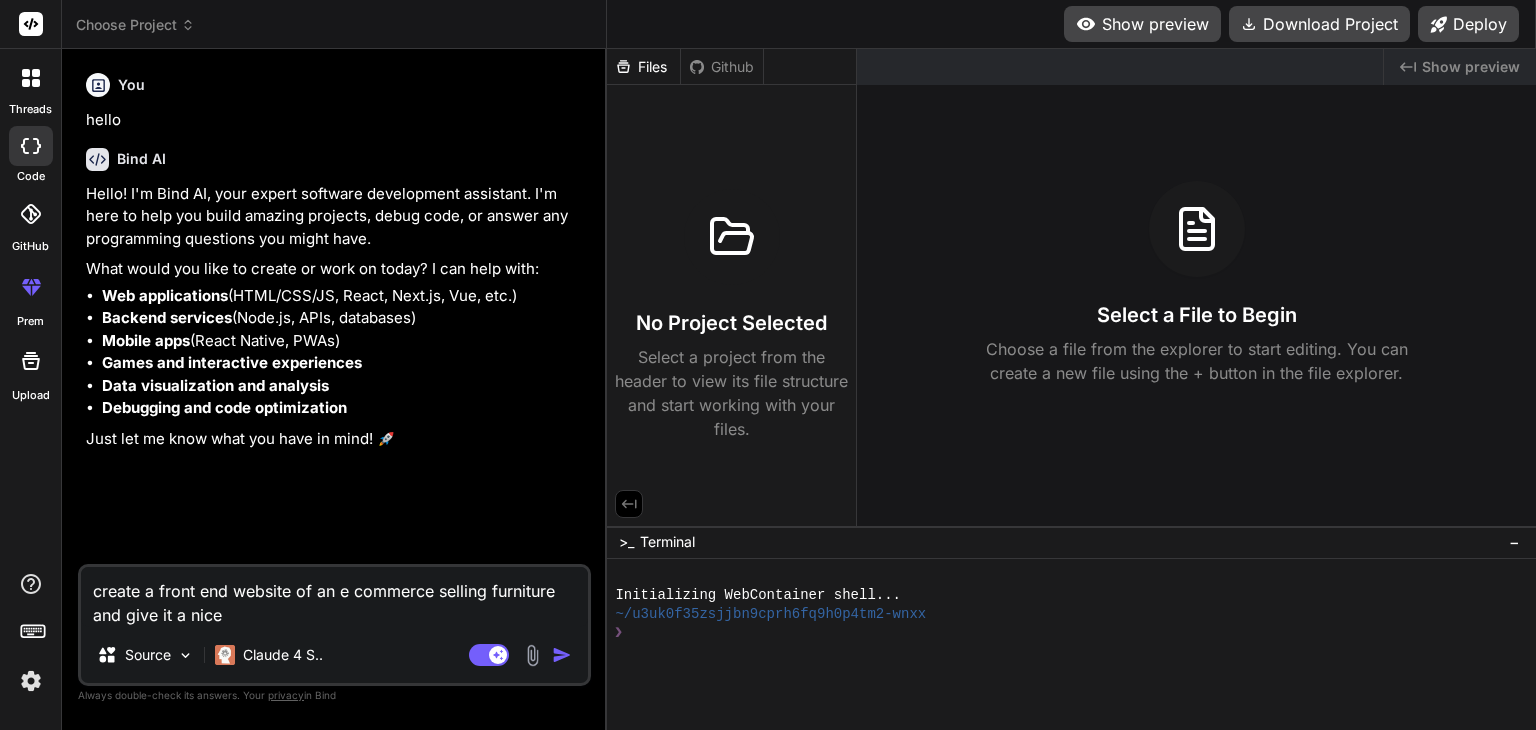type on "create a front end website of an e commerce selling furniture and give it a nice" 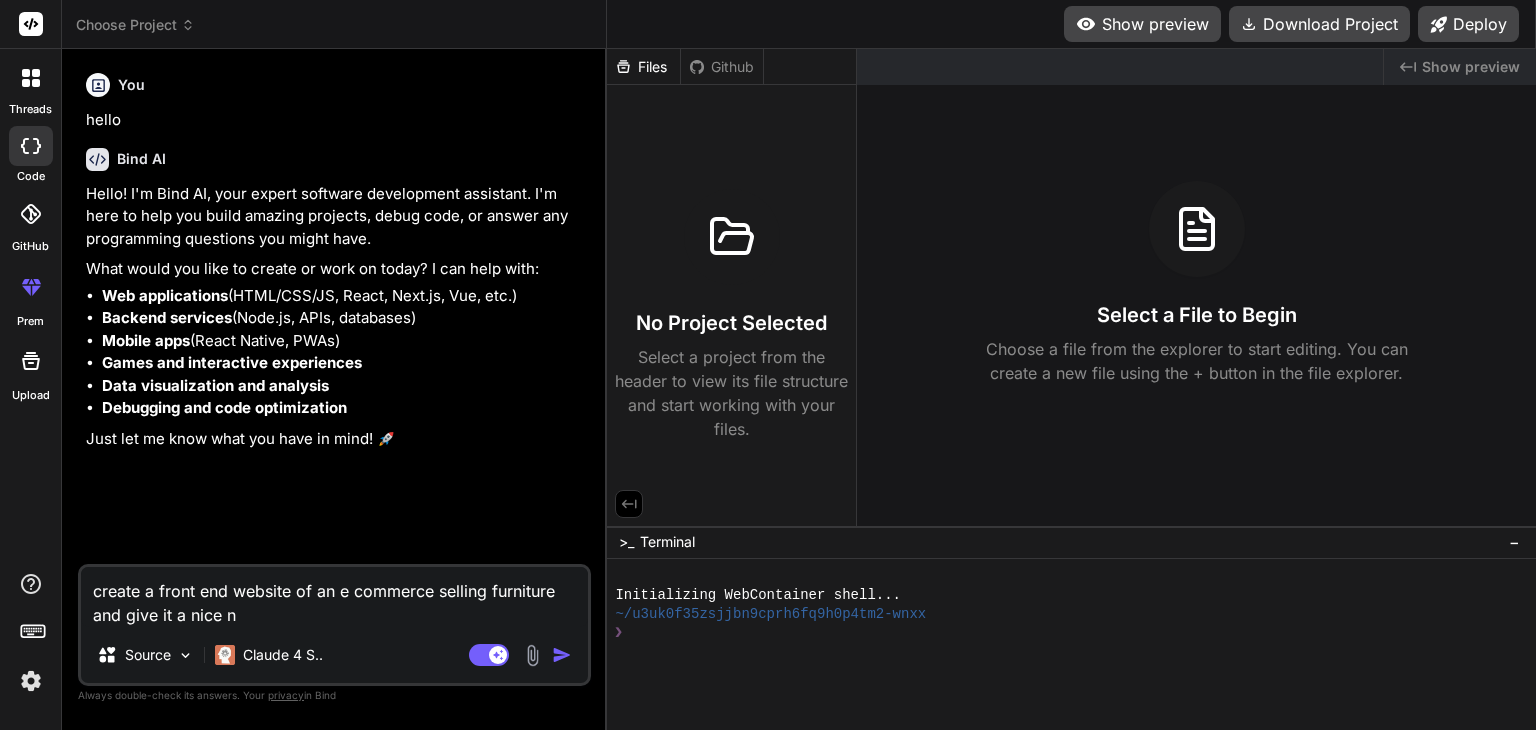 type on "create a front end website of an e commerce selling furniture and give it a nice na" 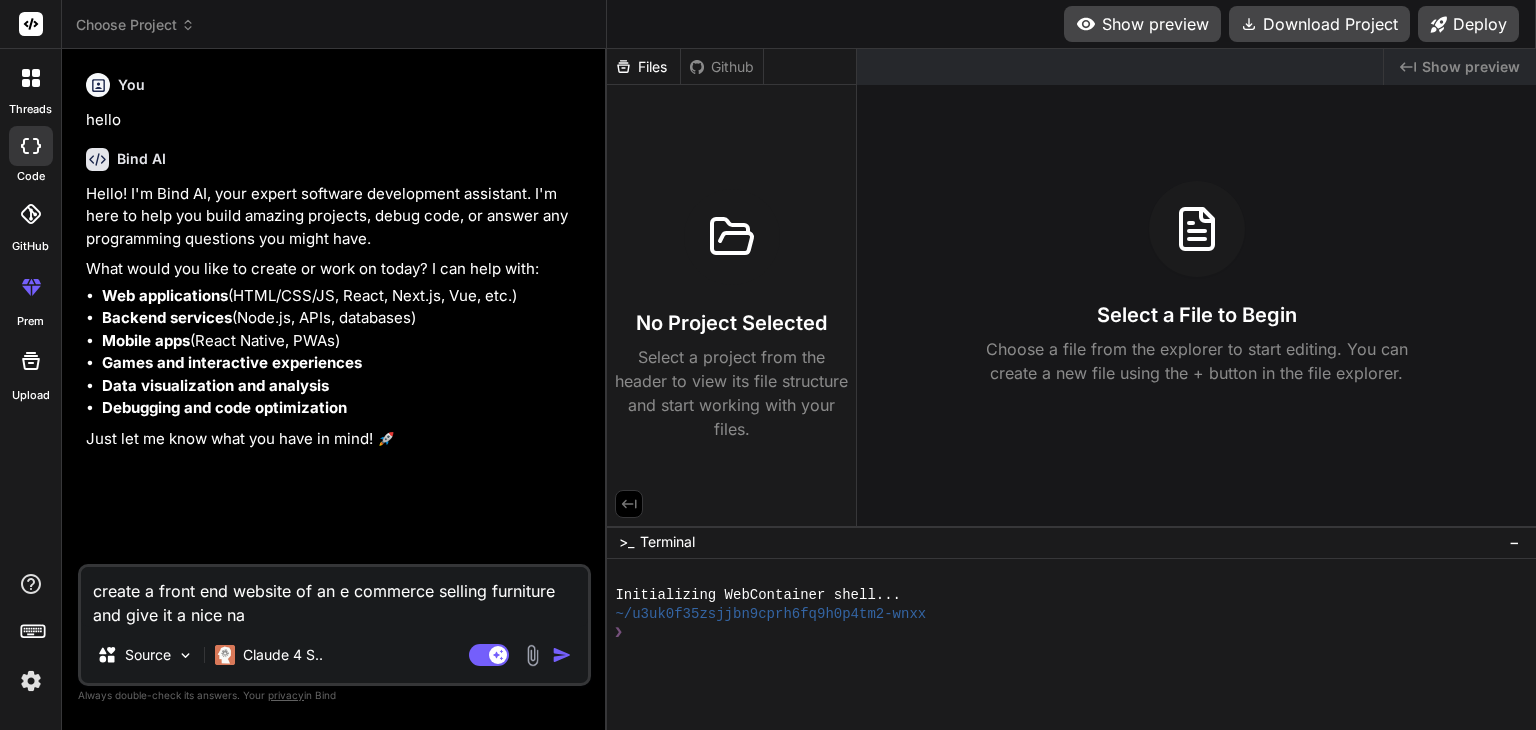 type on "create a front end website of an e commerce selling furniture and give it a nice nam" 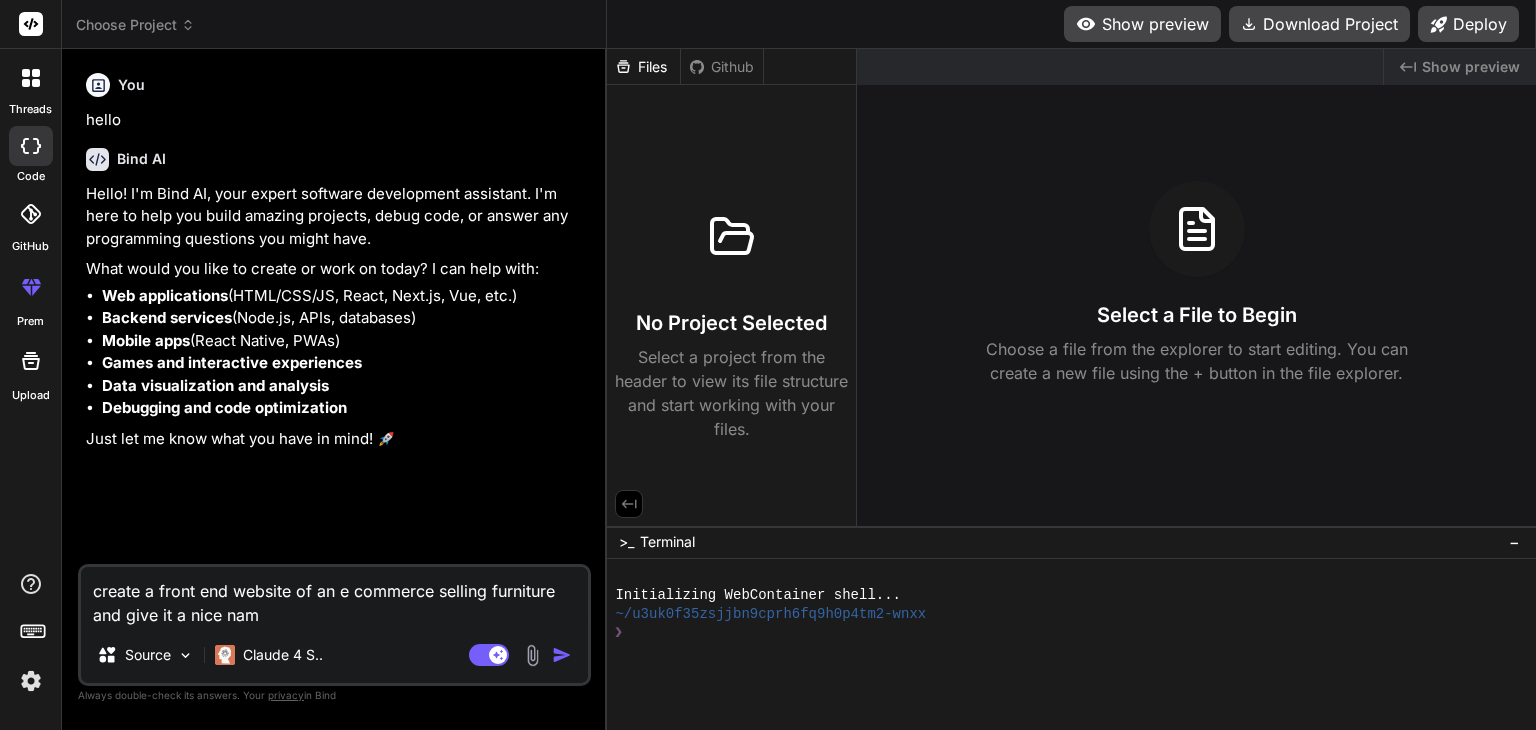 type on "create a front end website of an e commerce selling furniture and give it a nice name" 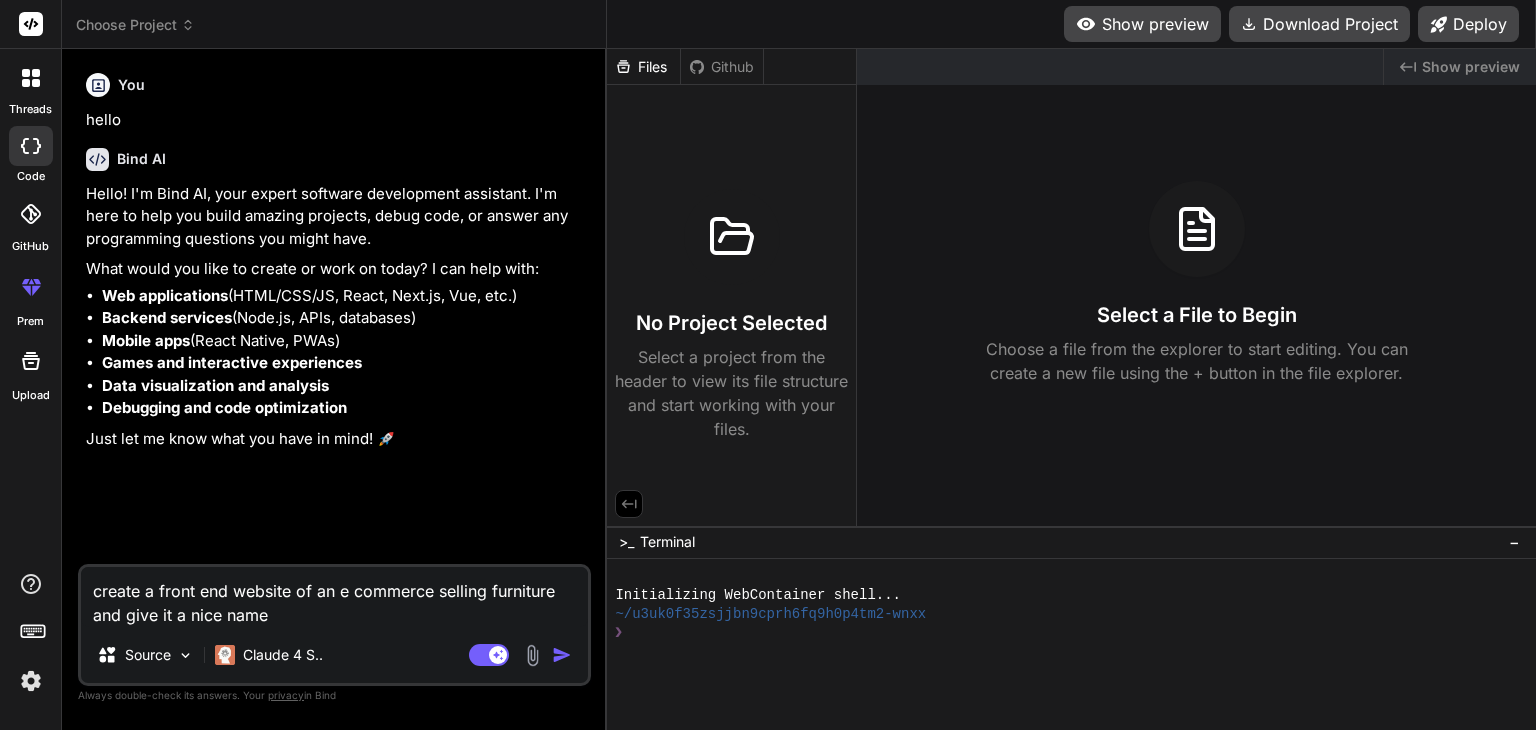 type on "create a front end website of an e commerce selling furniture and give it a nice name" 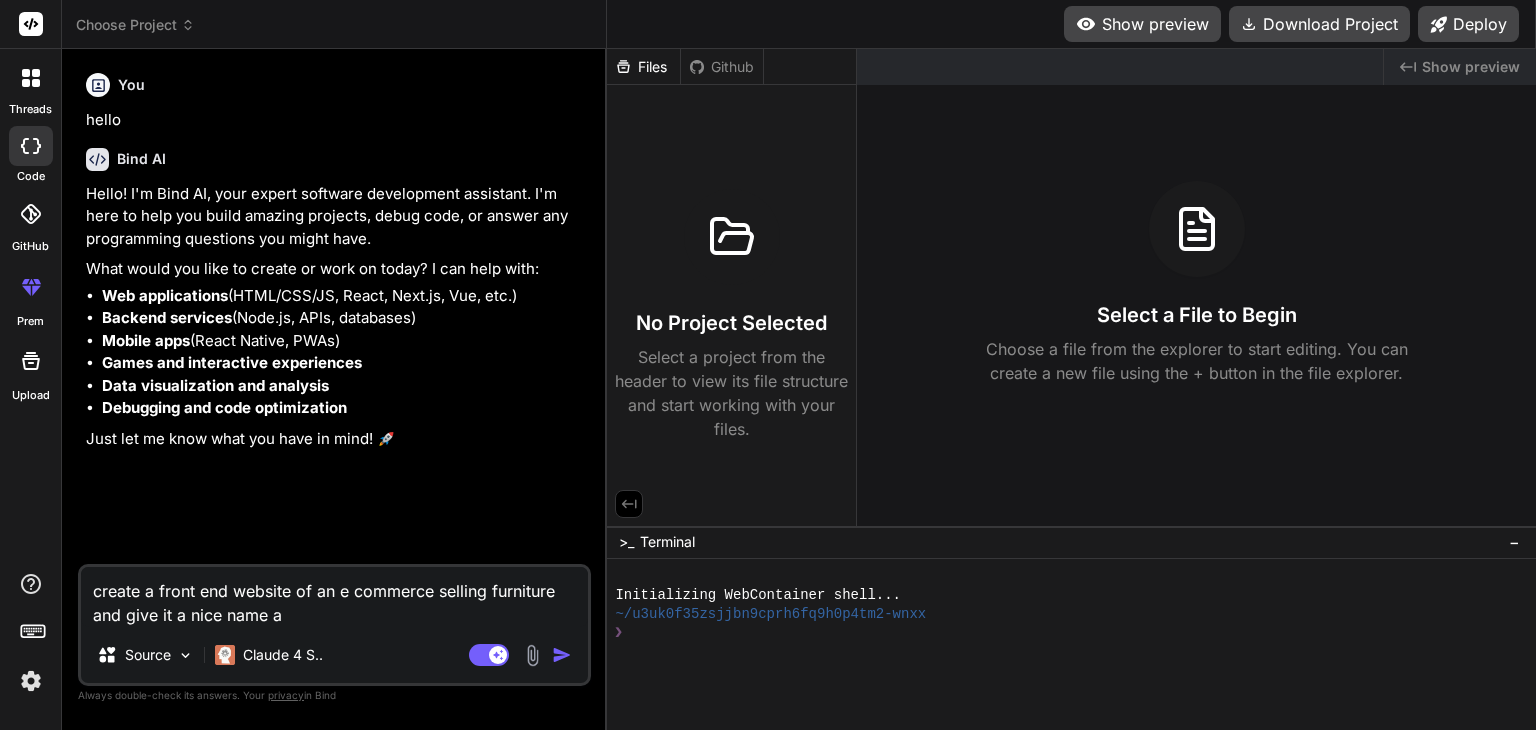 type on "create a front end website of an e commerce selling furniture and give it a nice name an" 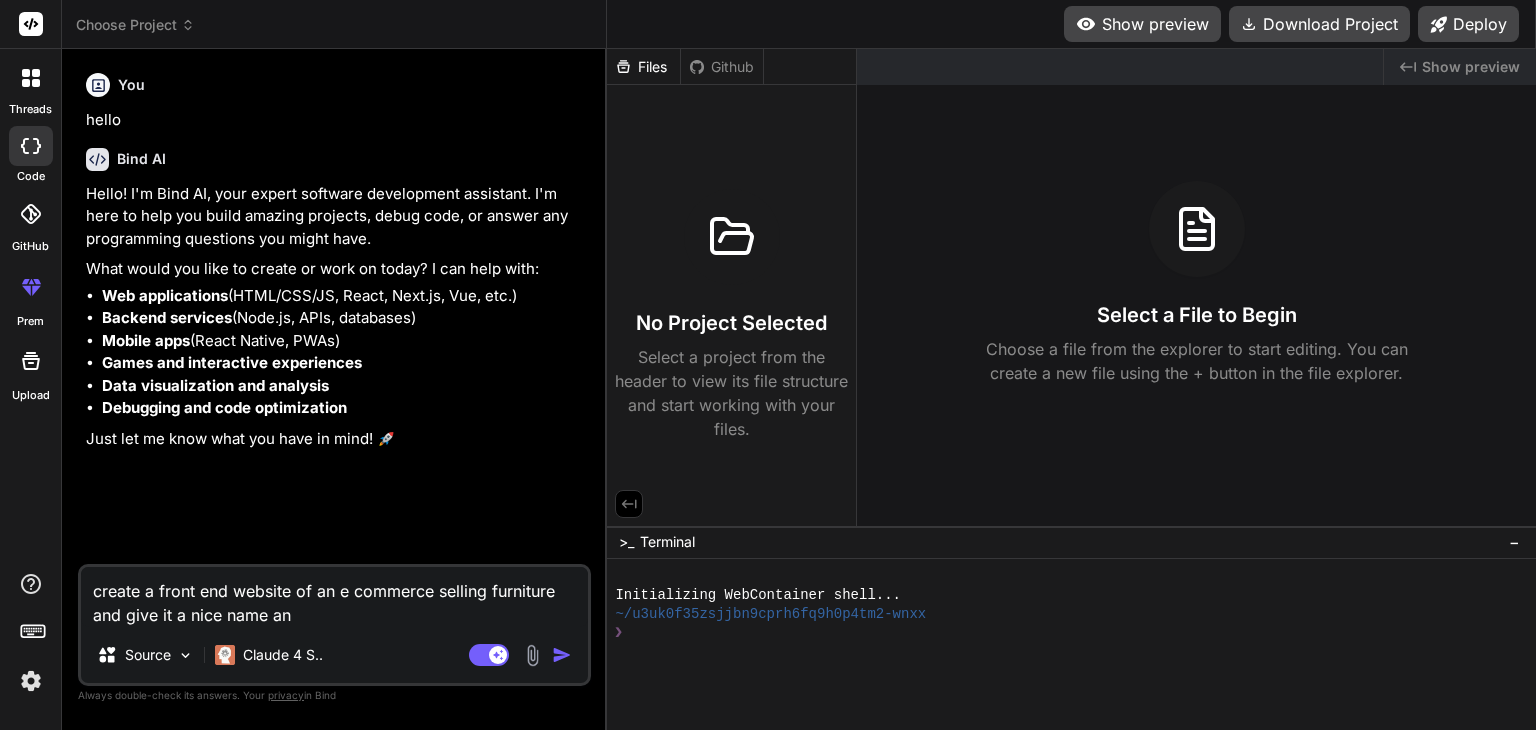 type on "create a front end website of an e commerce selling furniture and give it a nice name and" 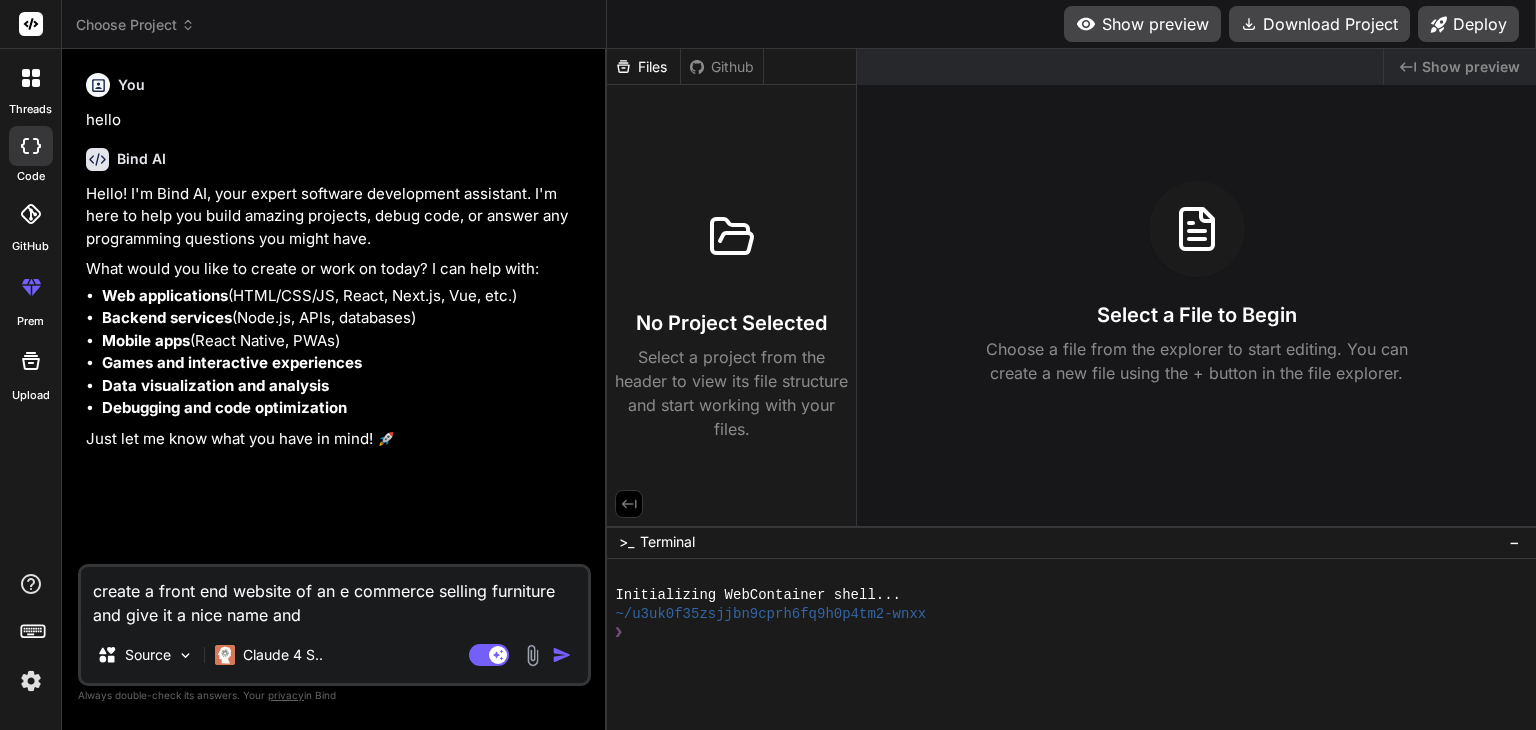 type on "create a front end website of an e commerce selling furniture and give it a nice name and" 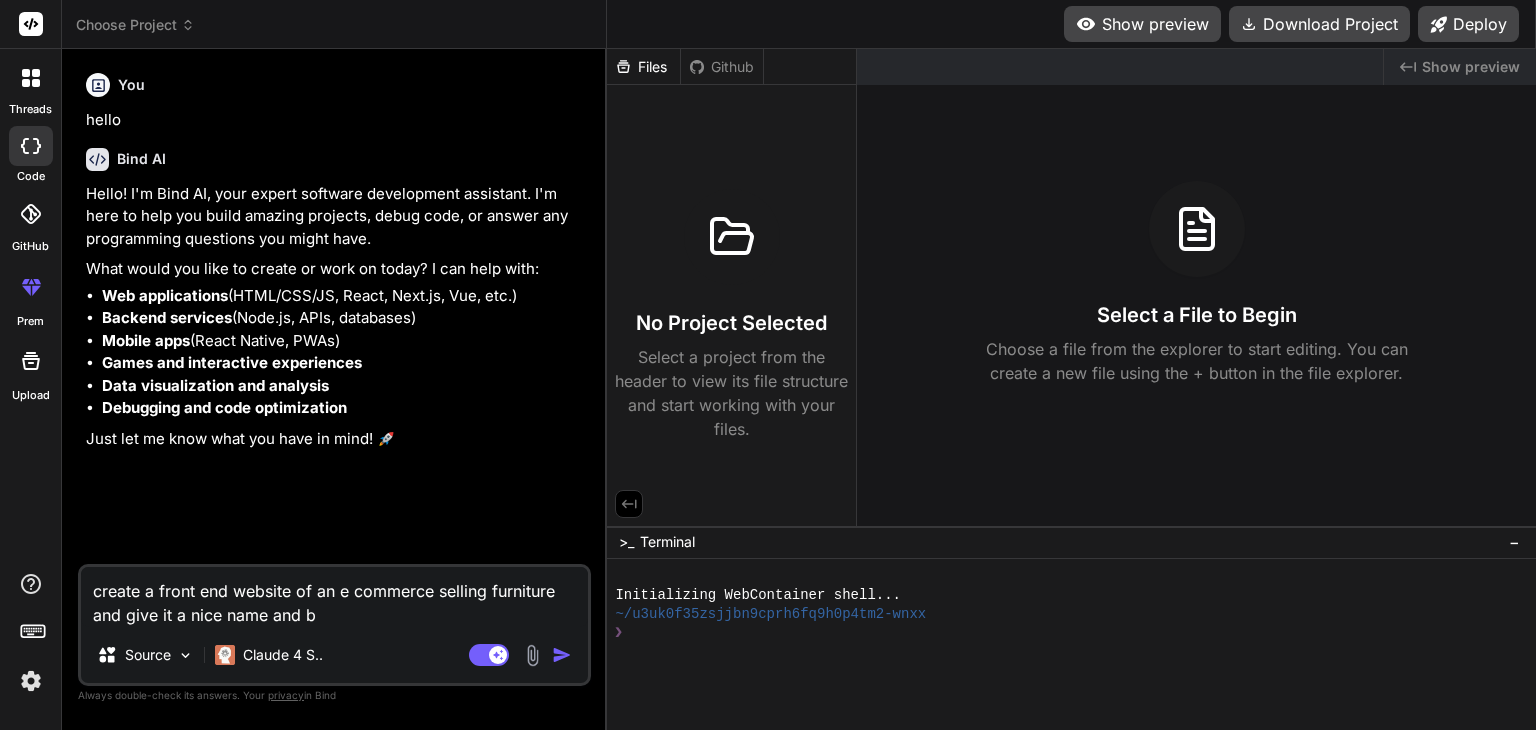 type on "create a front end website of an e commerce selling furniture and give it a nice name and ba" 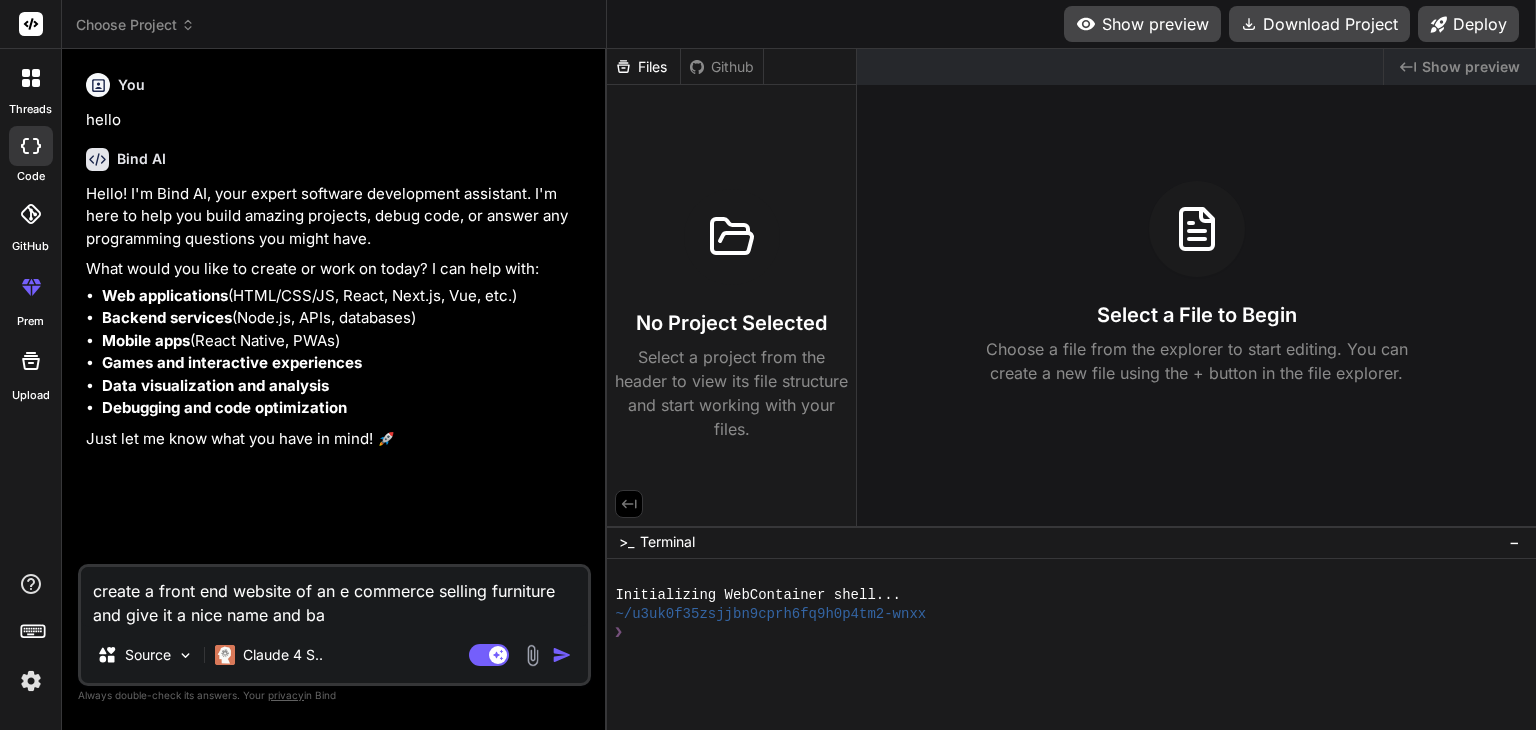 type on "create a front end website of an e commerce selling furniture and give it a nice name and bac" 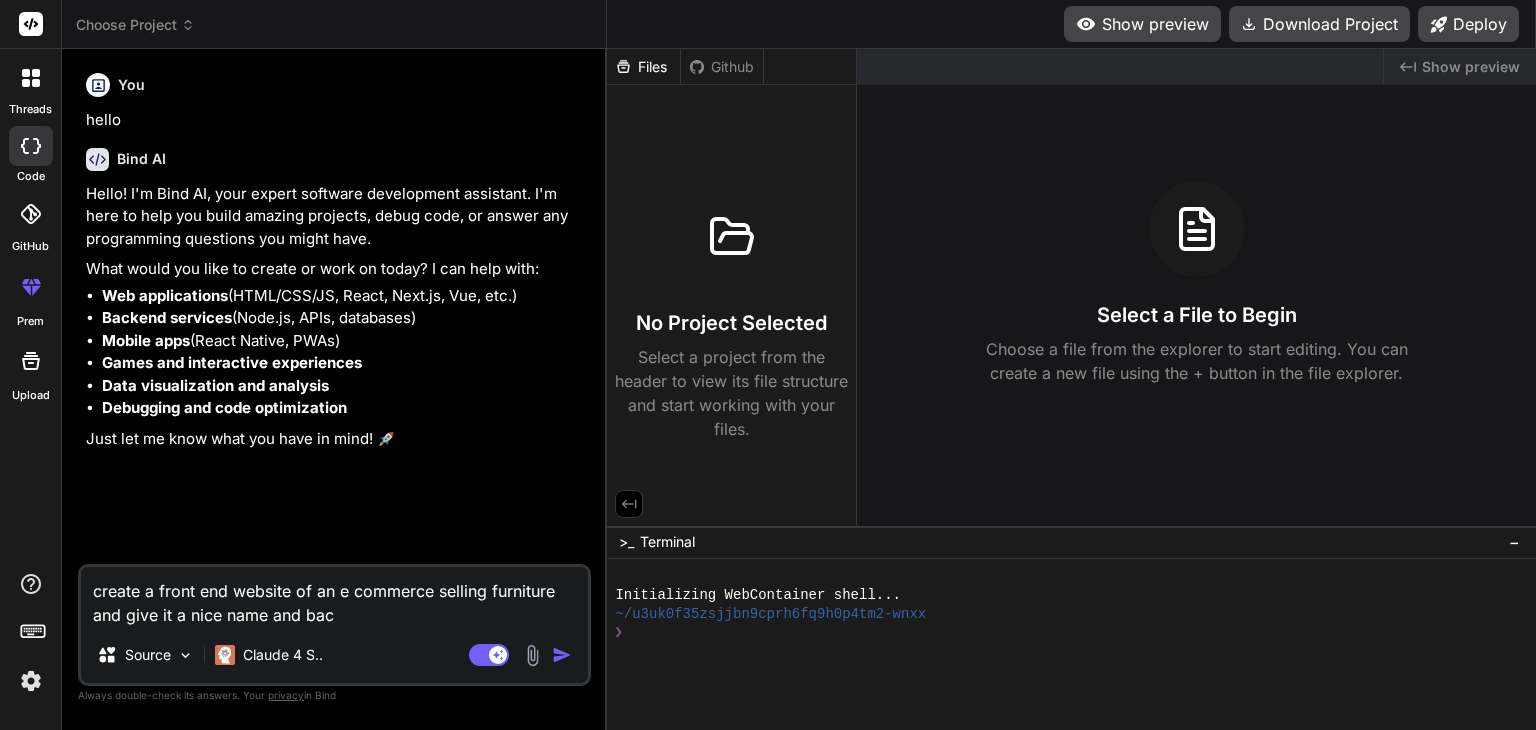 type on "create a front end website of an e commerce selling furniture and give it a nice name and back" 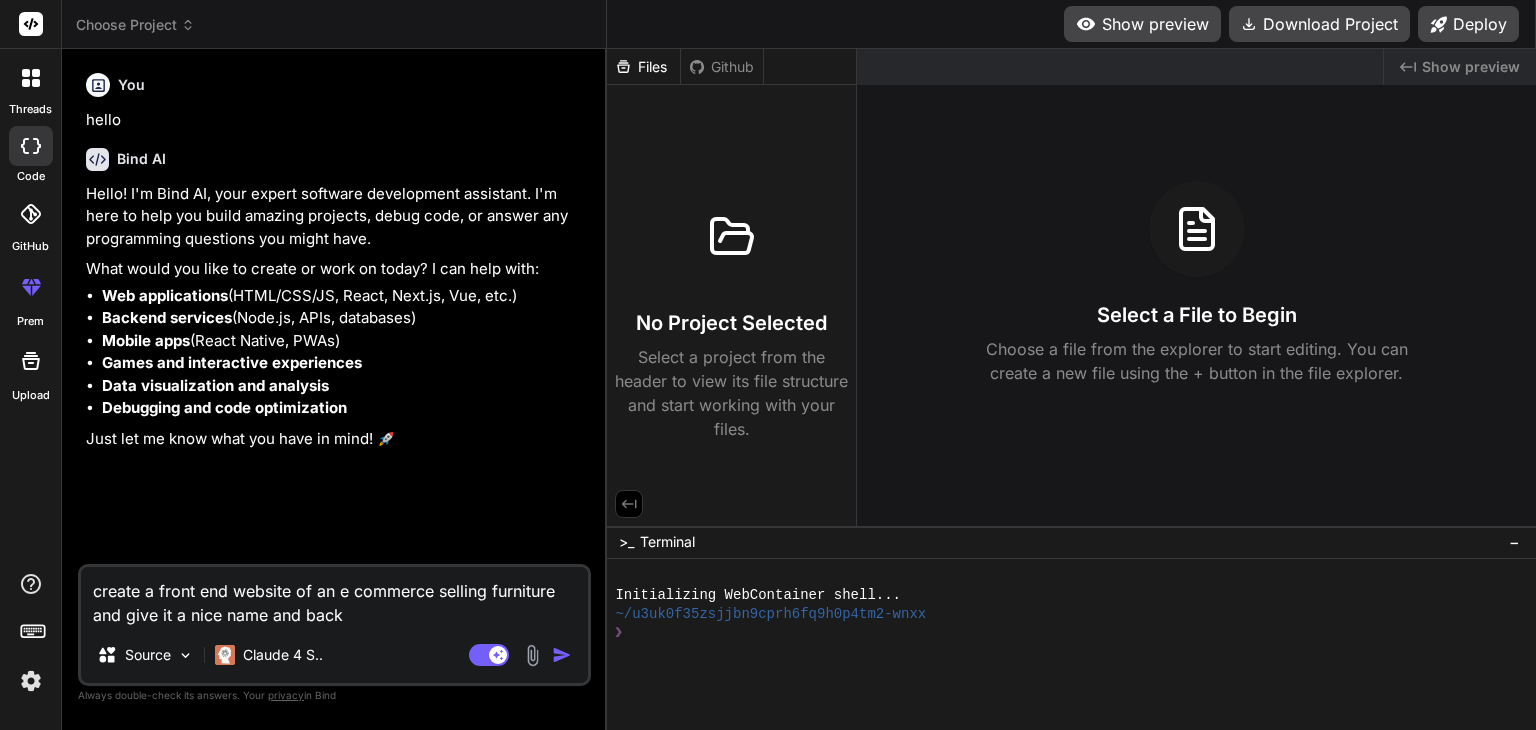 type on "create a front end website of an e commerce selling furniture and give it a nice name and backg" 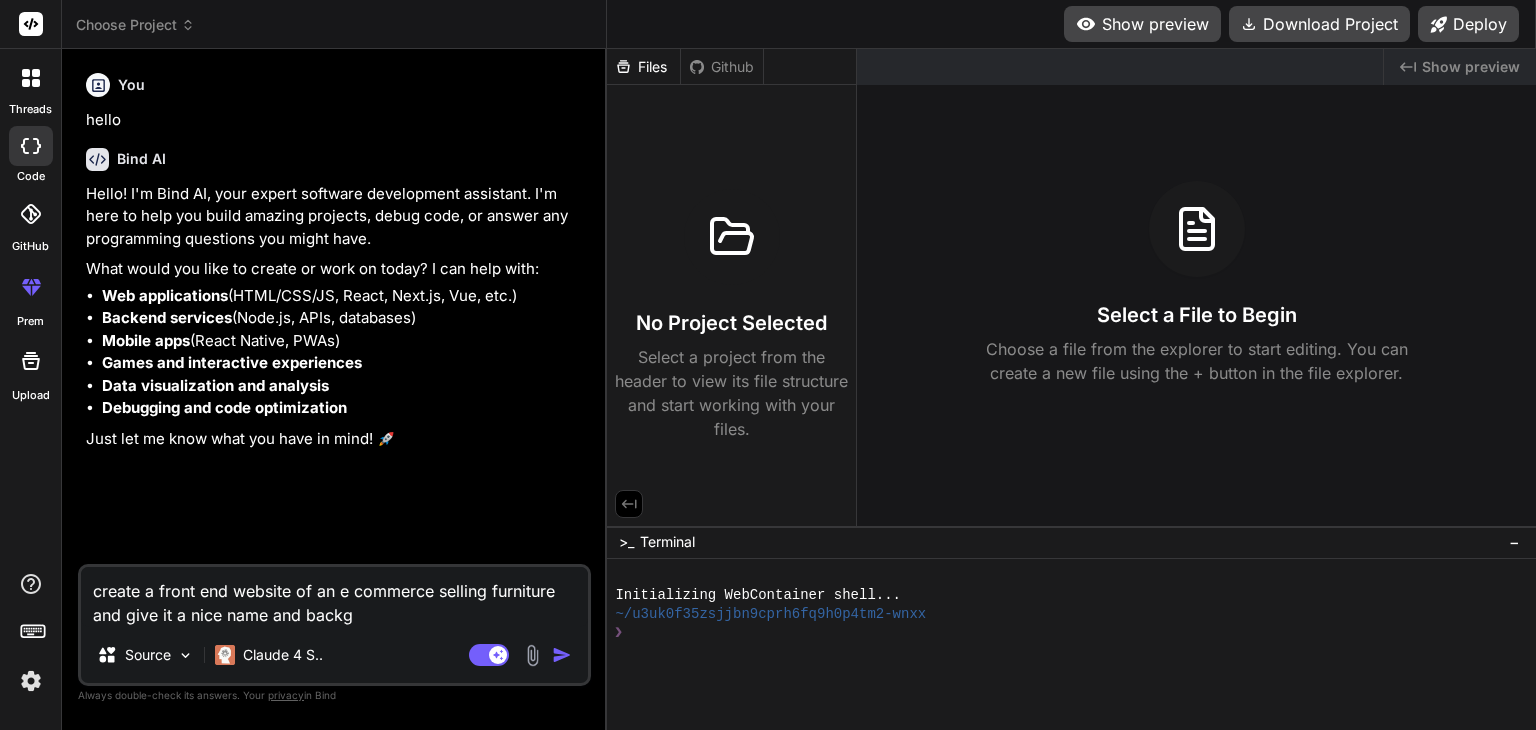 type on "create a front end website of an e commerce selling furniture and give it a nice name and backgr" 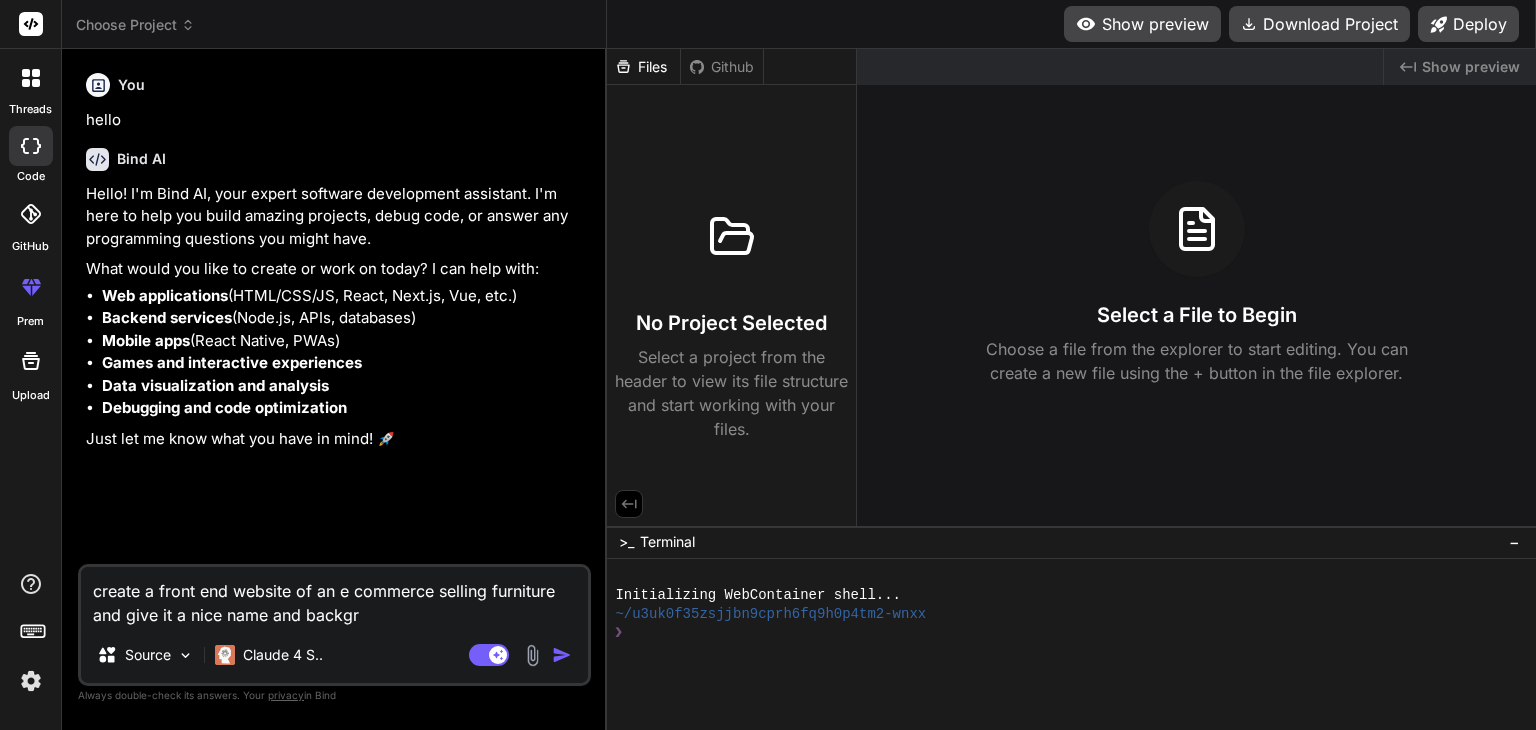 type on "create a front end website of an e commerce selling furniture and give it a nice name and backgro" 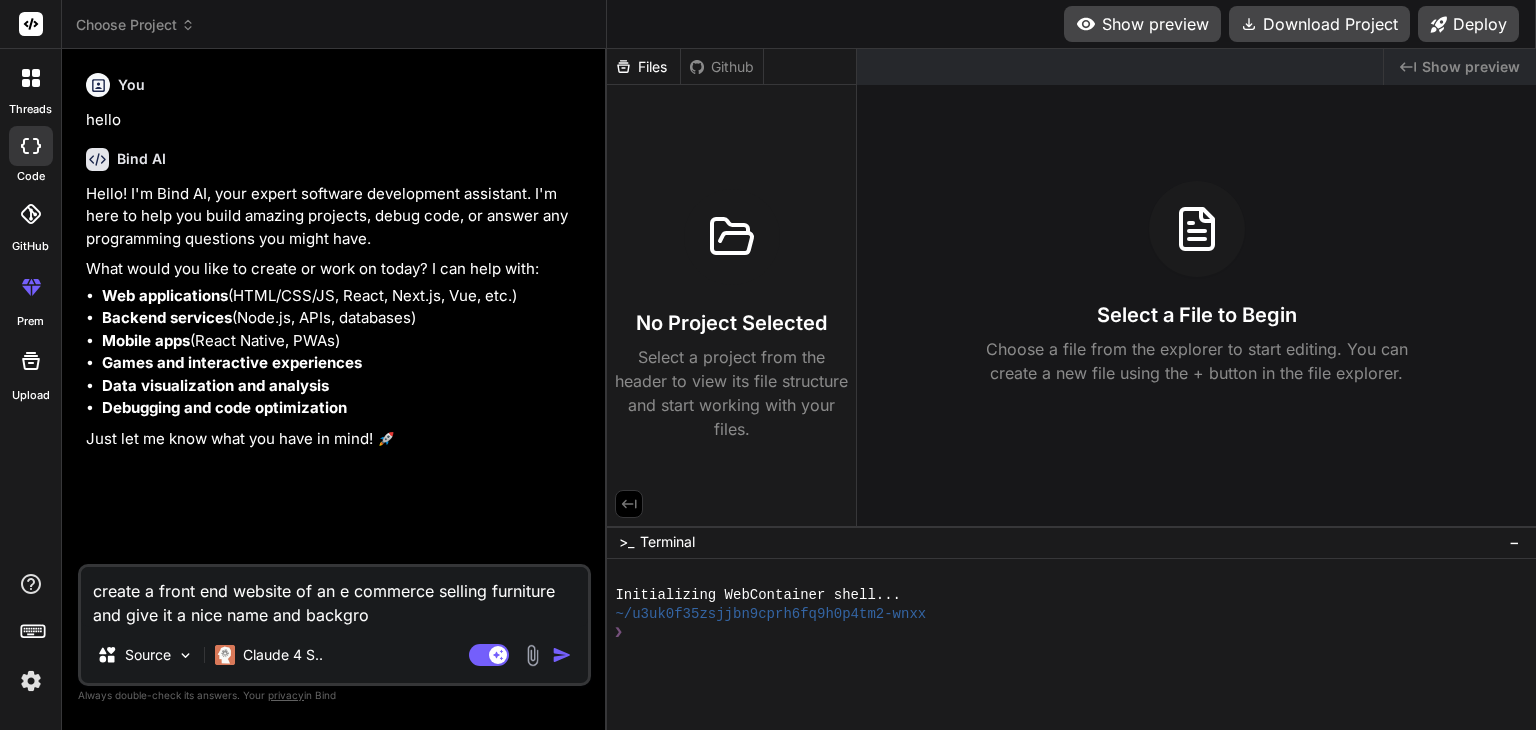 type on "create a front end website of an e commerce selling furniture and give it a nice name and backgrou" 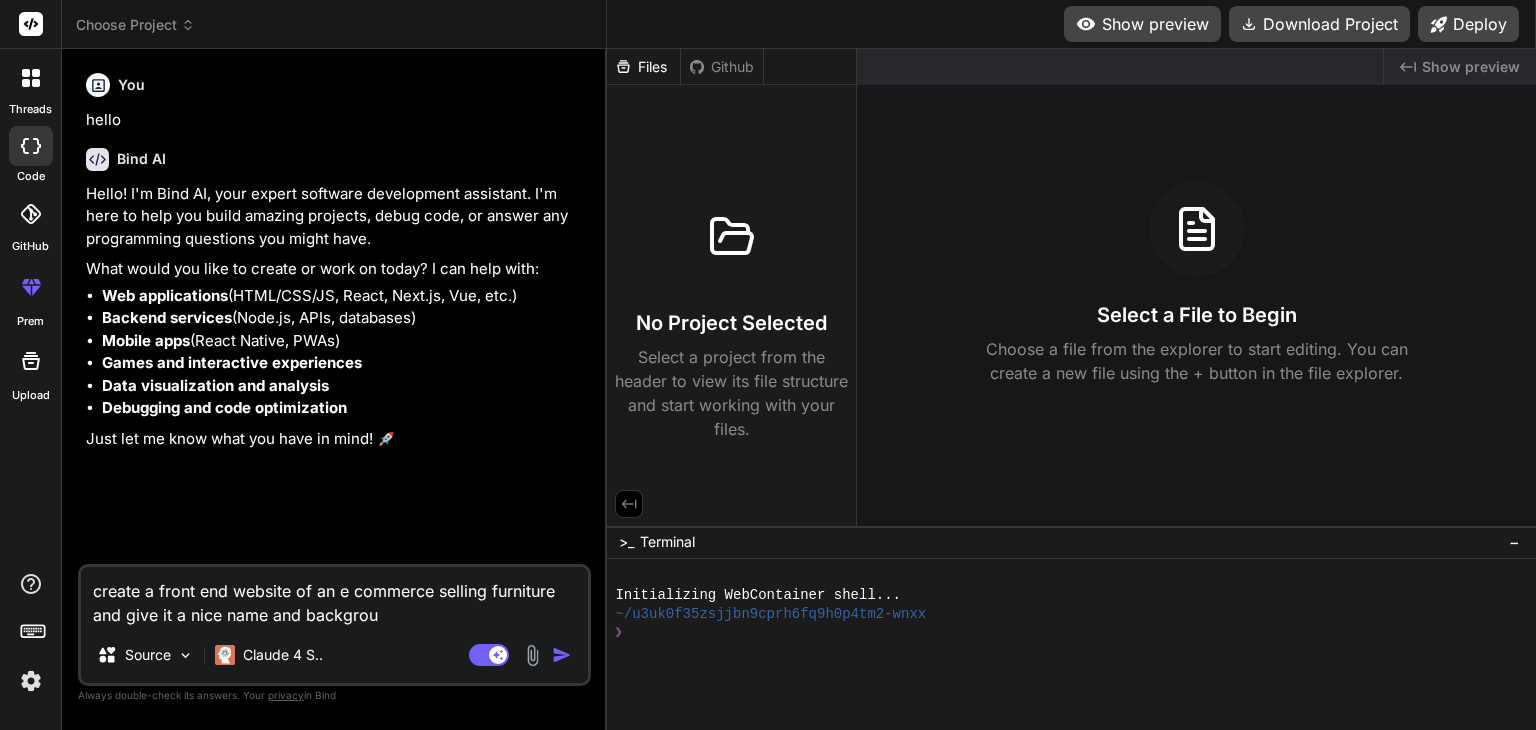 type on "create a front end website of an e commerce selling furniture and give it a nice name and backgroun" 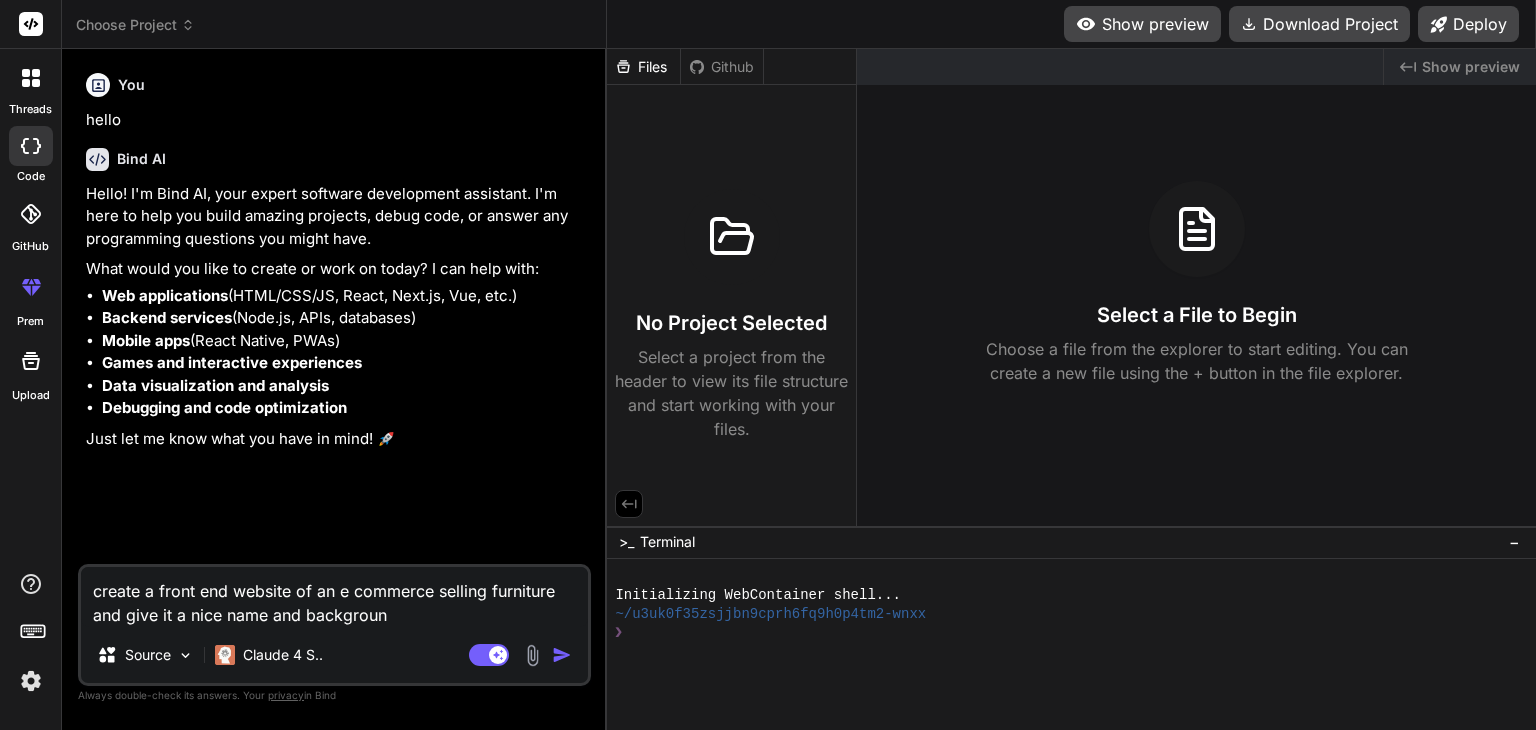 type on "create a front end website of an e commerce selling furniture and give it a nice name and background" 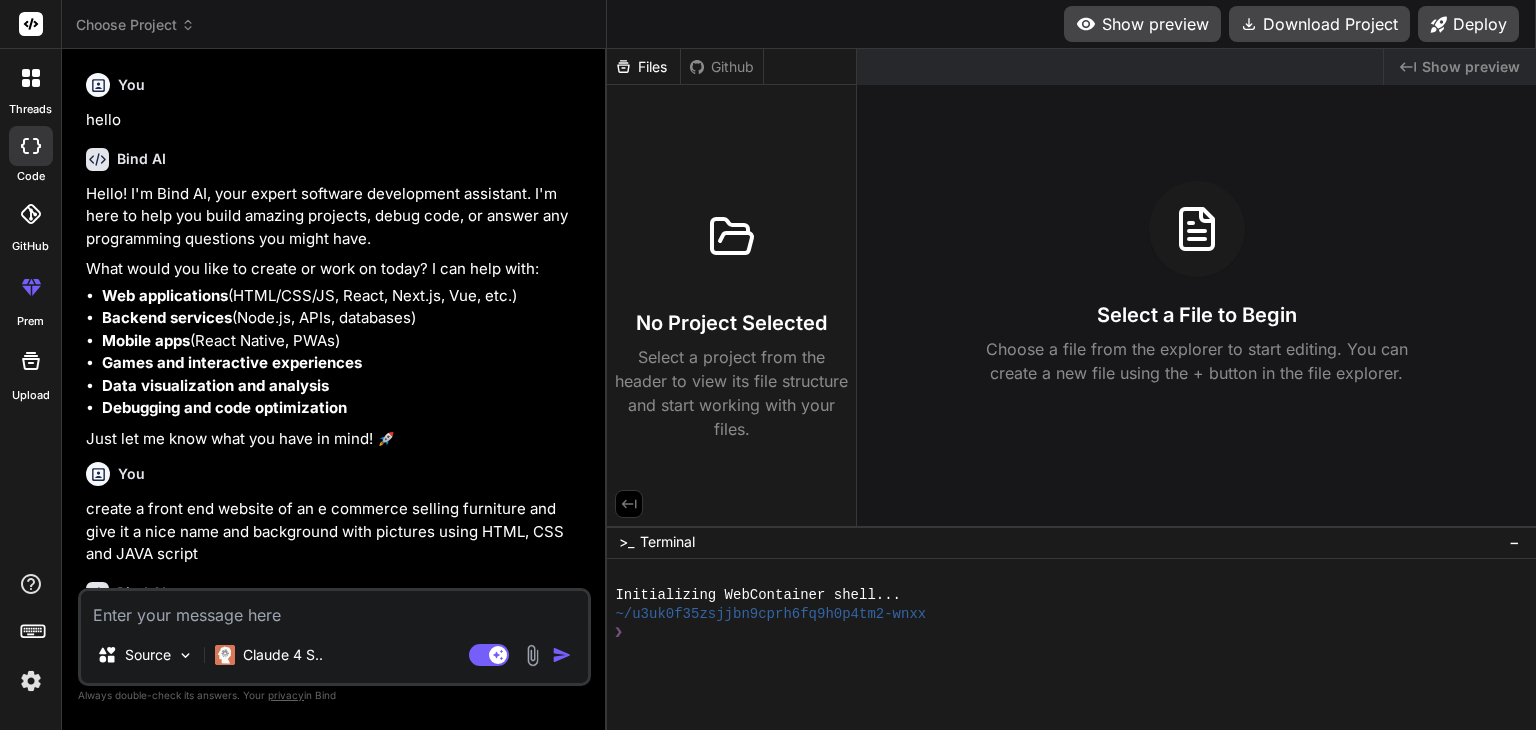 scroll, scrollTop: 117, scrollLeft: 0, axis: vertical 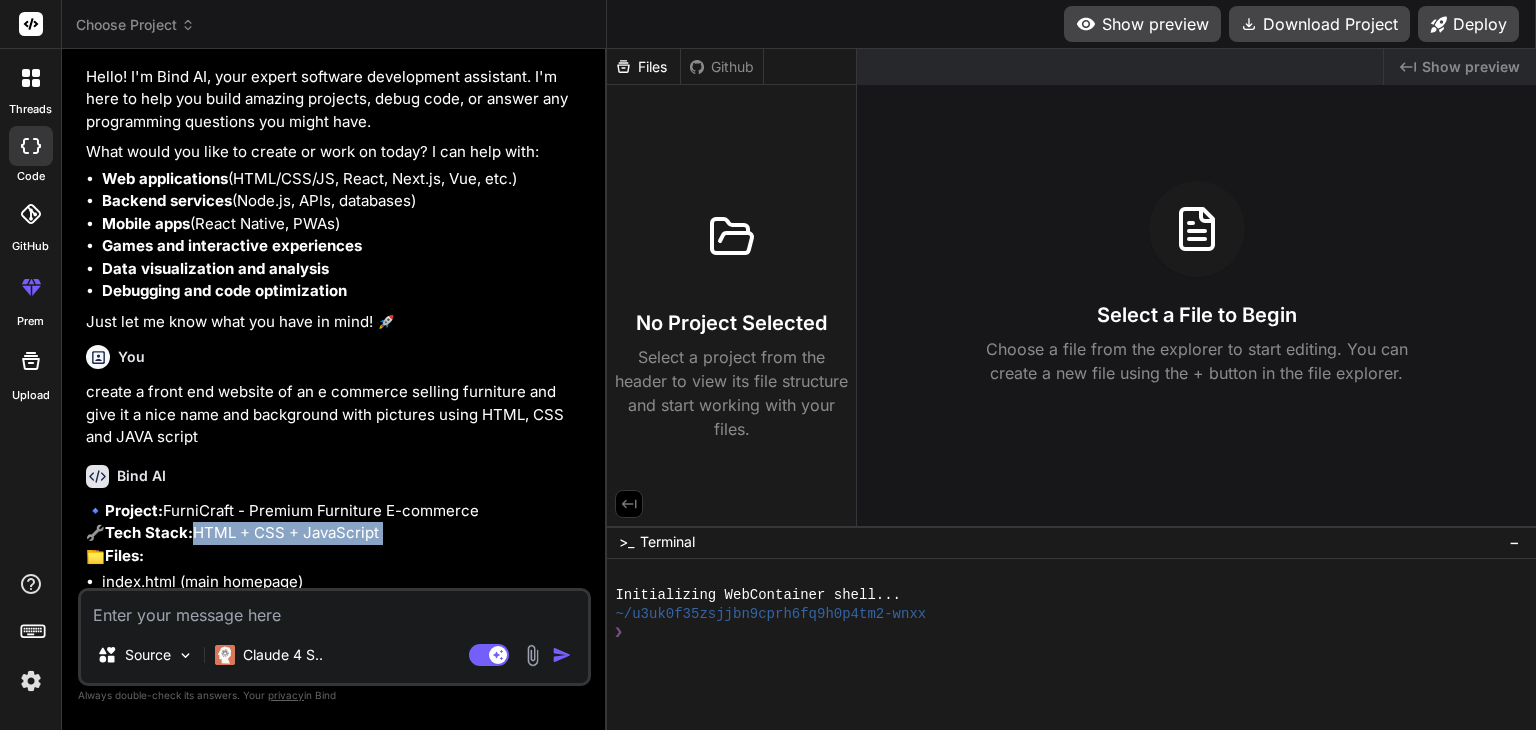 drag, startPoint x: 596, startPoint y: 555, endPoint x: 599, endPoint y: 569, distance: 14.3178215 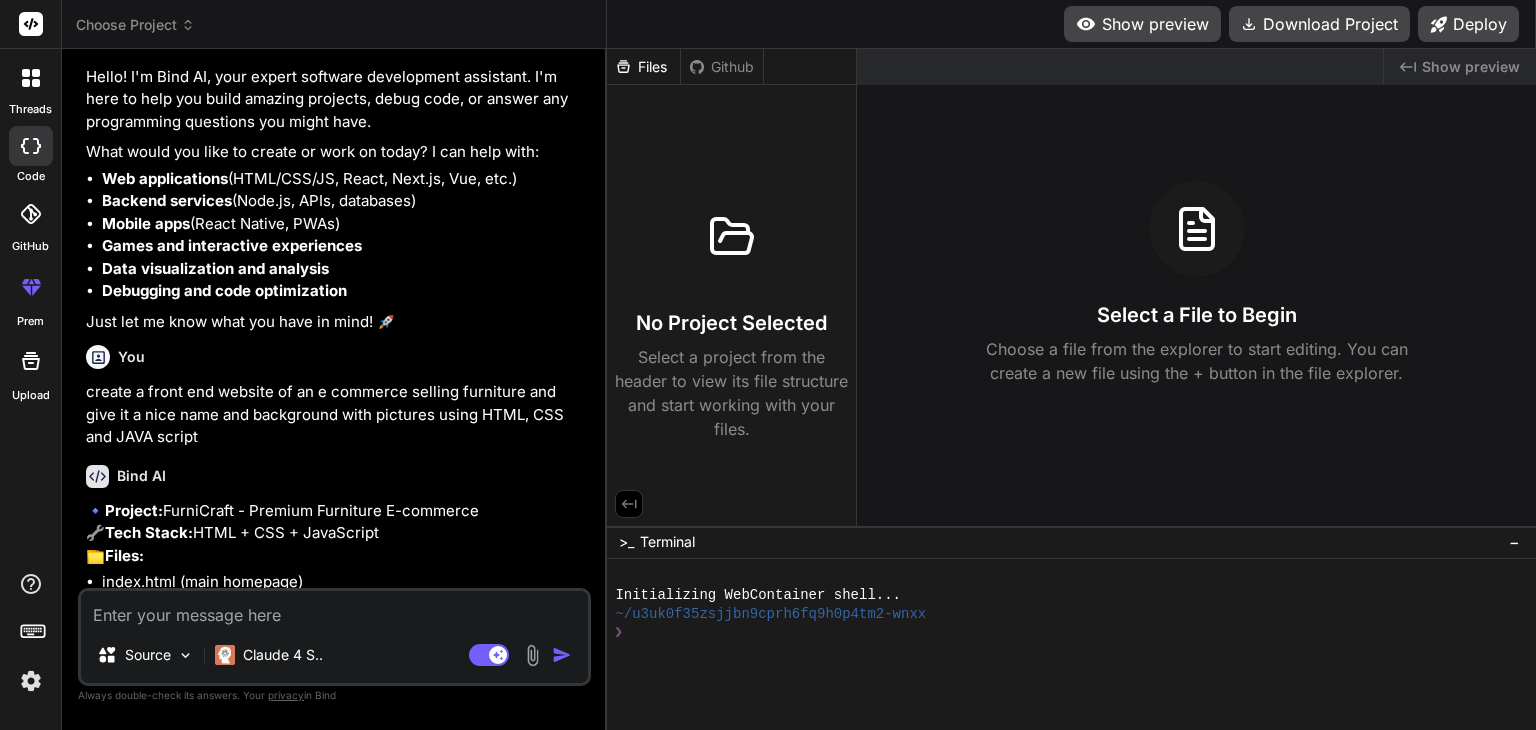 click at bounding box center (334, 609) 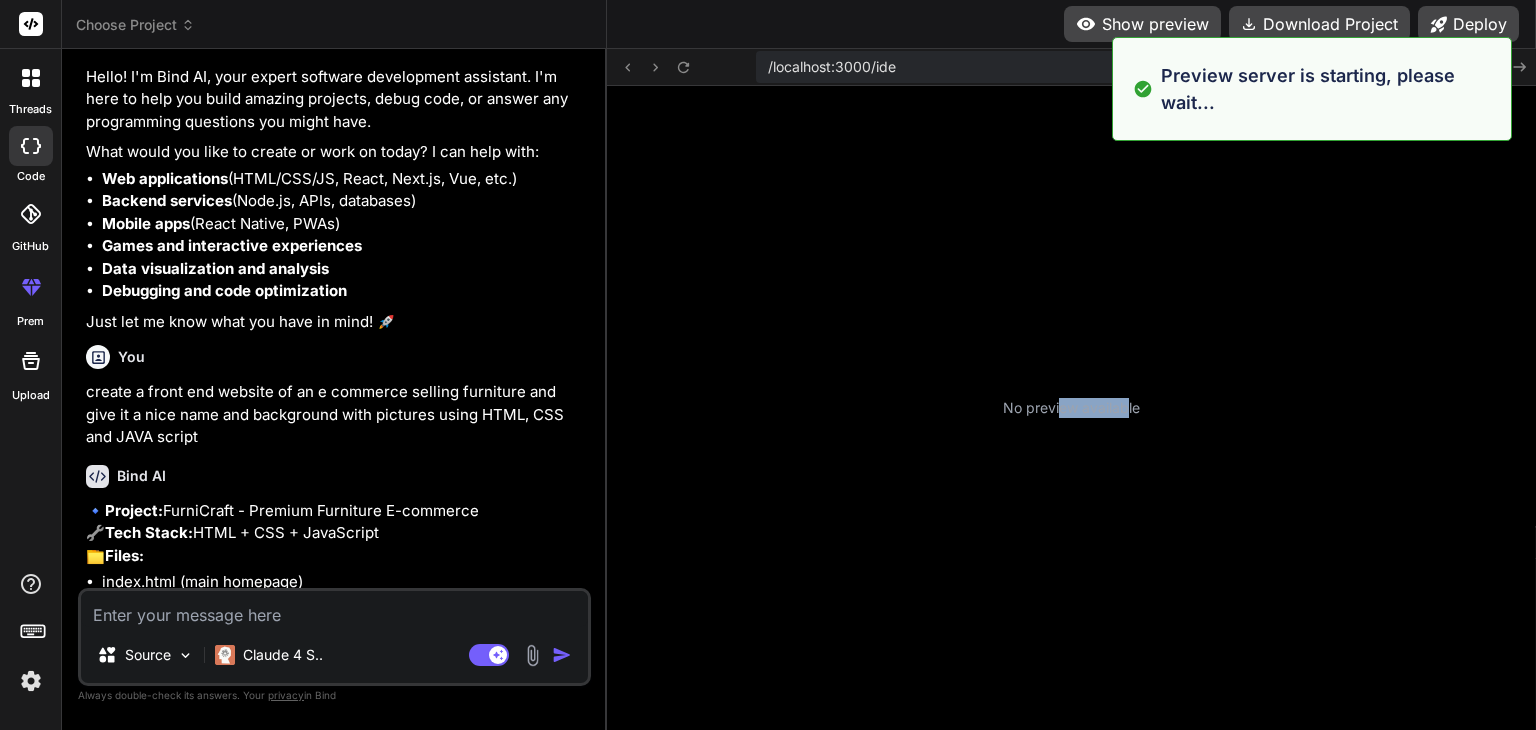 drag, startPoint x: 1060, startPoint y: 259, endPoint x: 1128, endPoint y: 193, distance: 94.76286 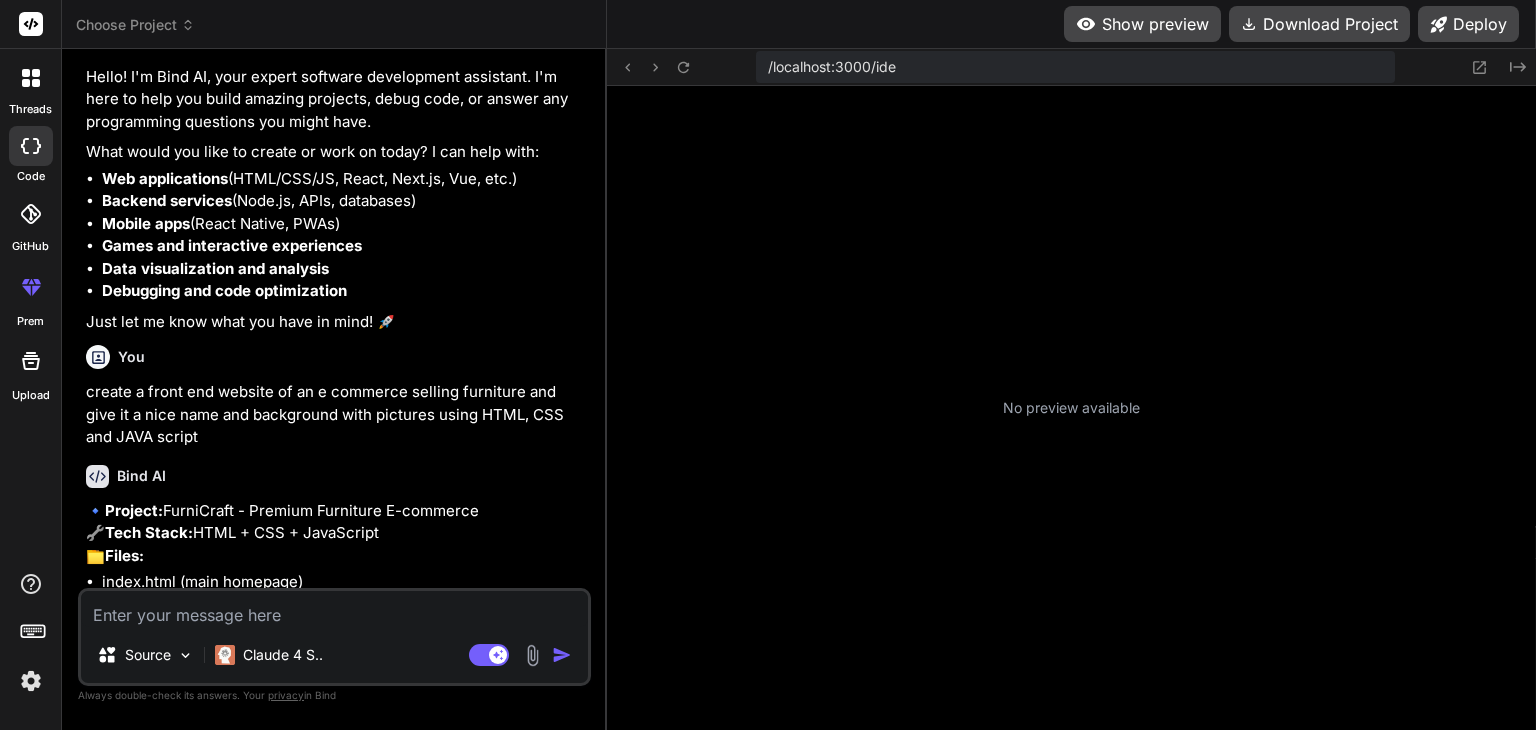 click on "No preview available" at bounding box center [1071, 408] 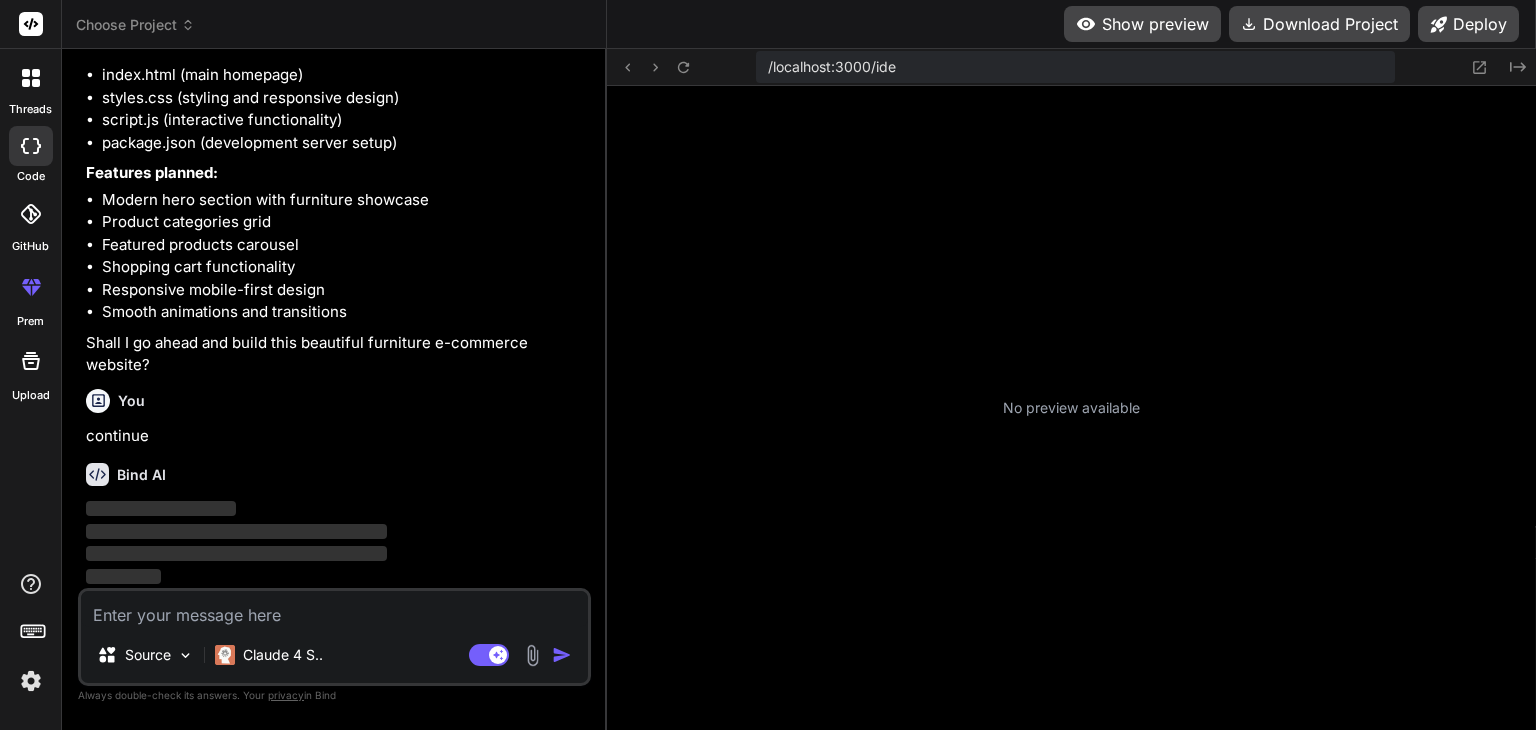 scroll, scrollTop: 668, scrollLeft: 0, axis: vertical 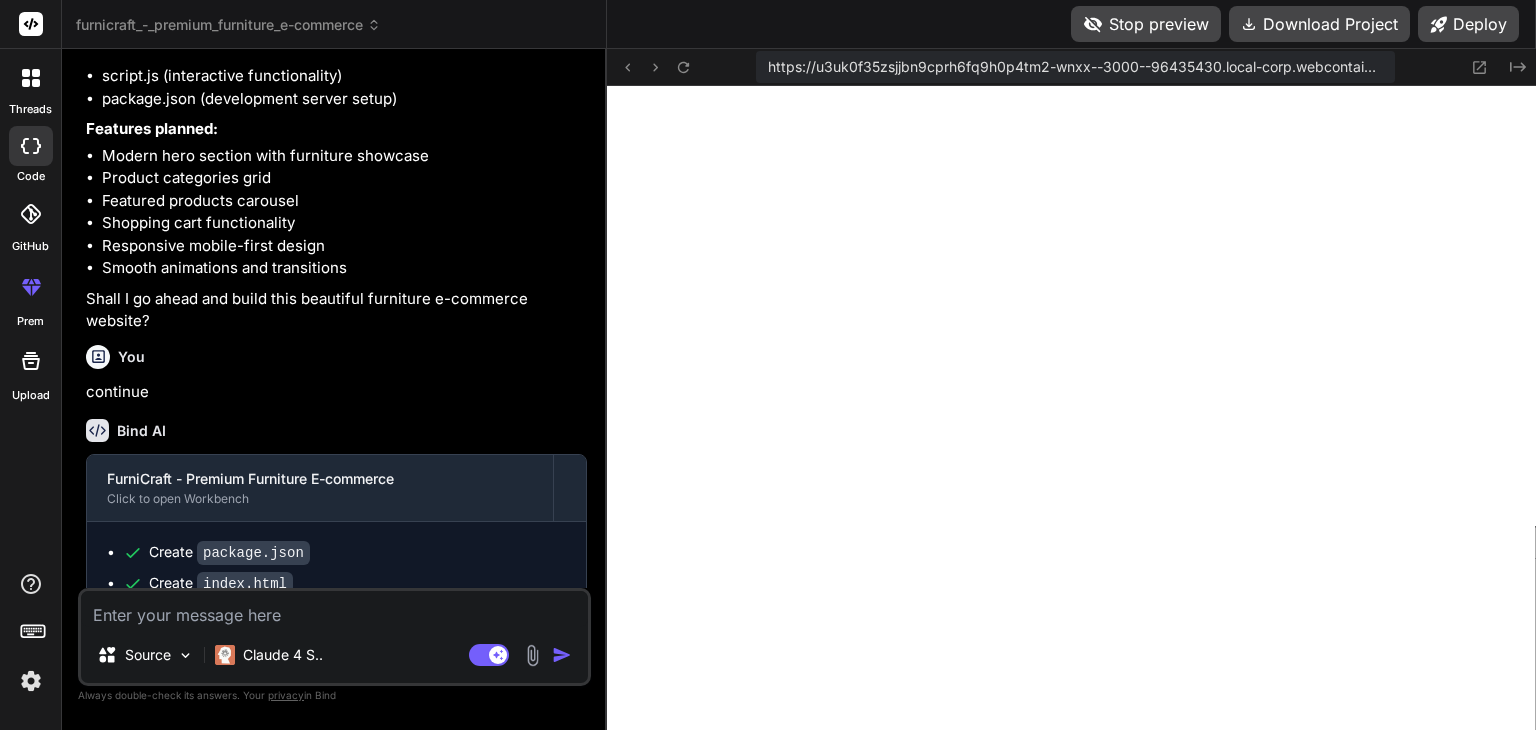 click 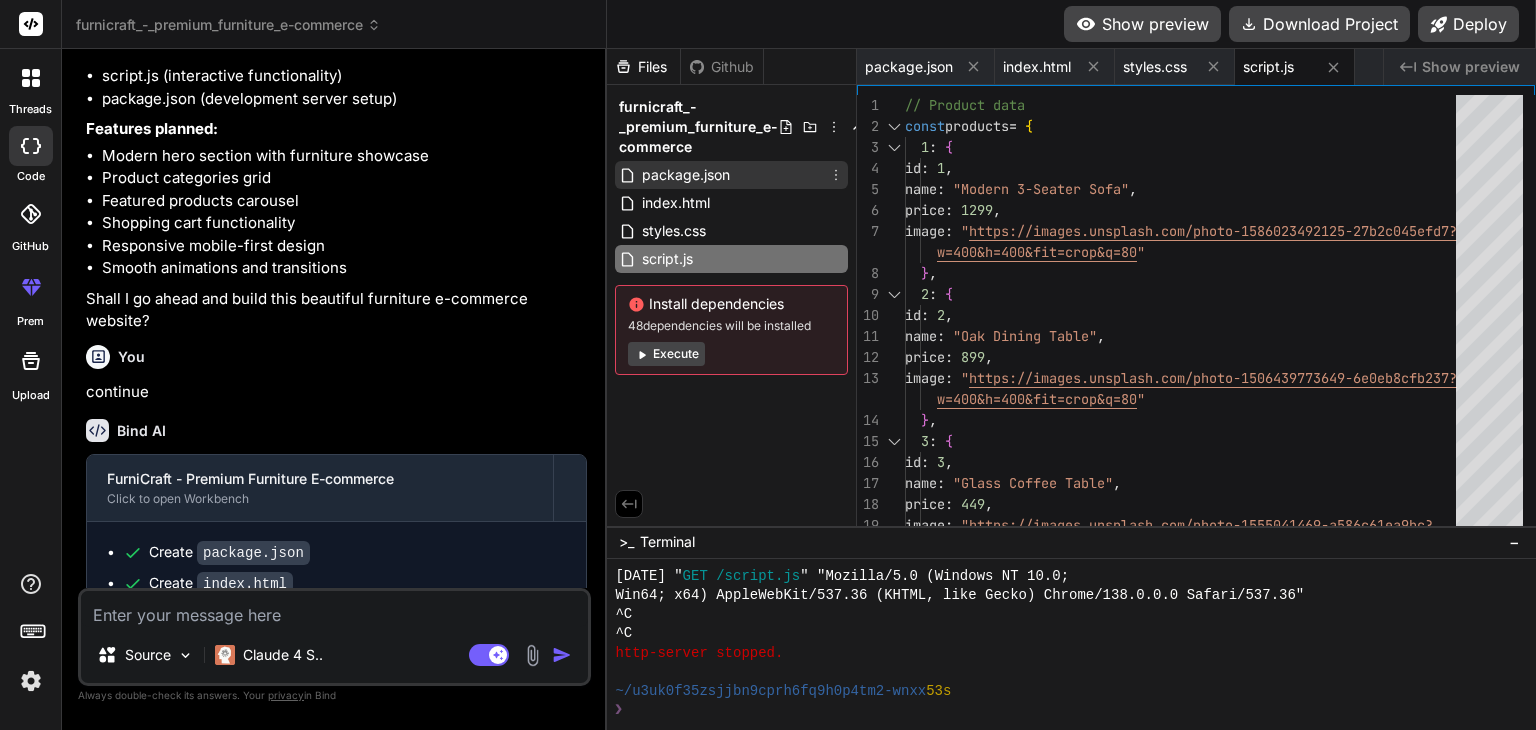 click 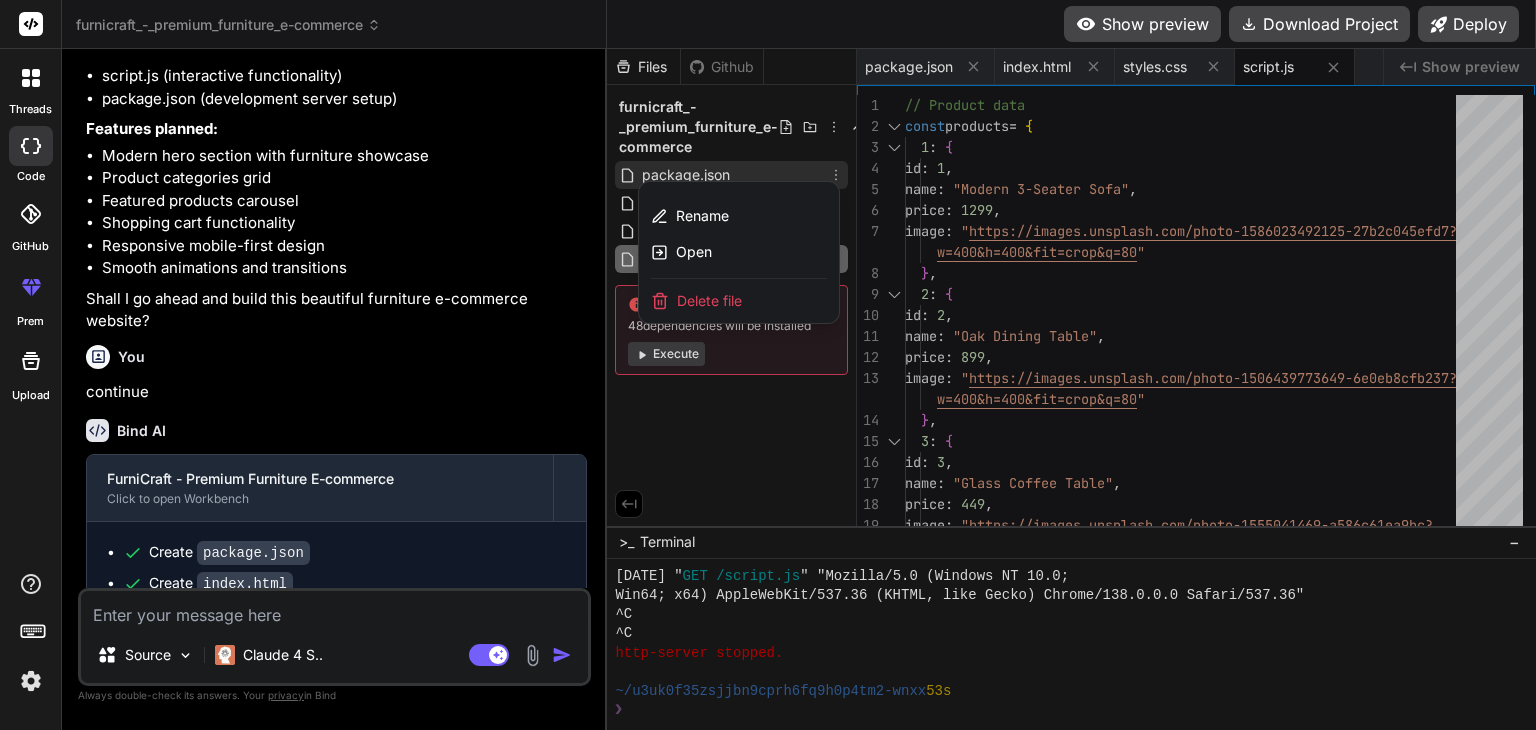 click at bounding box center [1071, 389] 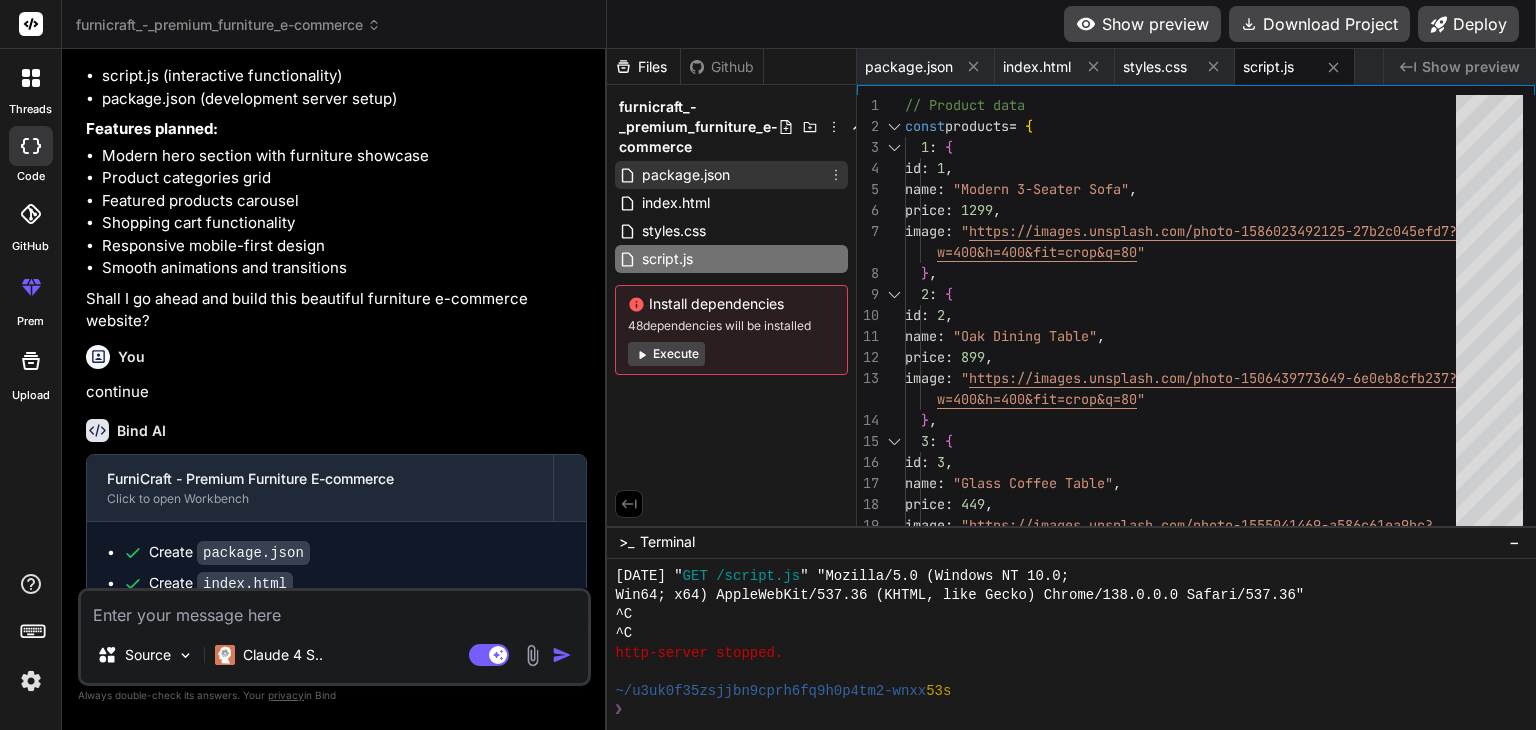 click on "package.json" at bounding box center [731, 175] 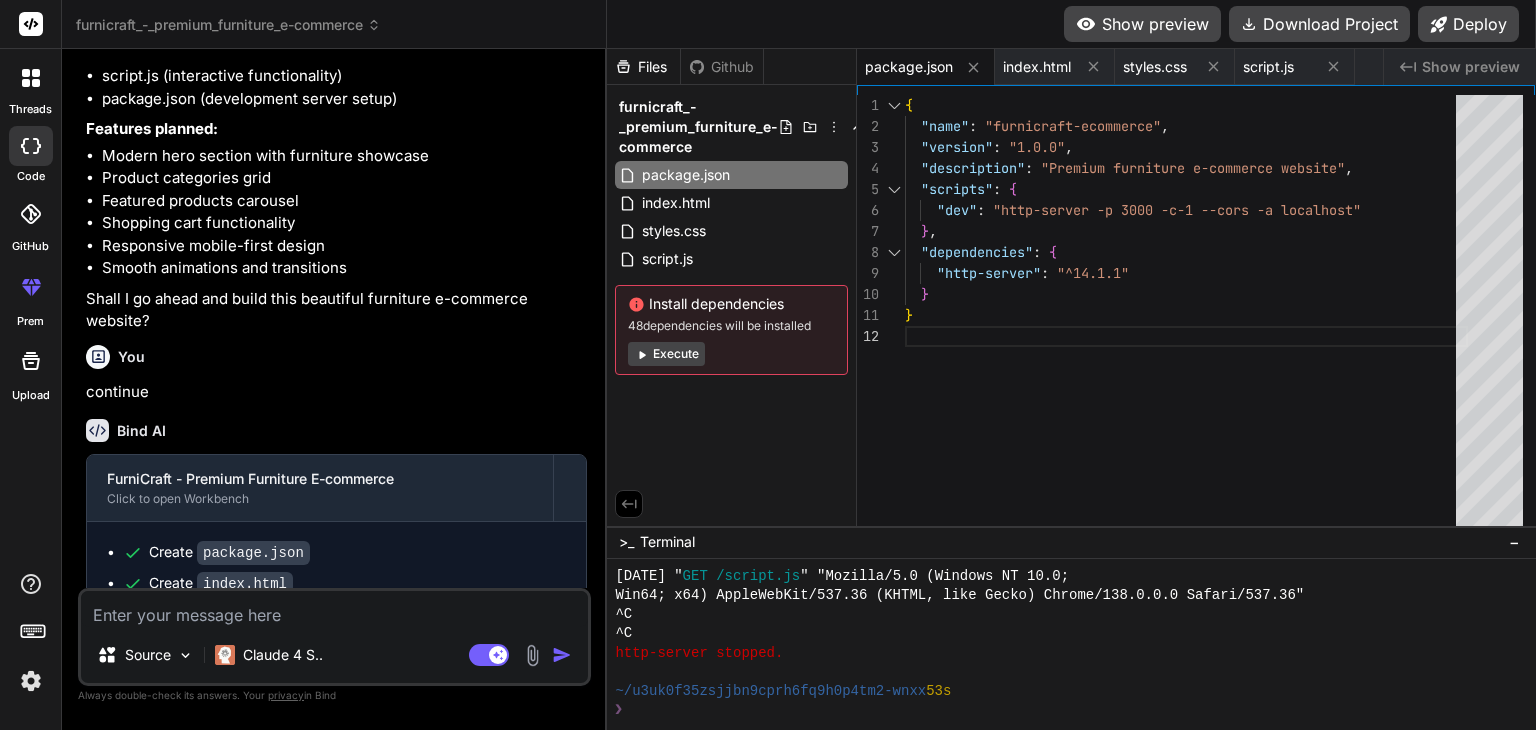 scroll, scrollTop: 0, scrollLeft: 0, axis: both 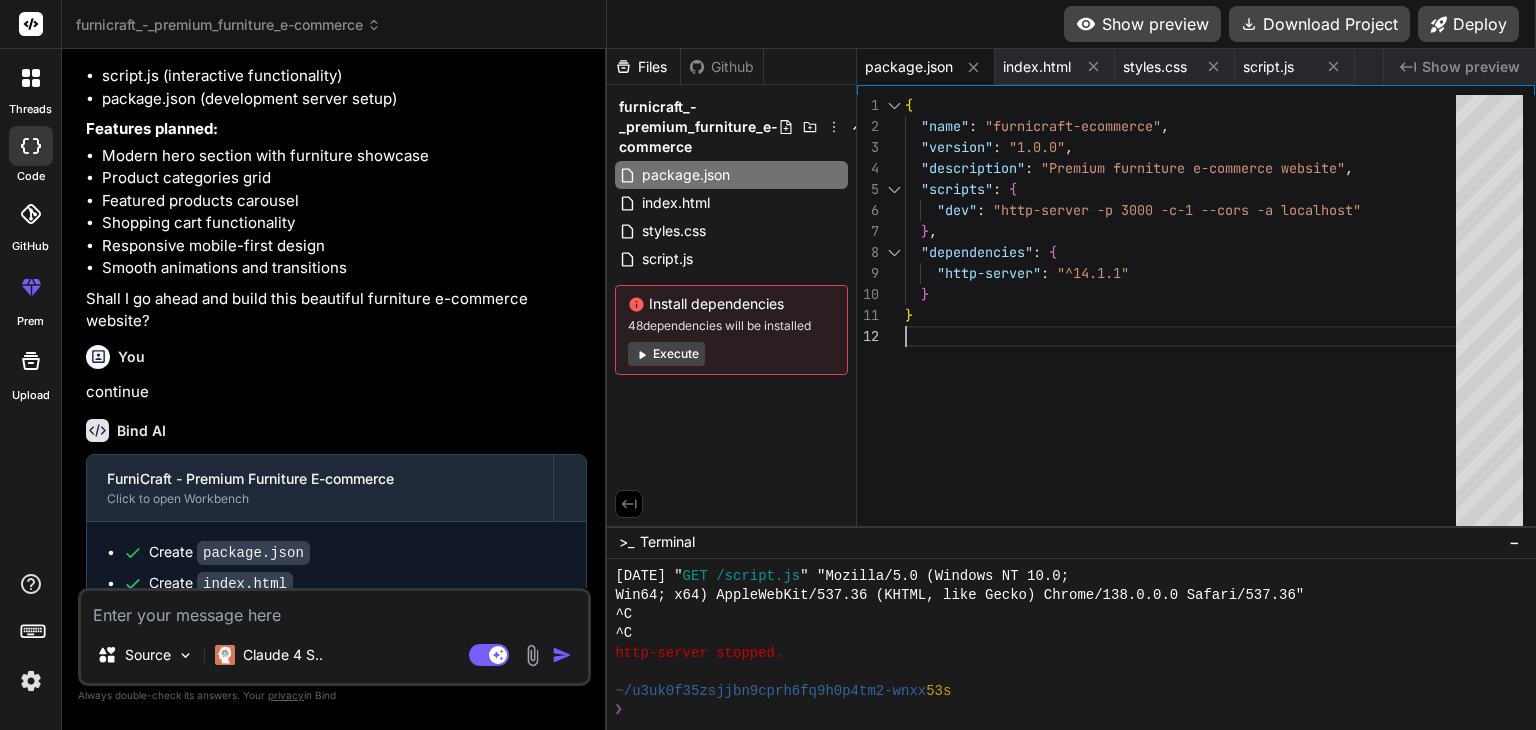 click on "{ "name" : "furnicraft-ecommerce" , "version" : "1.0.0" , "description" : "Premium-furniture-ecommerce+site" , "scripts" : "{"dev" : "http-server -p 3000 -c-1 --cors -a localhost"}" , "dependencies" : "{"http-server" : "^14.1.1"}"}" at bounding box center [1186, 315] 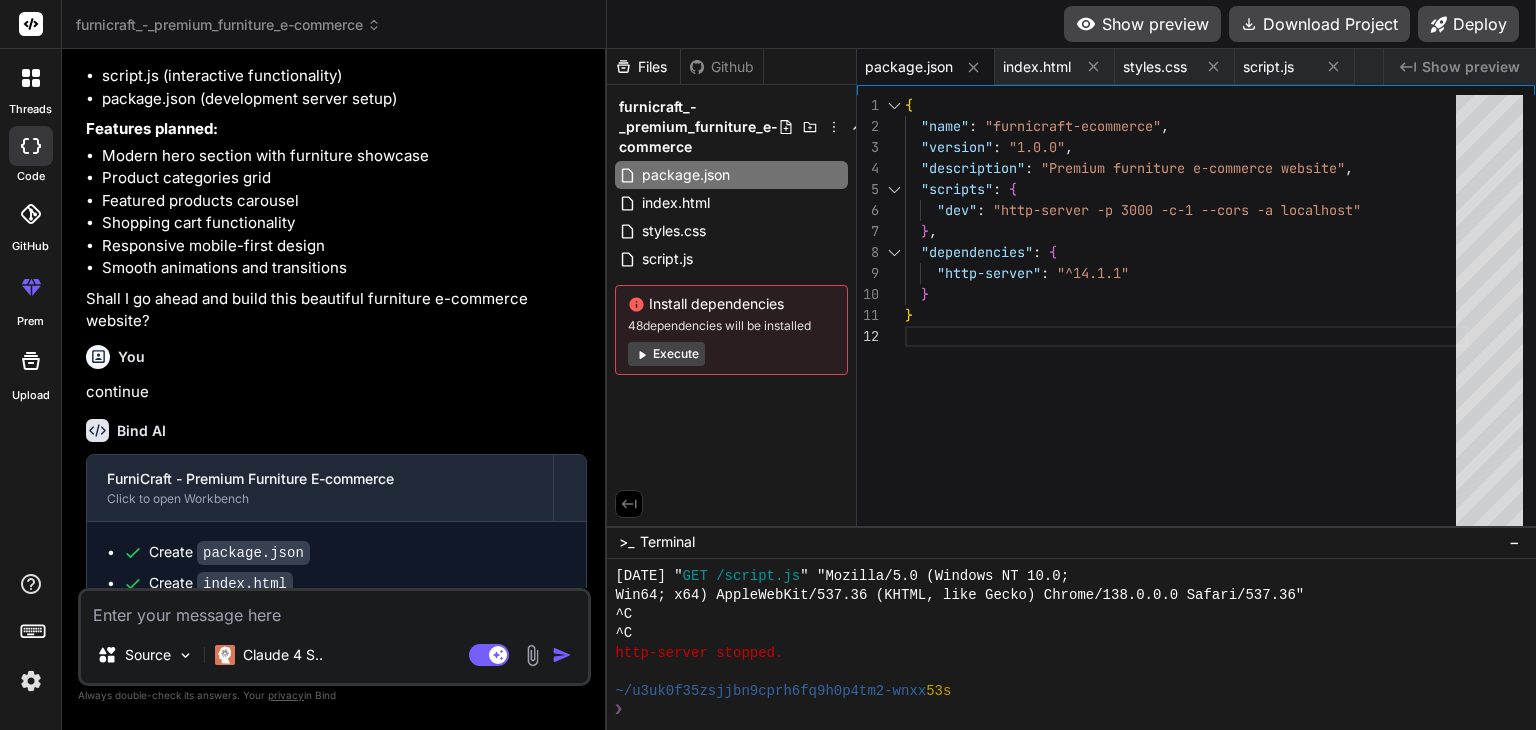click on "package.json" at bounding box center (909, 67) 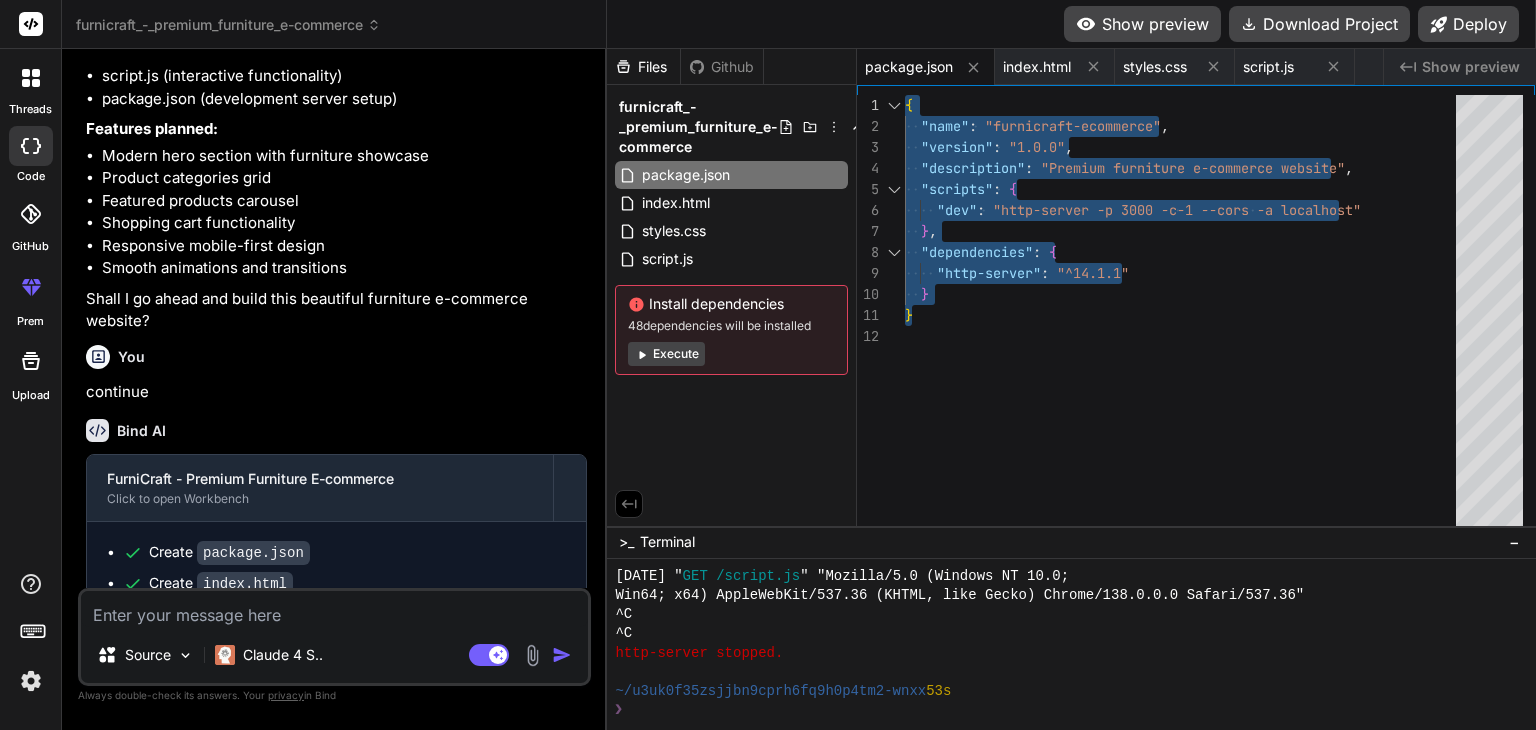 drag, startPoint x: 989, startPoint y: 315, endPoint x: 880, endPoint y: 57, distance: 280.08035 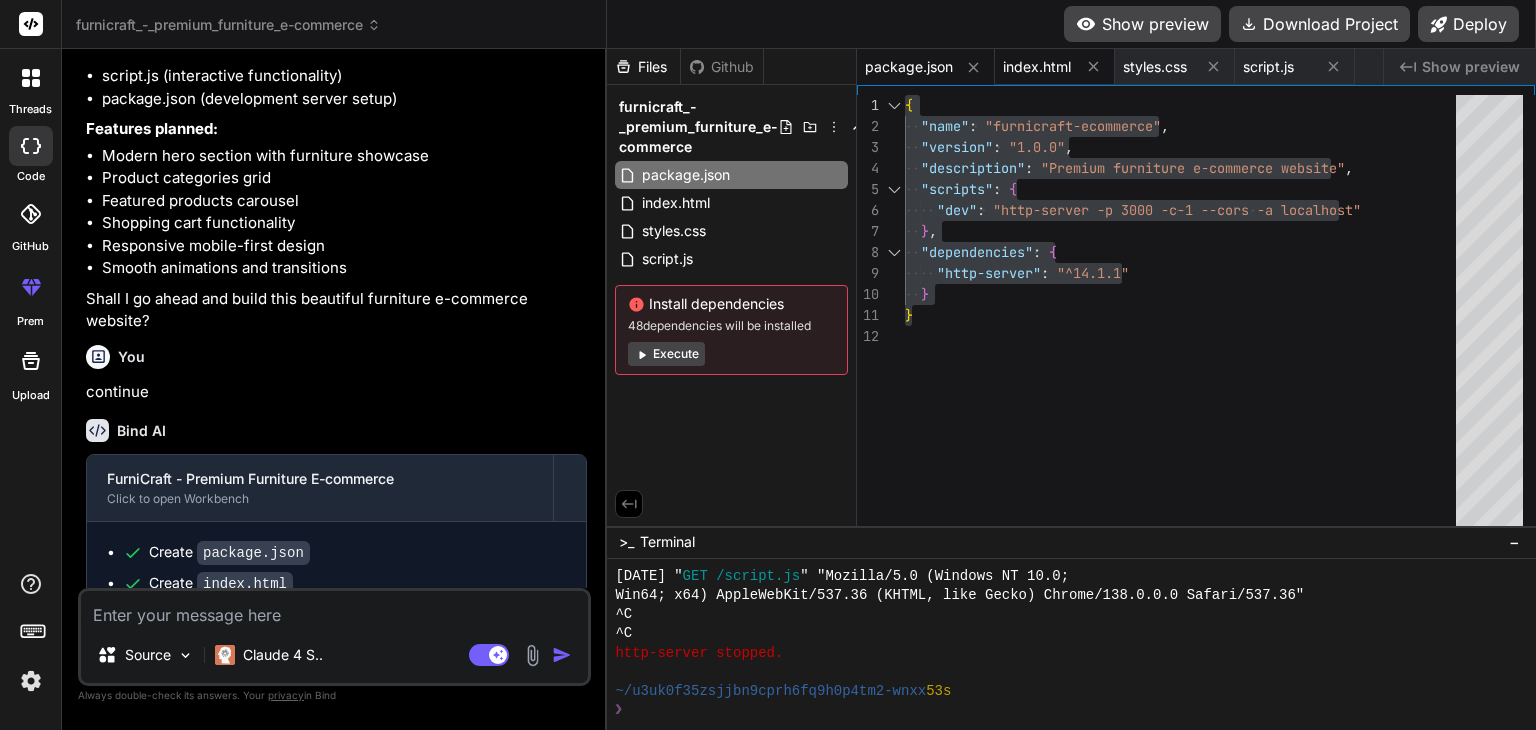 click on "index.html" at bounding box center [1037, 67] 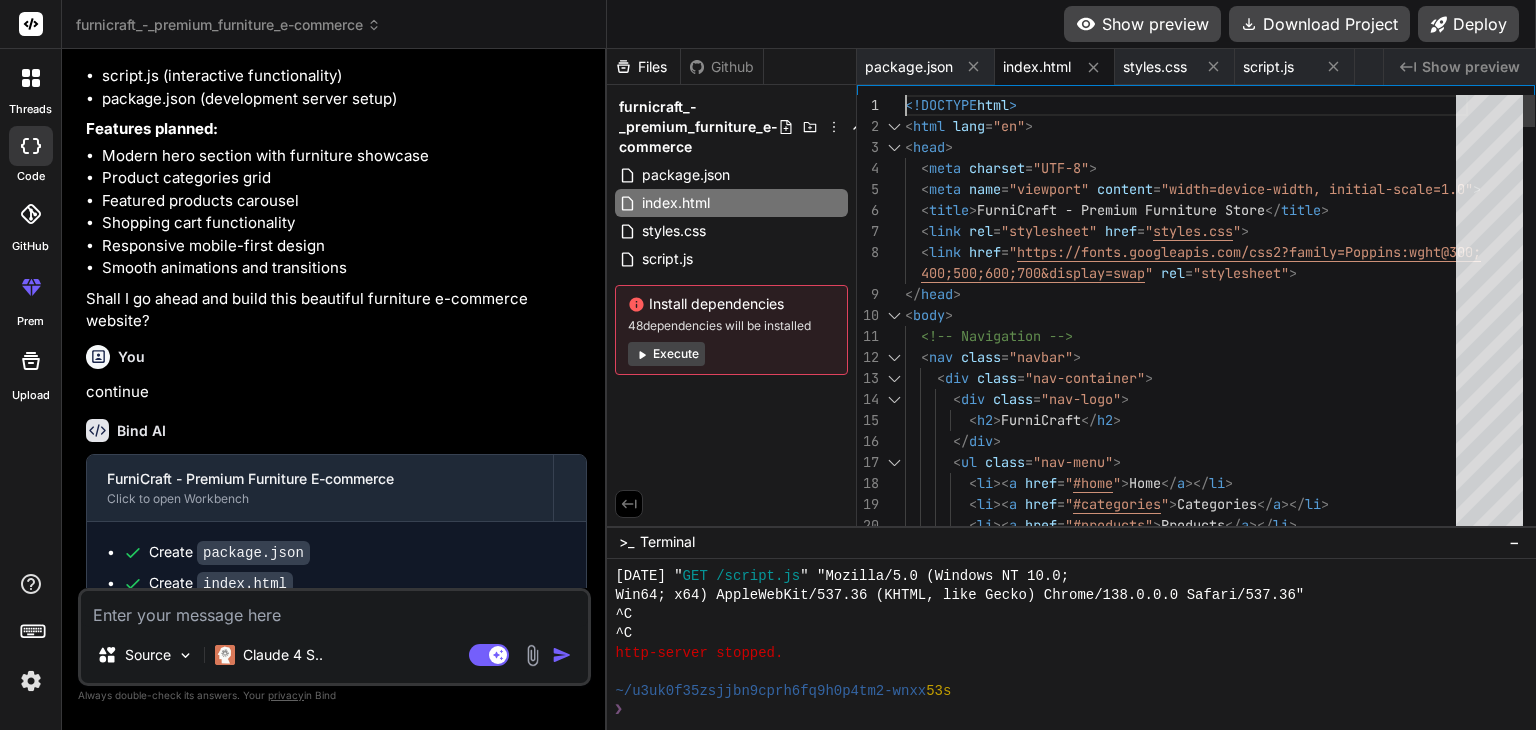 click on "FurniCraft - Premium Furniture Store" at bounding box center (1186, 3066) 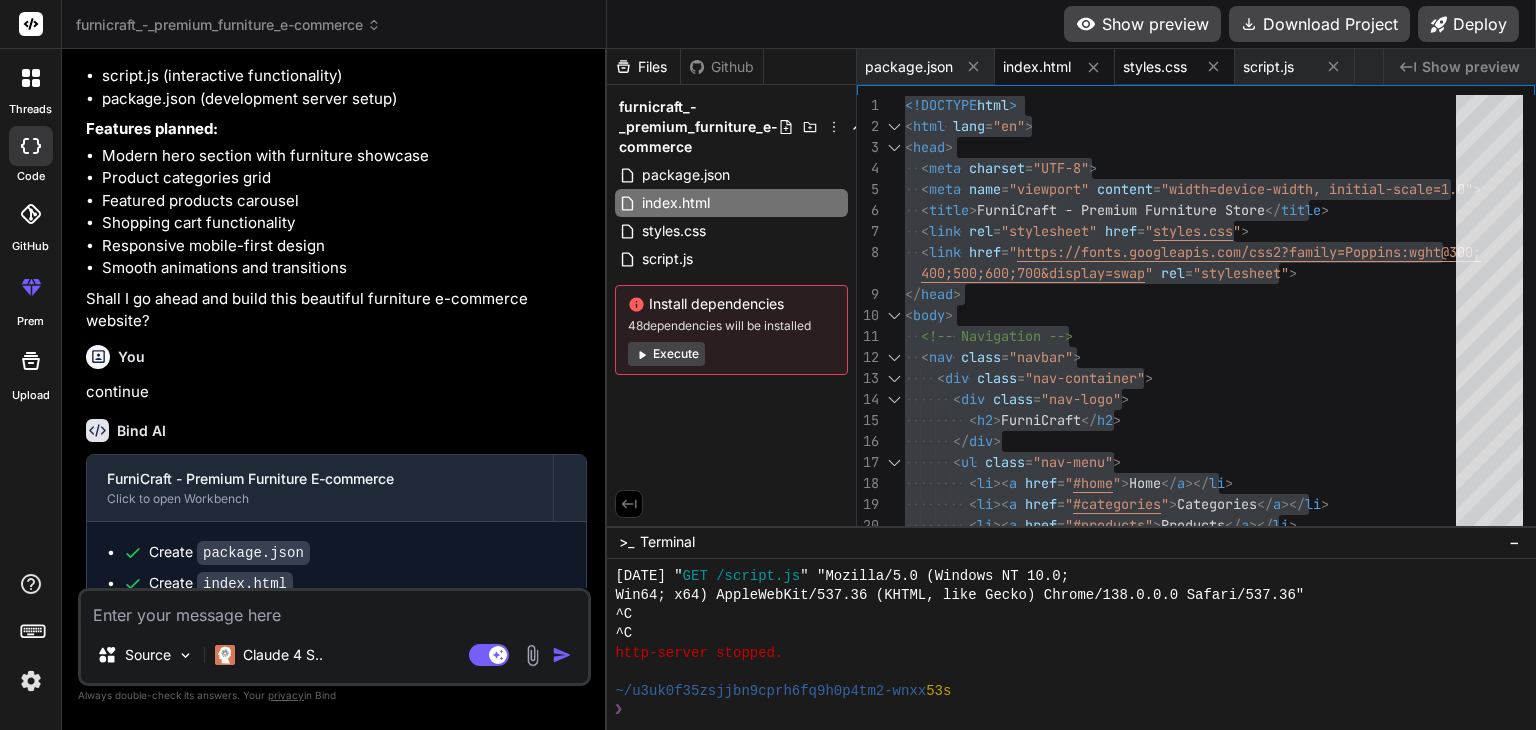 click on "styles.css" at bounding box center [1155, 67] 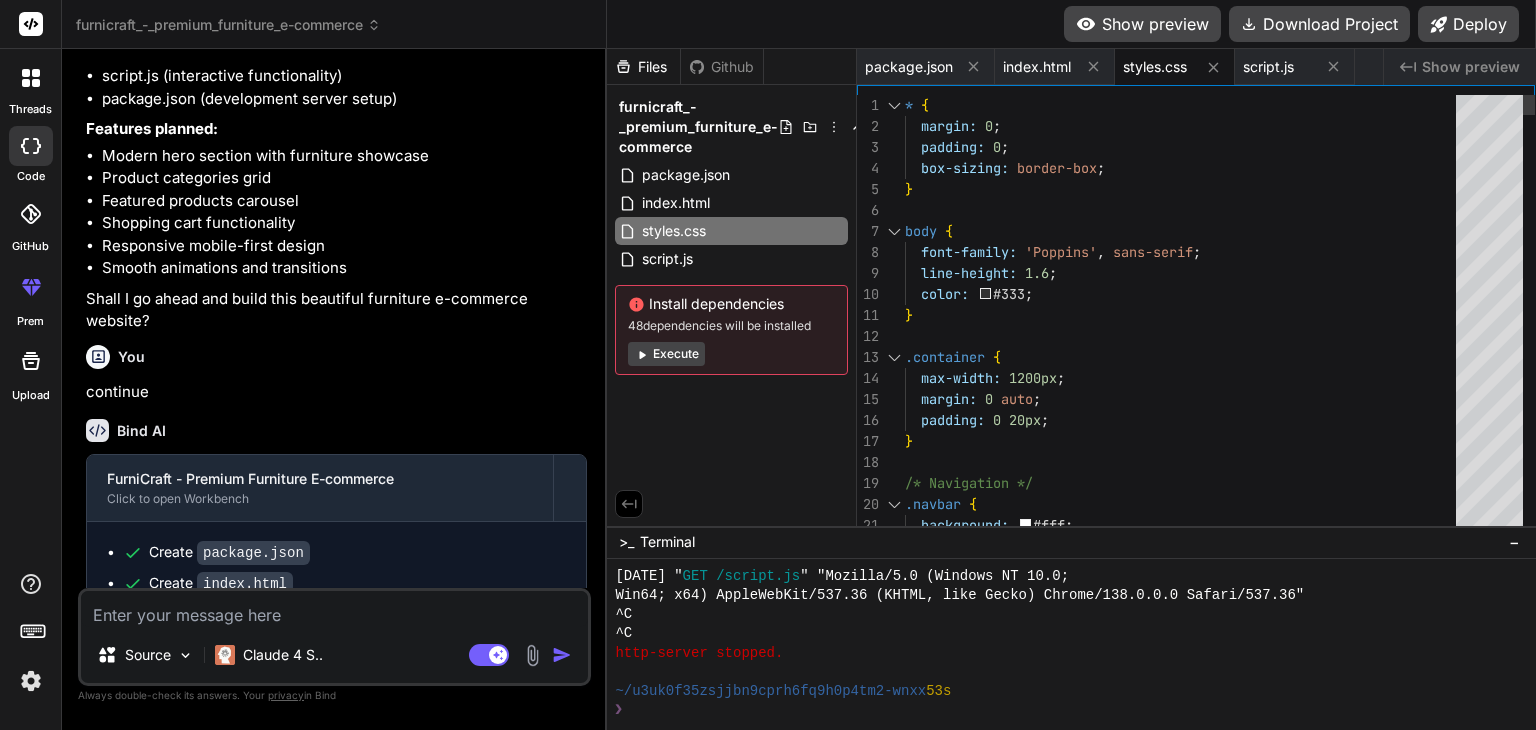 click at bounding box center (894, 105) 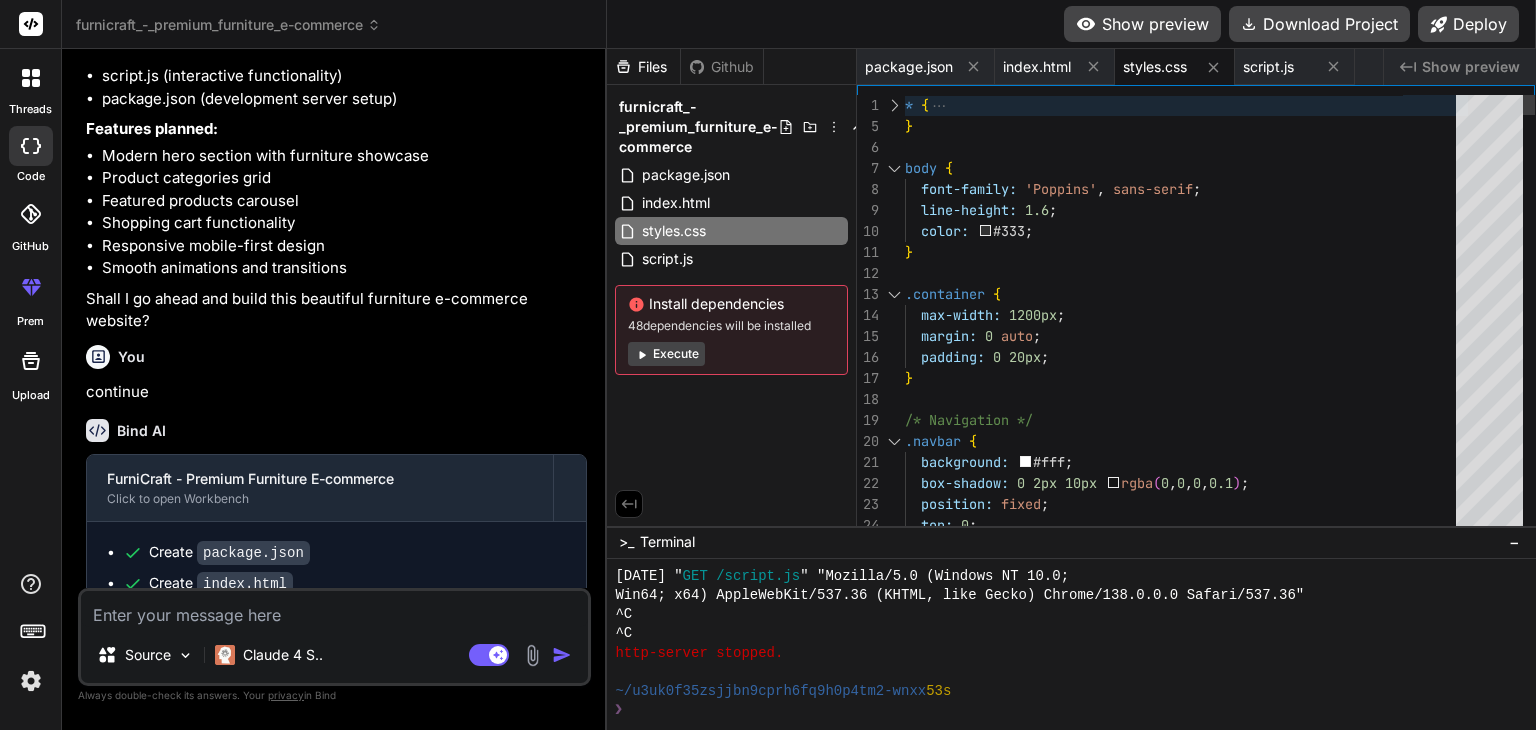 click at bounding box center (894, 105) 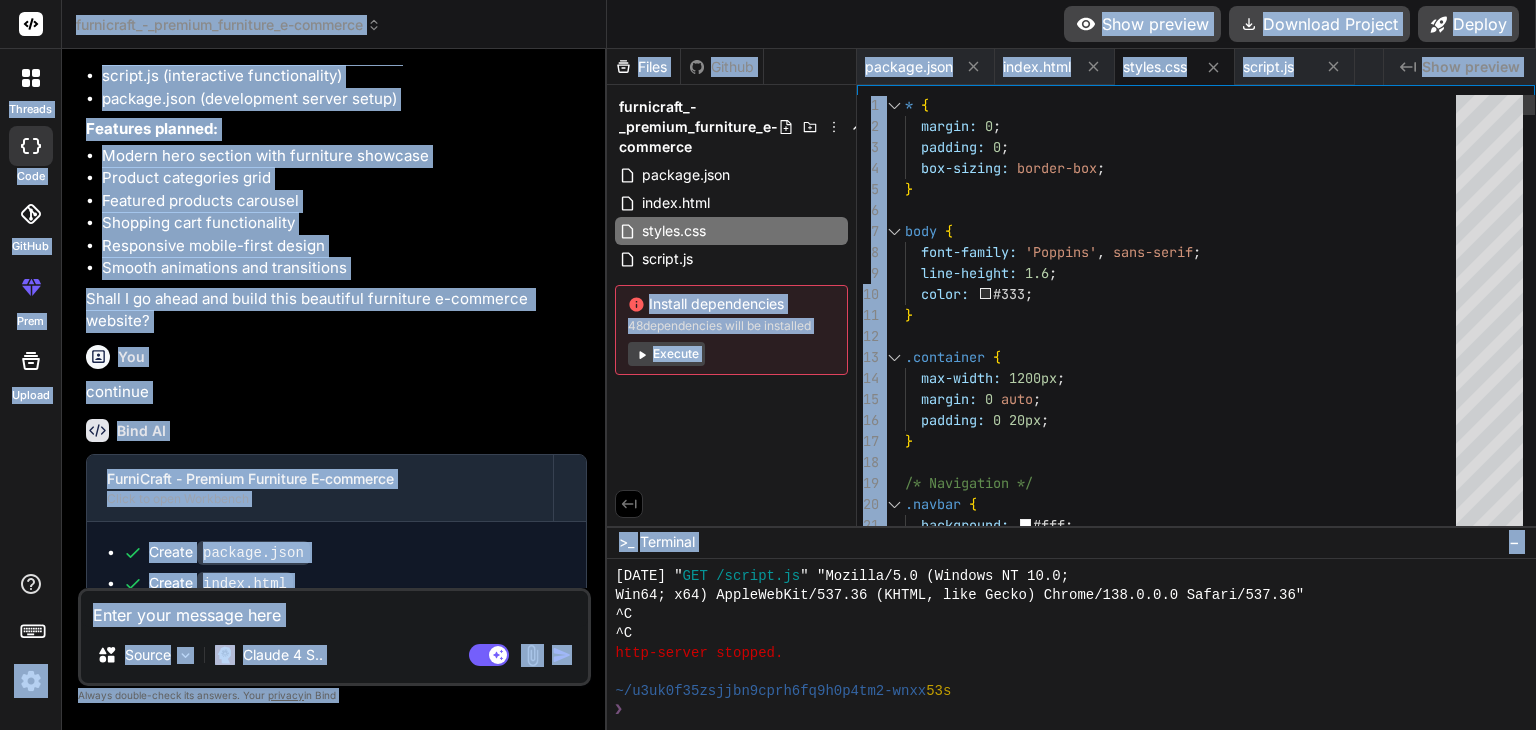 scroll, scrollTop: 0, scrollLeft: 0, axis: both 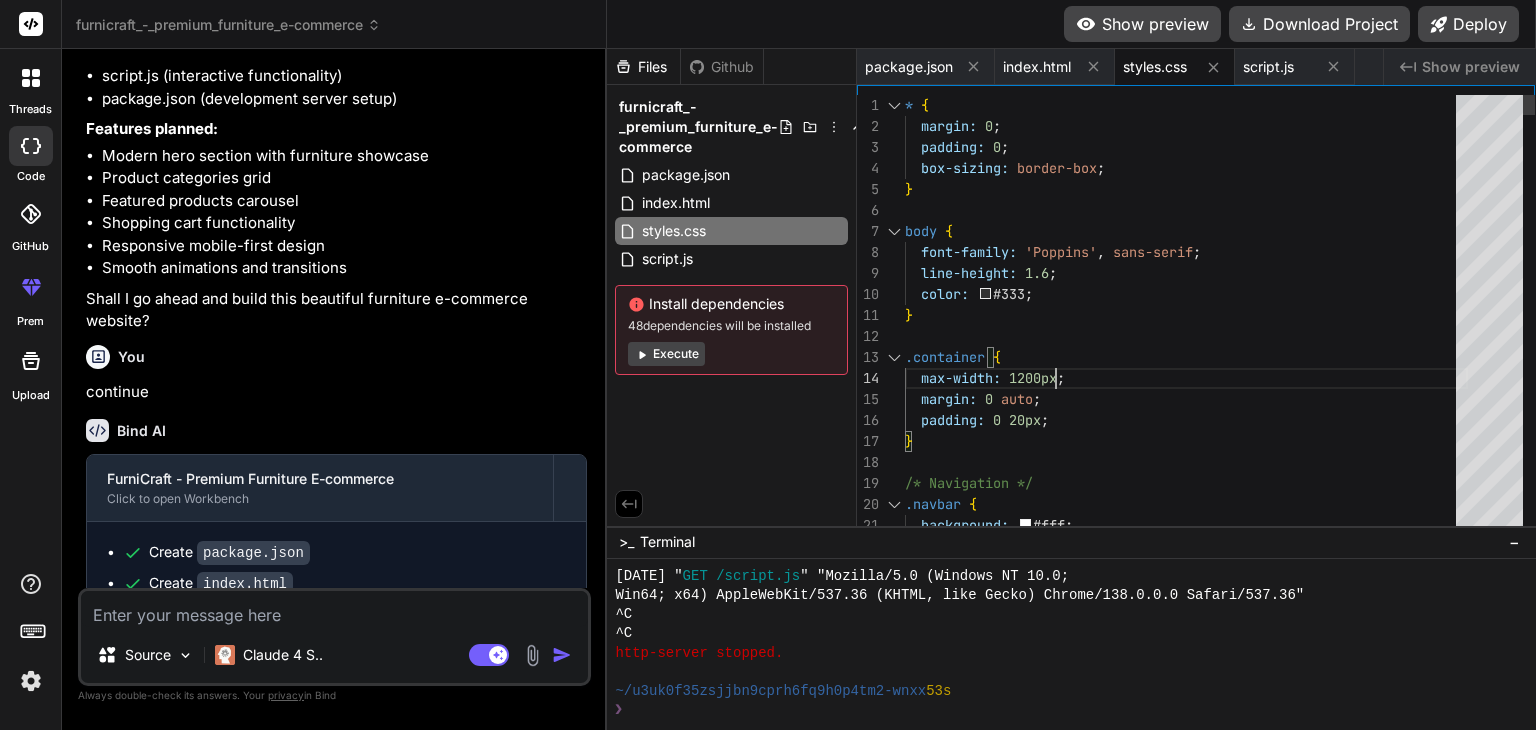 click on "*   {    margin:   0 ;    padding:   0 ;    box-sizing:   border-box ; } body   {    font-family:   'Poppins' ,   sans-serif ;    line-height:   1.6 ;    color:     #333 ; } .container   {    max-width:   1200px ;    margin:   0   auto ;    padding:   0   20px ; } /* Navigation */ .navbar   {    background:     #fff ;" at bounding box center (1186, 6594) 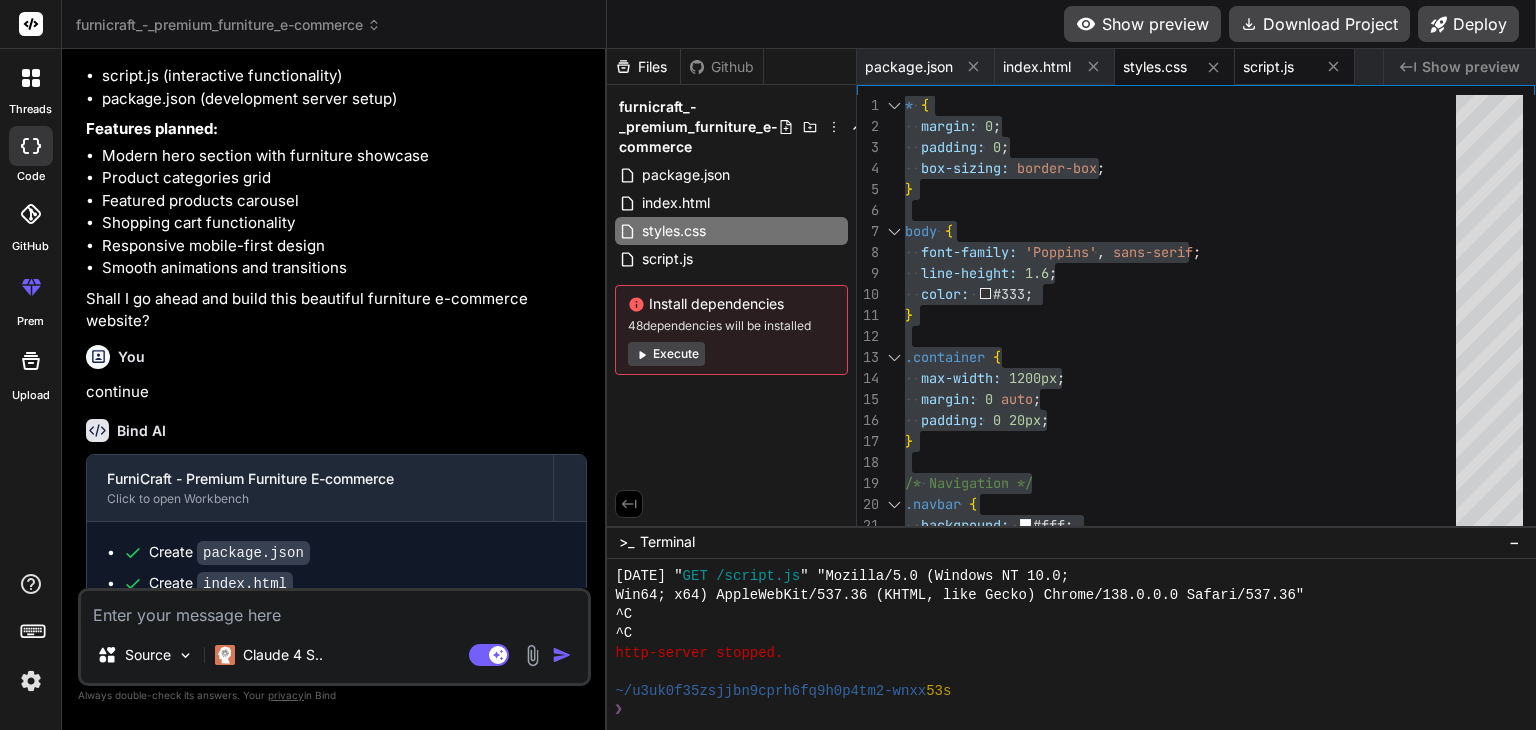click on "script.js" at bounding box center (1268, 67) 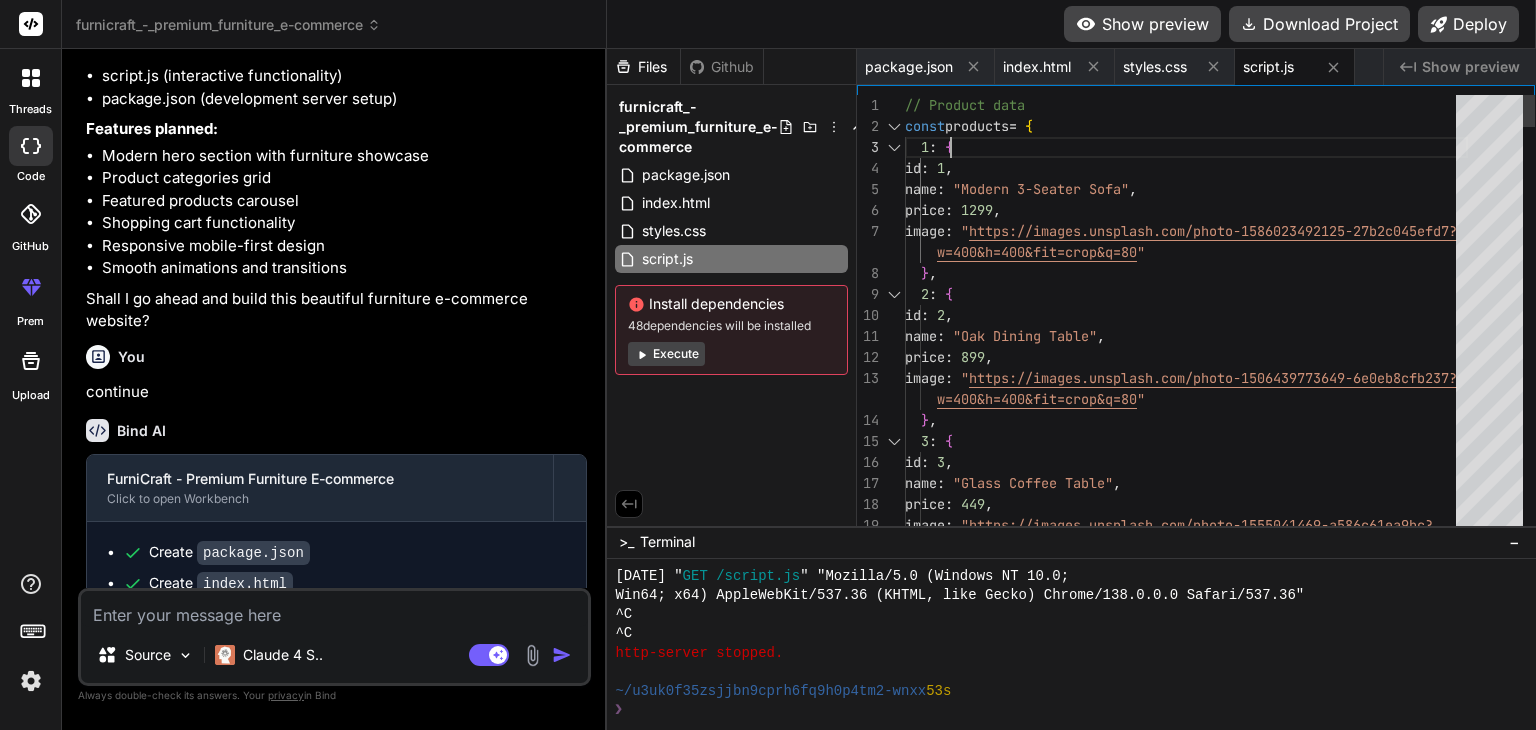 scroll, scrollTop: 0, scrollLeft: 0, axis: both 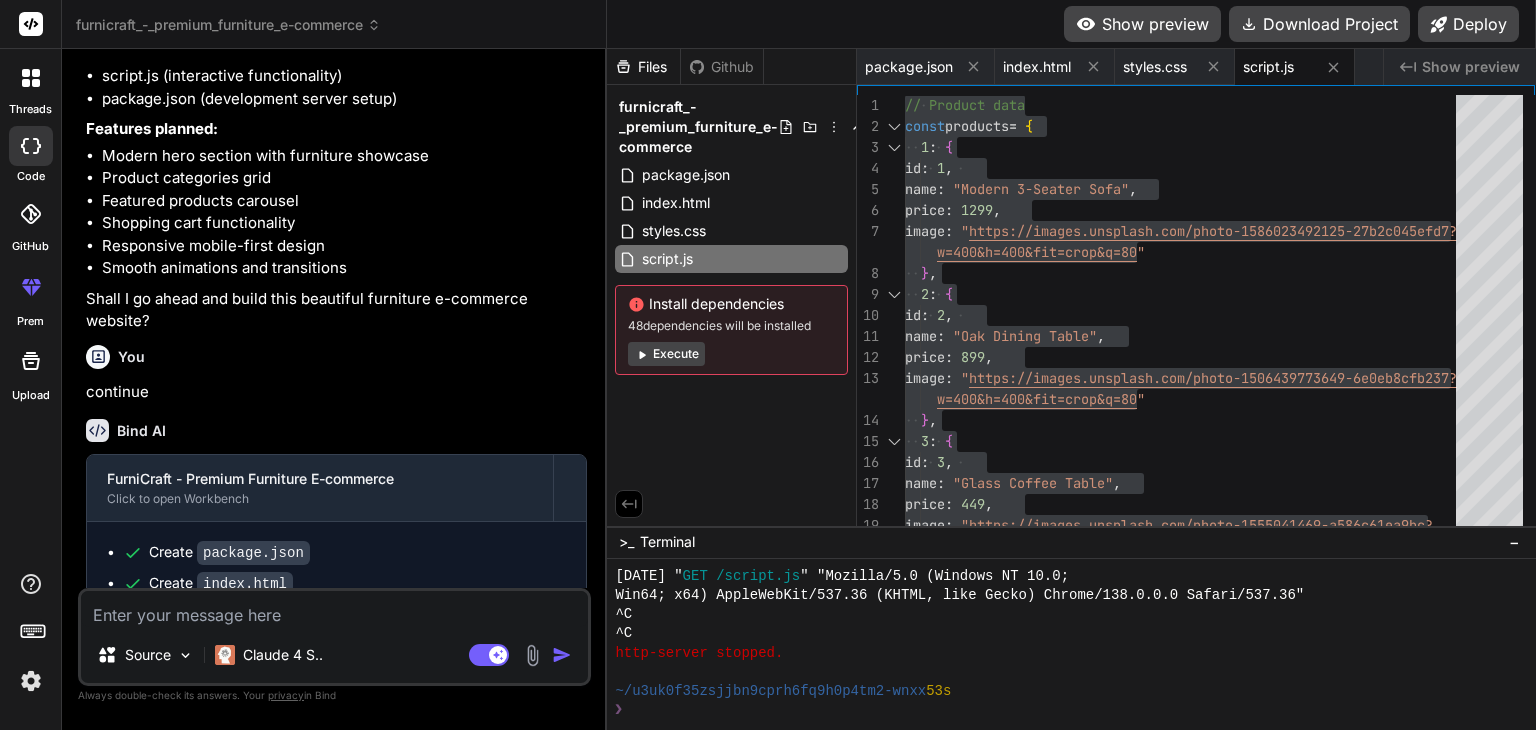 click 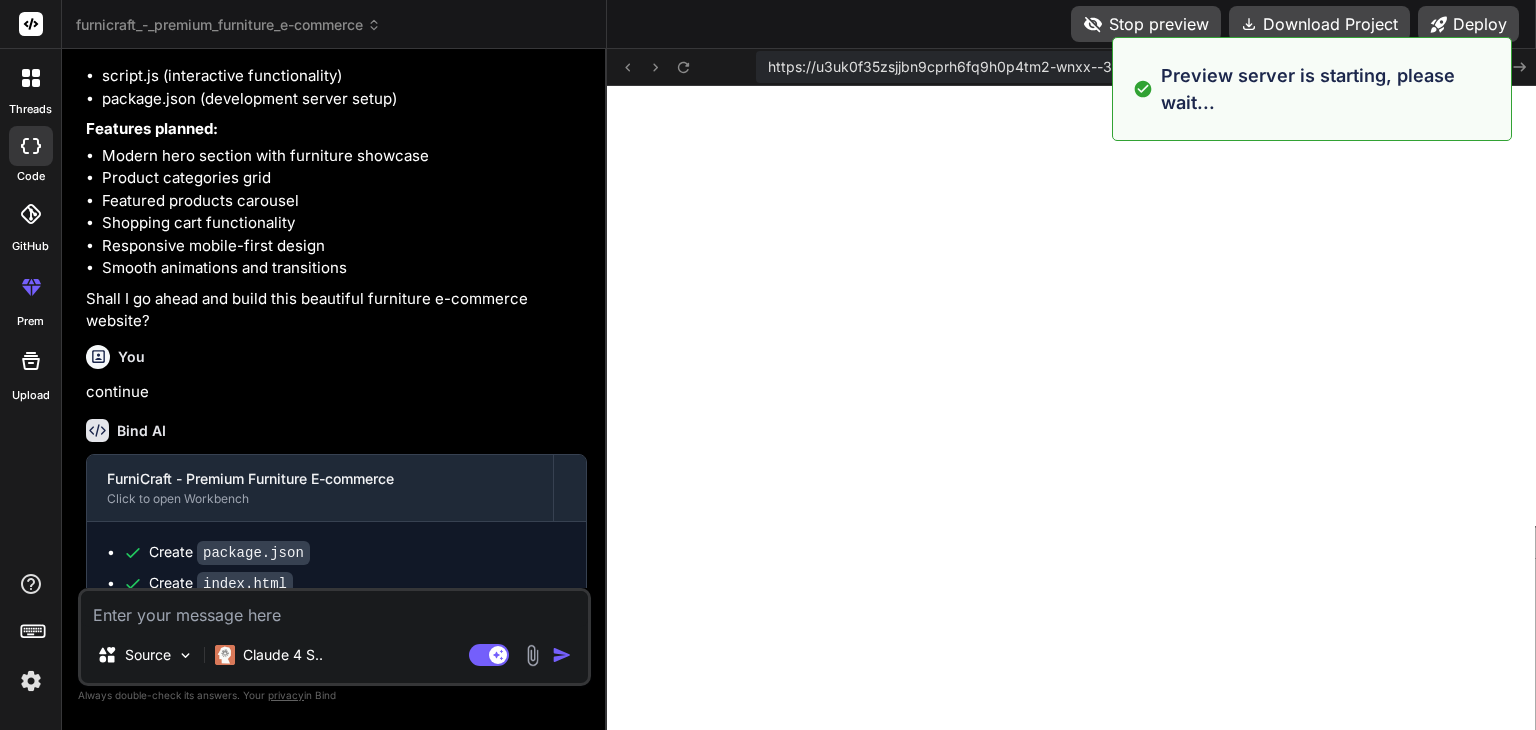 scroll, scrollTop: 1784, scrollLeft: 0, axis: vertical 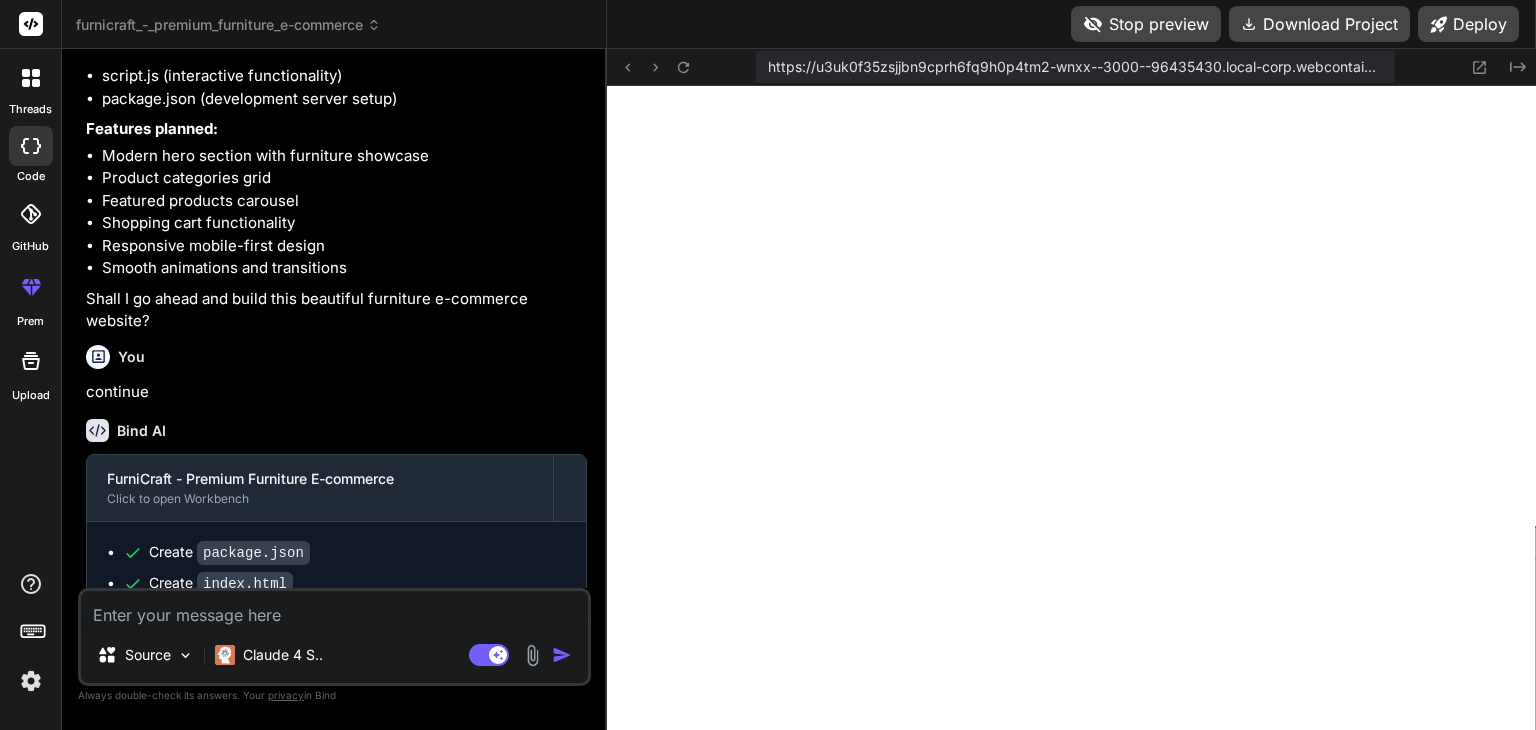click at bounding box center [334, 609] 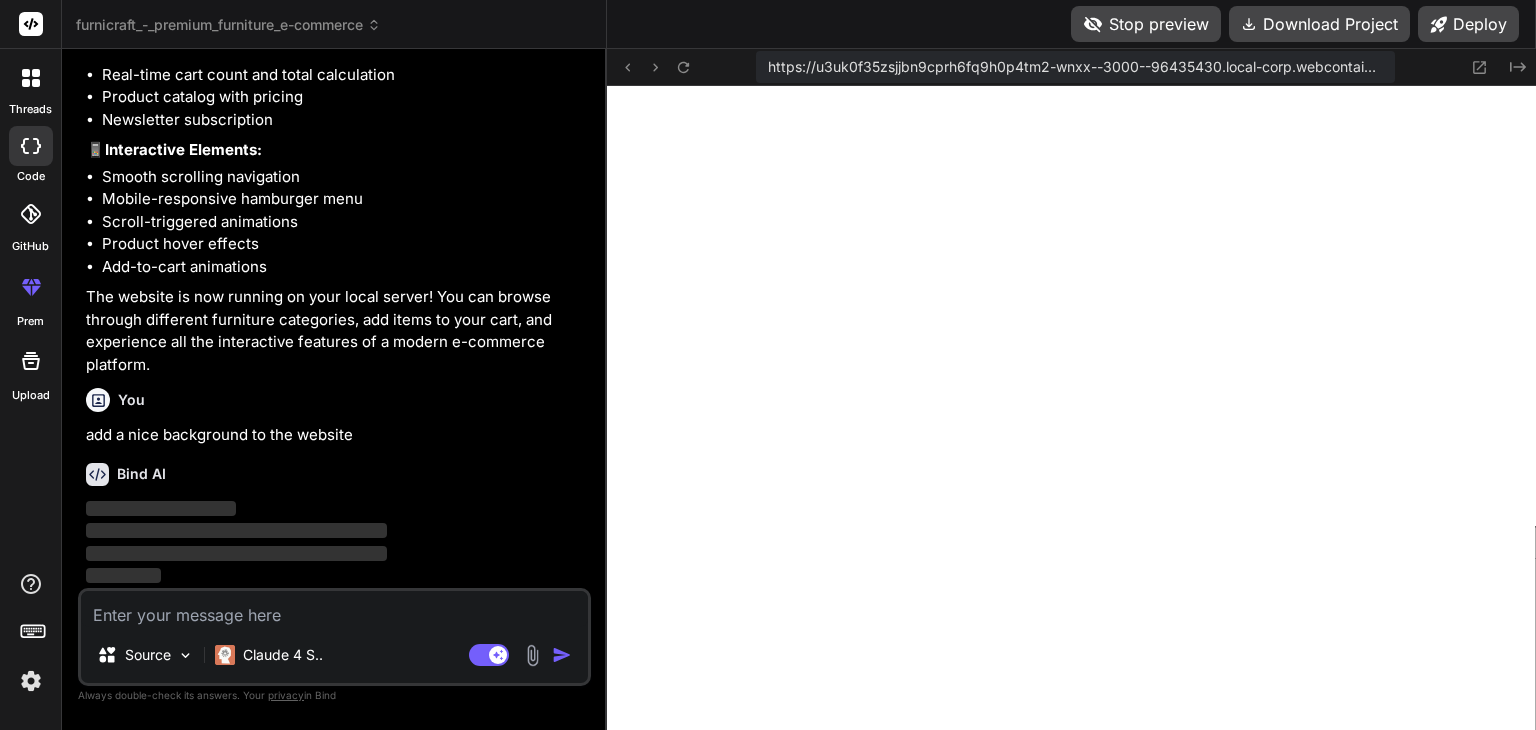 scroll, scrollTop: 1751, scrollLeft: 0, axis: vertical 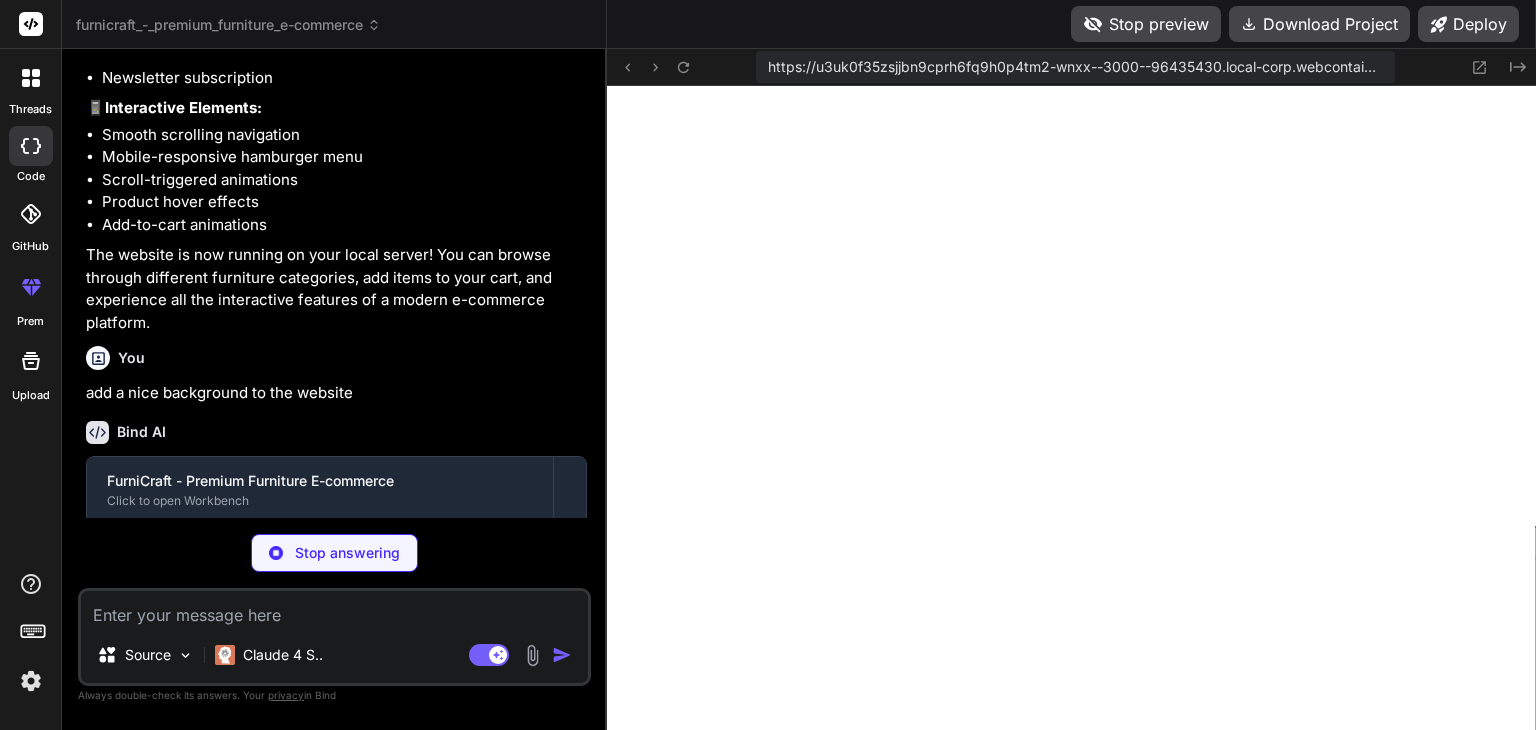 click on "You hello Bind AI Hello! I'm Bind AI, your expert software development assistant. I'm here to help you build amazing projects, debug code, or answer any programming questions you might have.
What would you like to create or work on today? I can help with:
Web applications  (HTML/CSS/JS, React, Next.js, Vue, etc.)
Backend services  (Node.js, APIs, databases)
Mobile apps  (React Native, PWAs)
Games and interactive experiences
Data visualization and analysis
Debugging and code optimization
Just let me know what you have in mind! 🚀 You create a front end website of an e commerce selling furniture and give it a nice name and background with pictures using HTML, CSS and JAVA script Bind AI 🔹  Project:  FurniCraft - Premium Furniture E-commerce
🔧  Tech Stack:  HTML + CSS + JavaScript
📁  Files:
index.html (main homepage)
styles.css (styling and responsive design)
script.js (interactive functionality)
package.json (development server setup)
Features planned:" at bounding box center (336, 291) 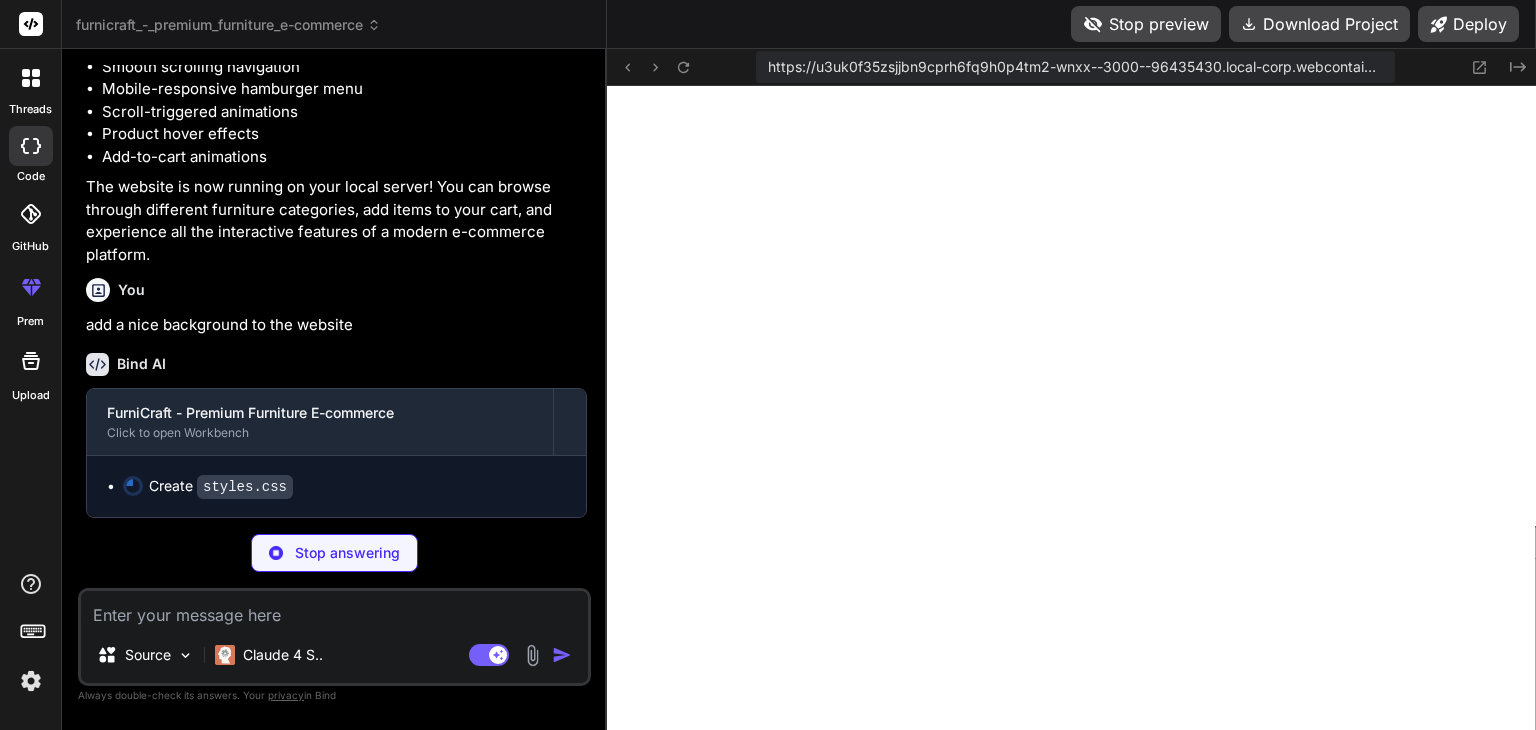 scroll, scrollTop: 1860, scrollLeft: 0, axis: vertical 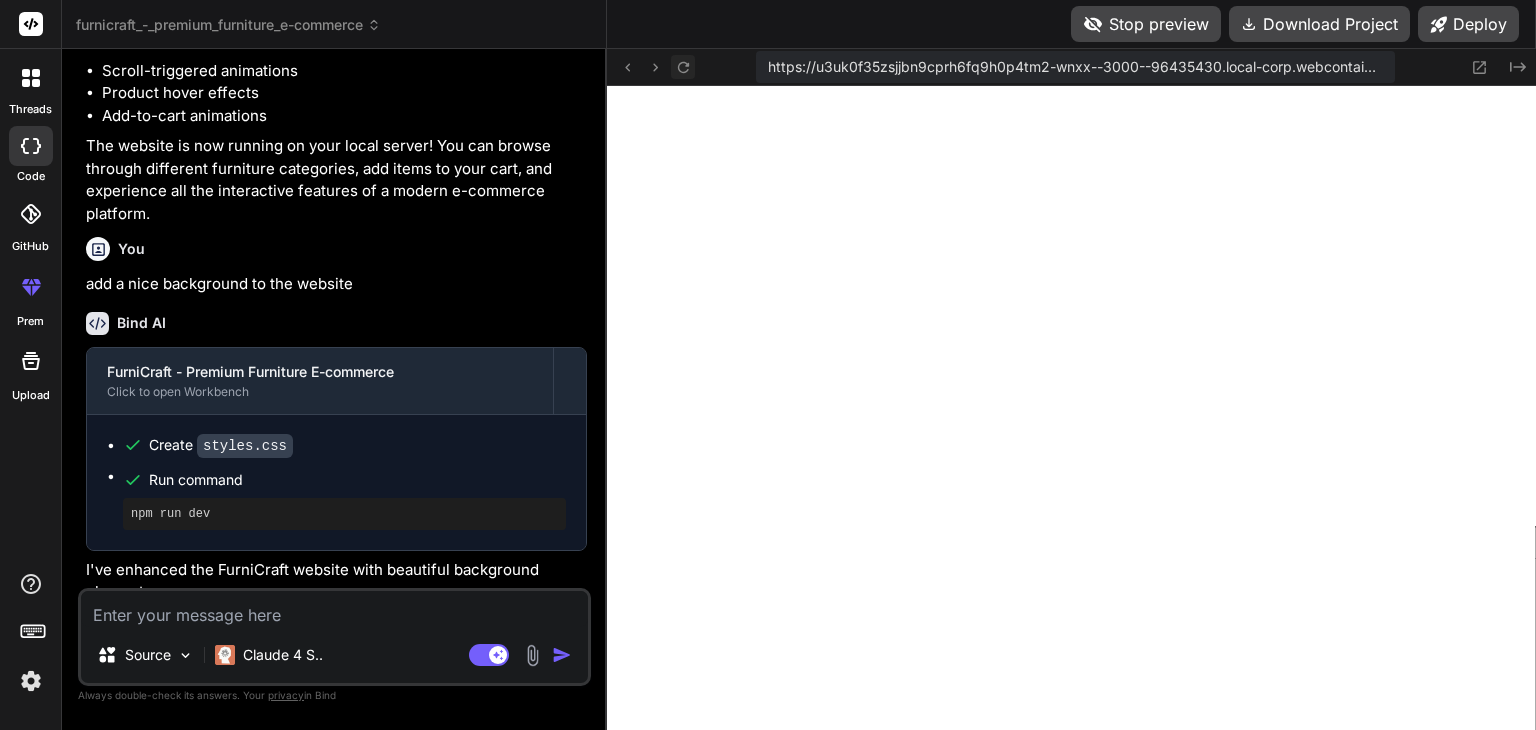 click at bounding box center [683, 67] 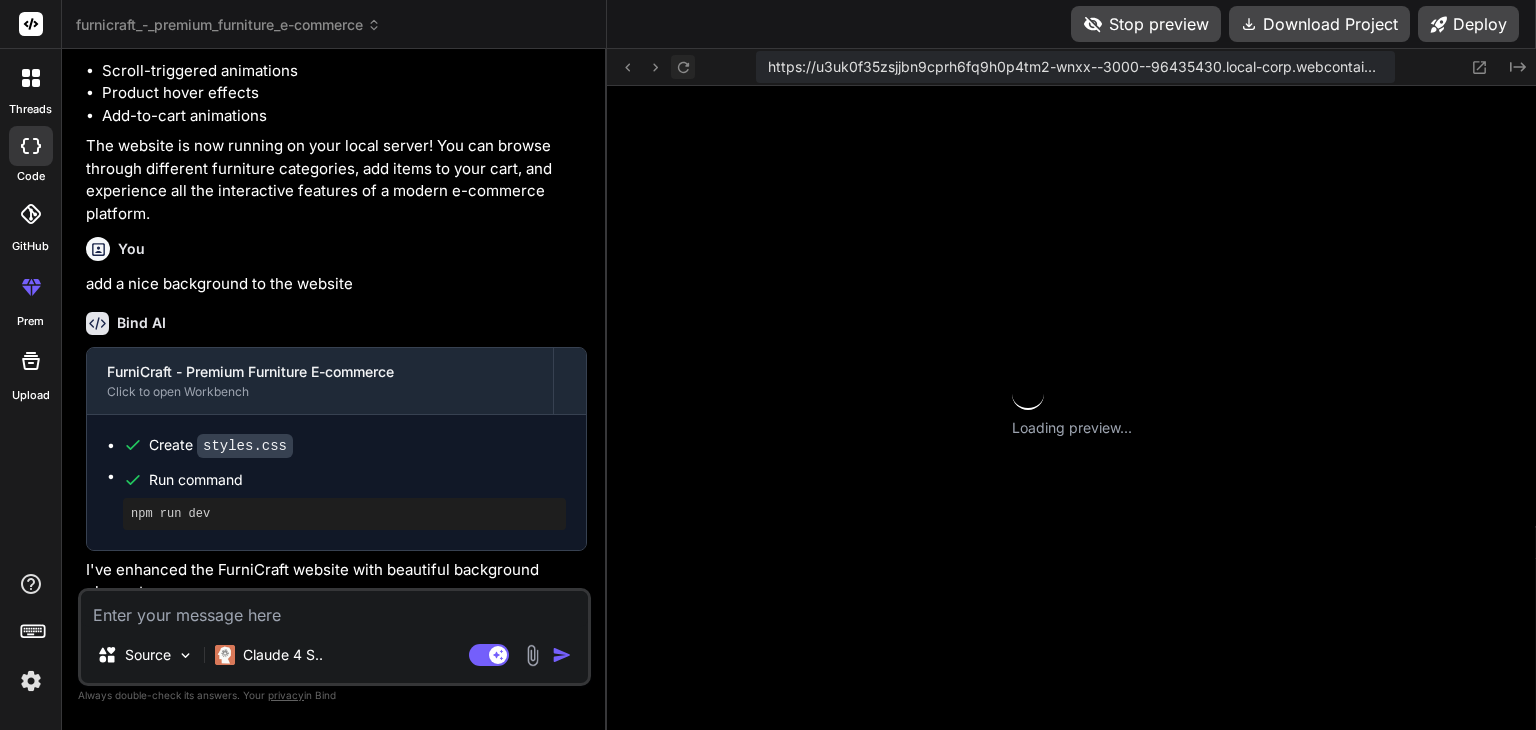 scroll, scrollTop: 2648, scrollLeft: 0, axis: vertical 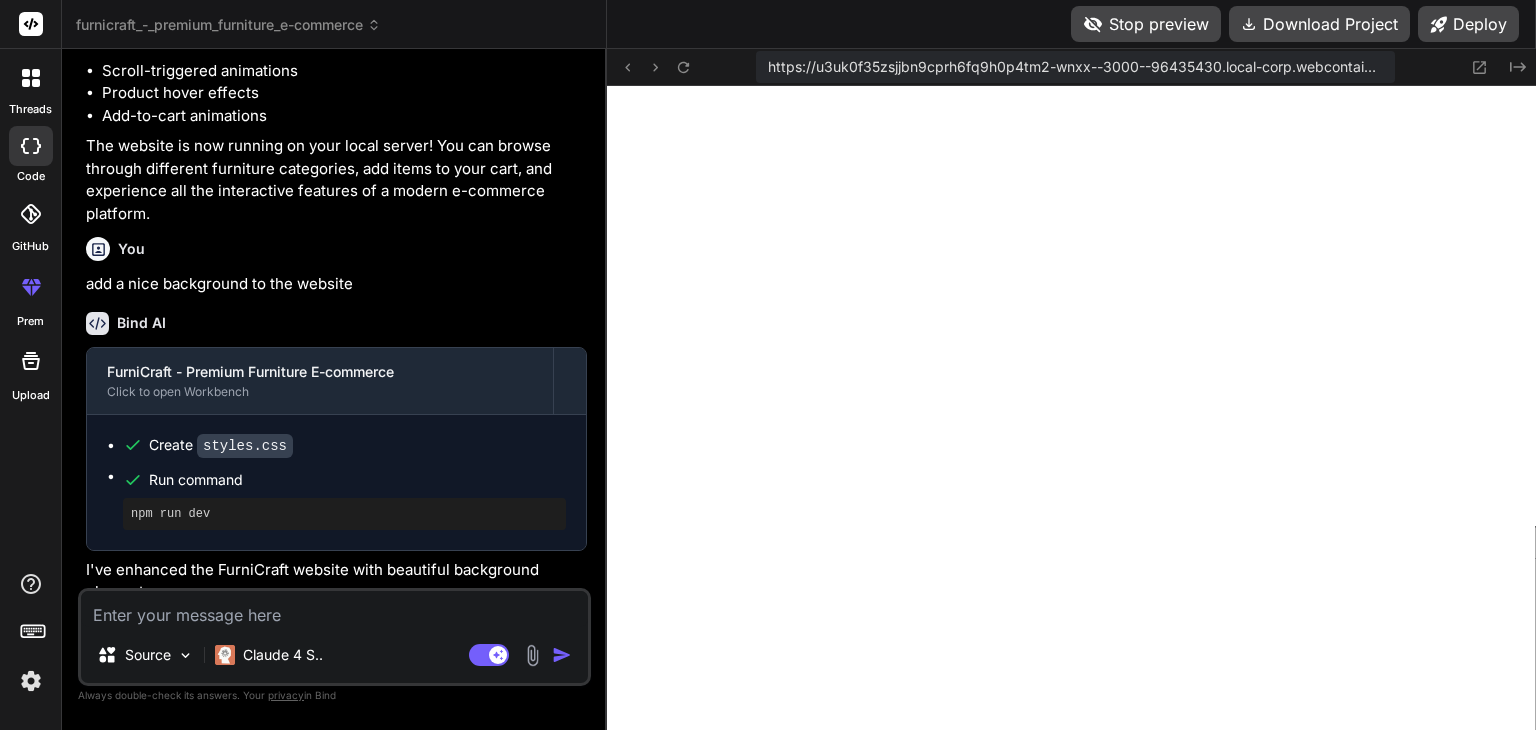 click on "Run command" at bounding box center (357, 480) 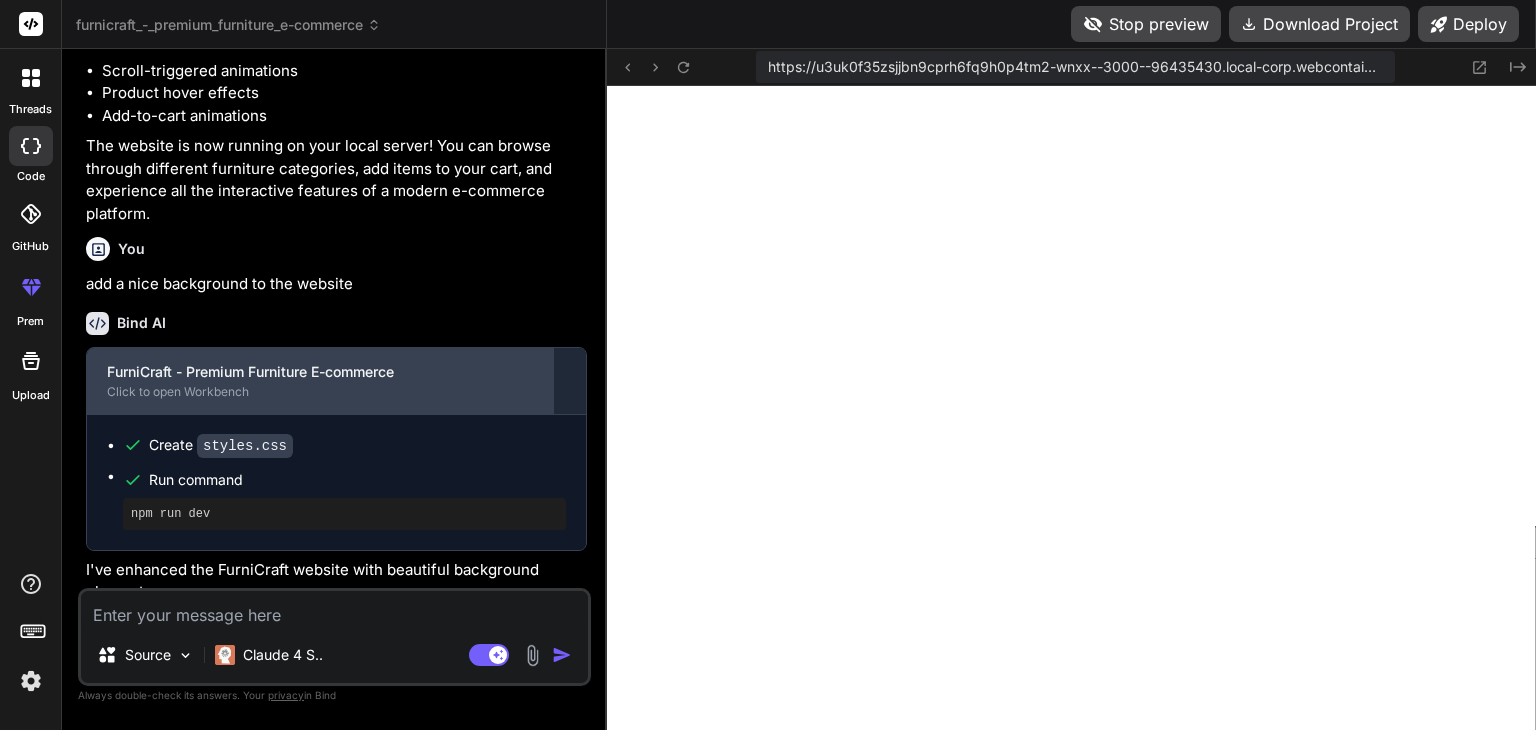click on "Click to open Workbench" at bounding box center [320, 392] 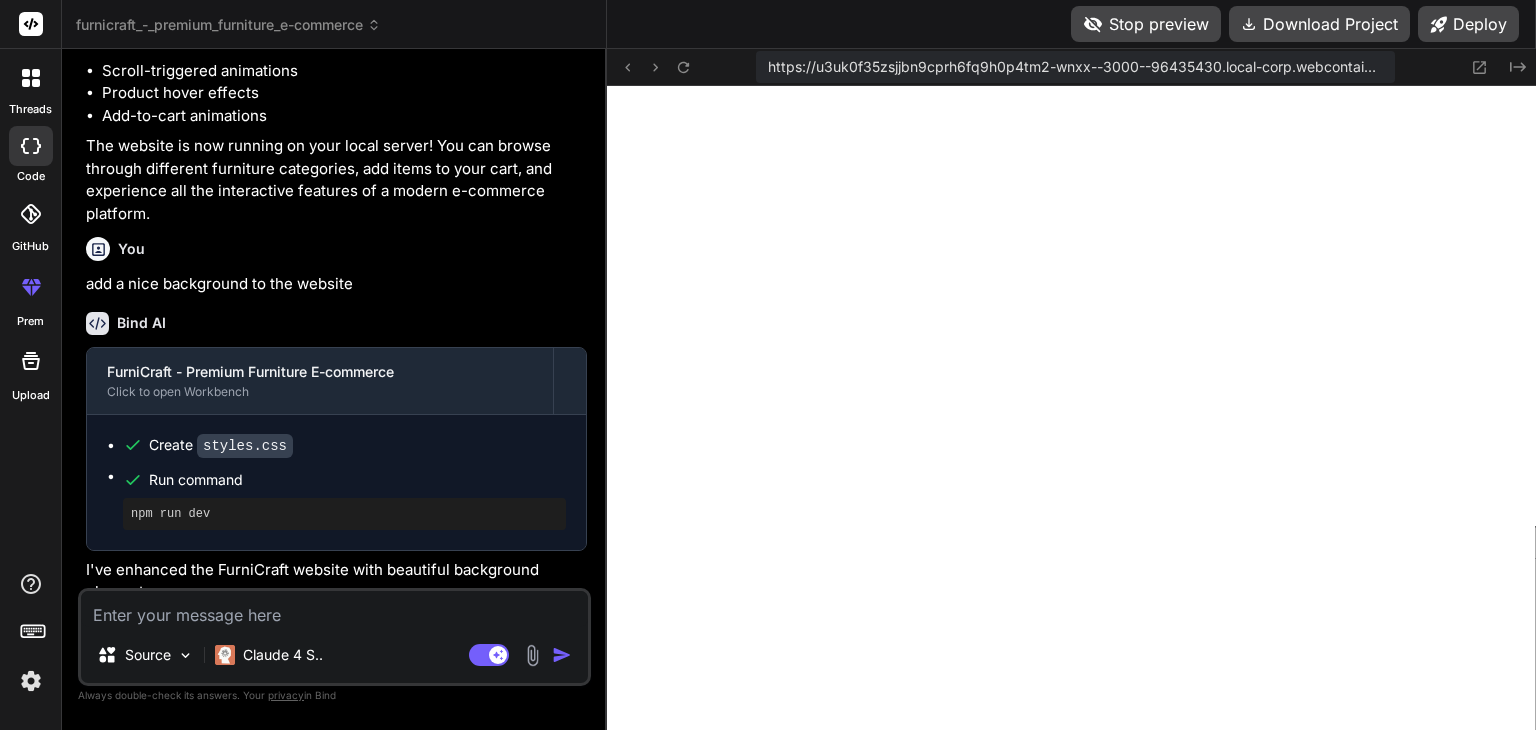 click on "Stop preview" at bounding box center [1146, 24] 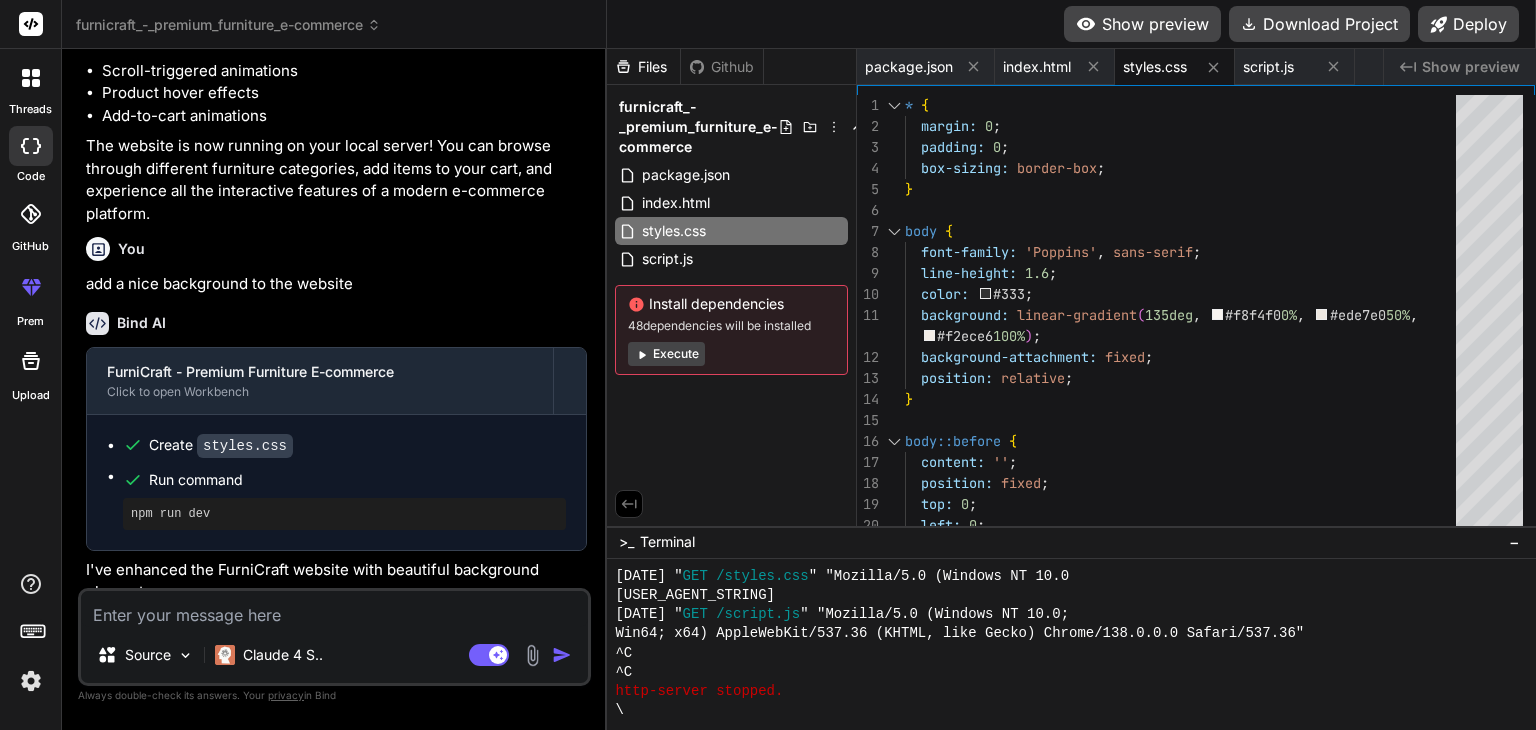 scroll, scrollTop: 2744, scrollLeft: 0, axis: vertical 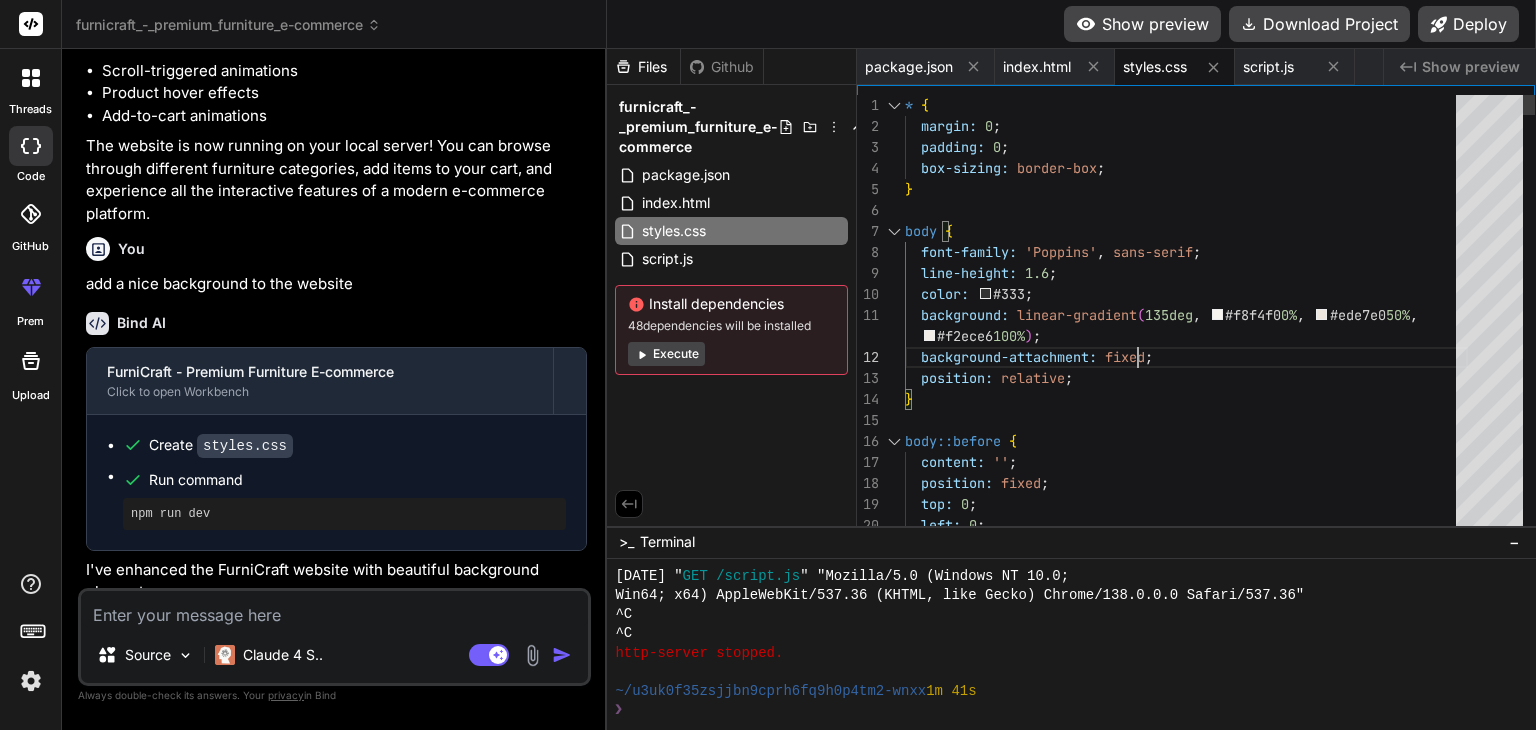 click on "*   {    margin:   0 ;    padding:   0 ;    box-sizing:   border-box ; } body   {    font-family:   'Poppins' ,   sans-serif ;    line-height:   1.6 ;    color:     #333 ;    background:   linear-gradient ( 135deg ,     #f8f4f0  0% ,     #ede7e0  50% ,      background-attachment:   fixed ;    position:   relative ; } body::before   {    content:   '' ;    position:   fixed ;      #f2ece6  100% ) ;    top:   0 ;    left:   0 ;" at bounding box center [1186, 9366] 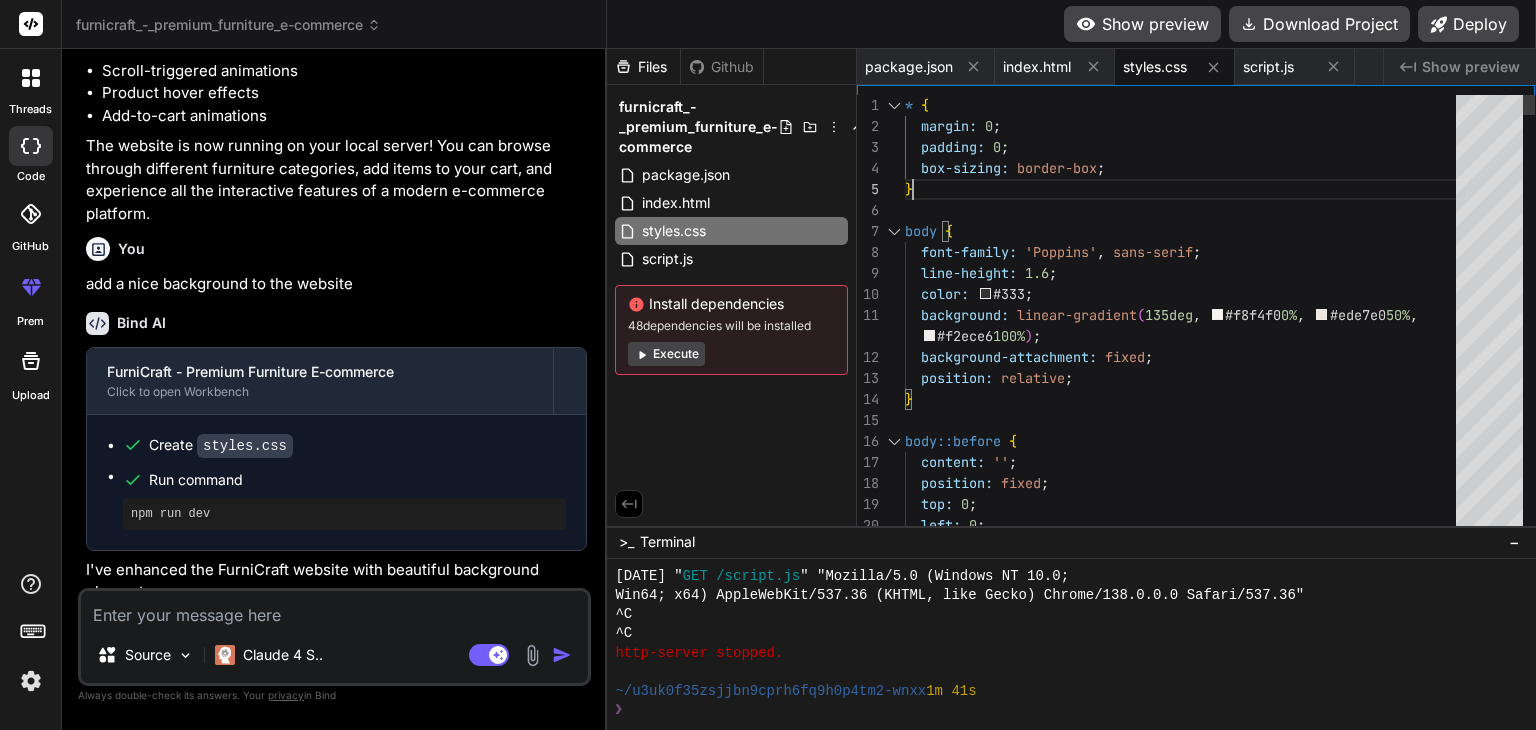 click on "*   {    margin:   0 ;    padding:   0 ;    box-sizing:   border-box ; } body   {    font-family:   'Poppins' ,   sans-serif ;    line-height:   1.6 ;    color:     #333 ;    background:   linear-gradient ( 135deg ,     #f8f4f0  0% ,     #ede7e0  50% ,      background-attachment:   fixed ;    position:   relative ; } body::before   {    content:   '' ;    position:   fixed ;      #f2ece6  100% ) ;    top:   0 ;    left:   0 ;" at bounding box center [1186, 9366] 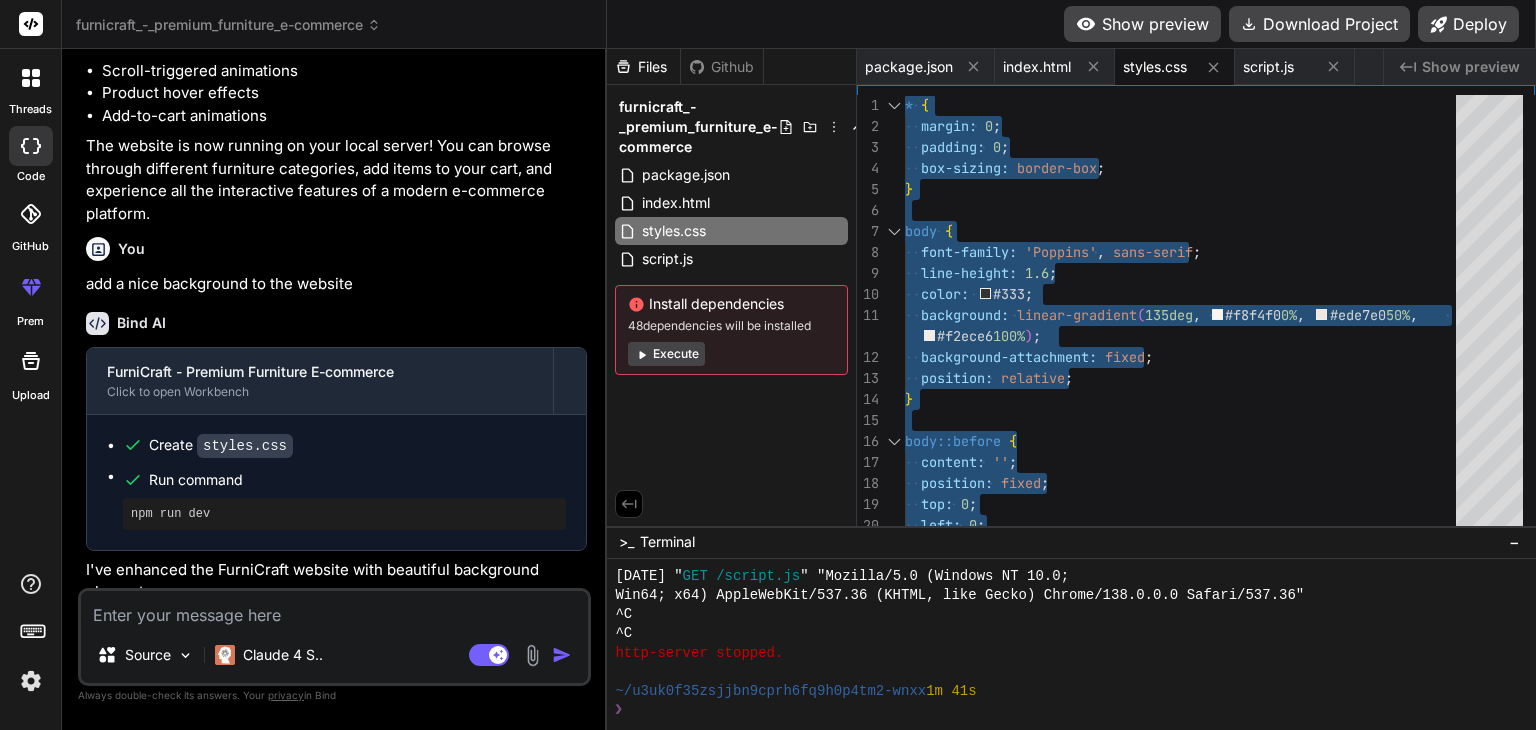 click at bounding box center [334, 609] 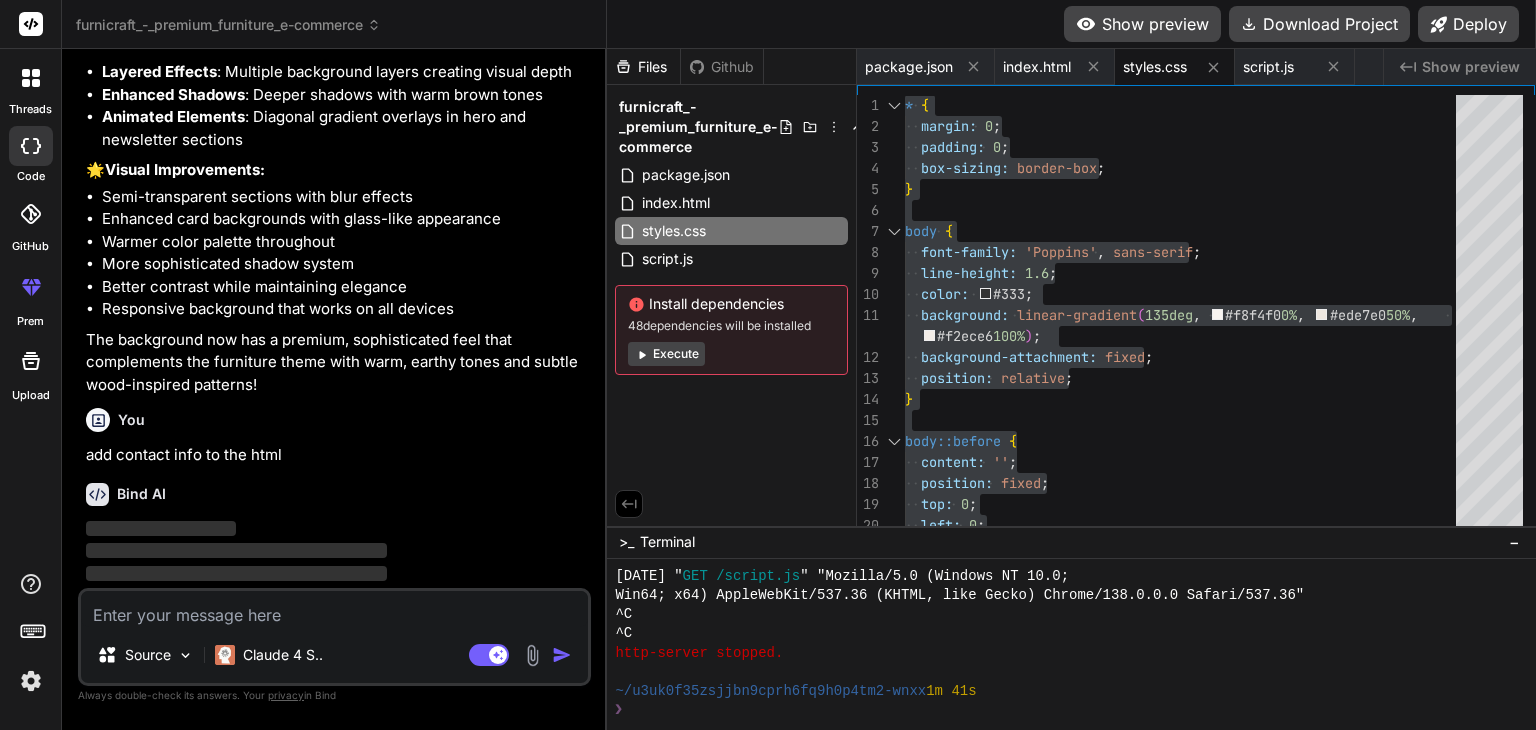 scroll, scrollTop: 2633, scrollLeft: 0, axis: vertical 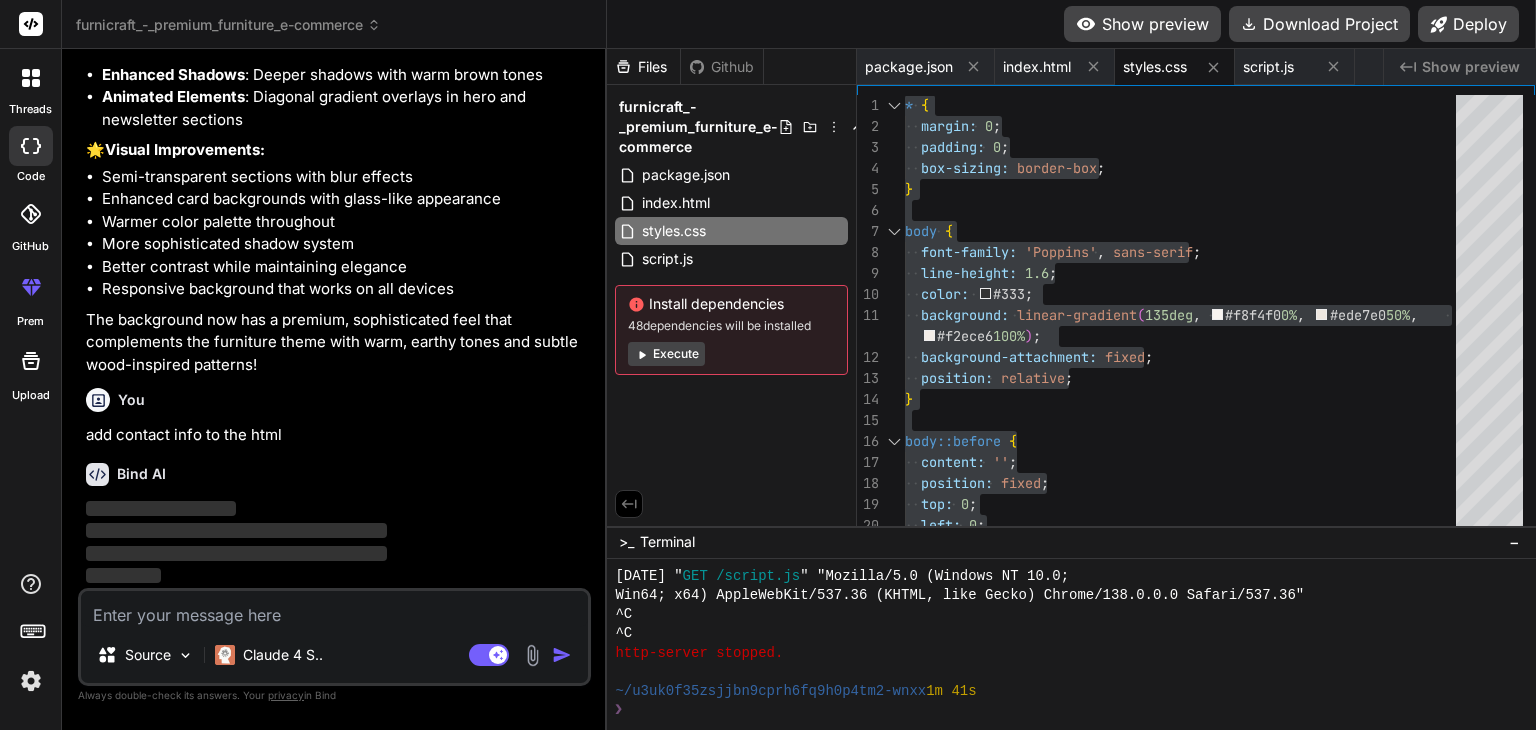 click on "Show preview" at bounding box center [1142, 24] 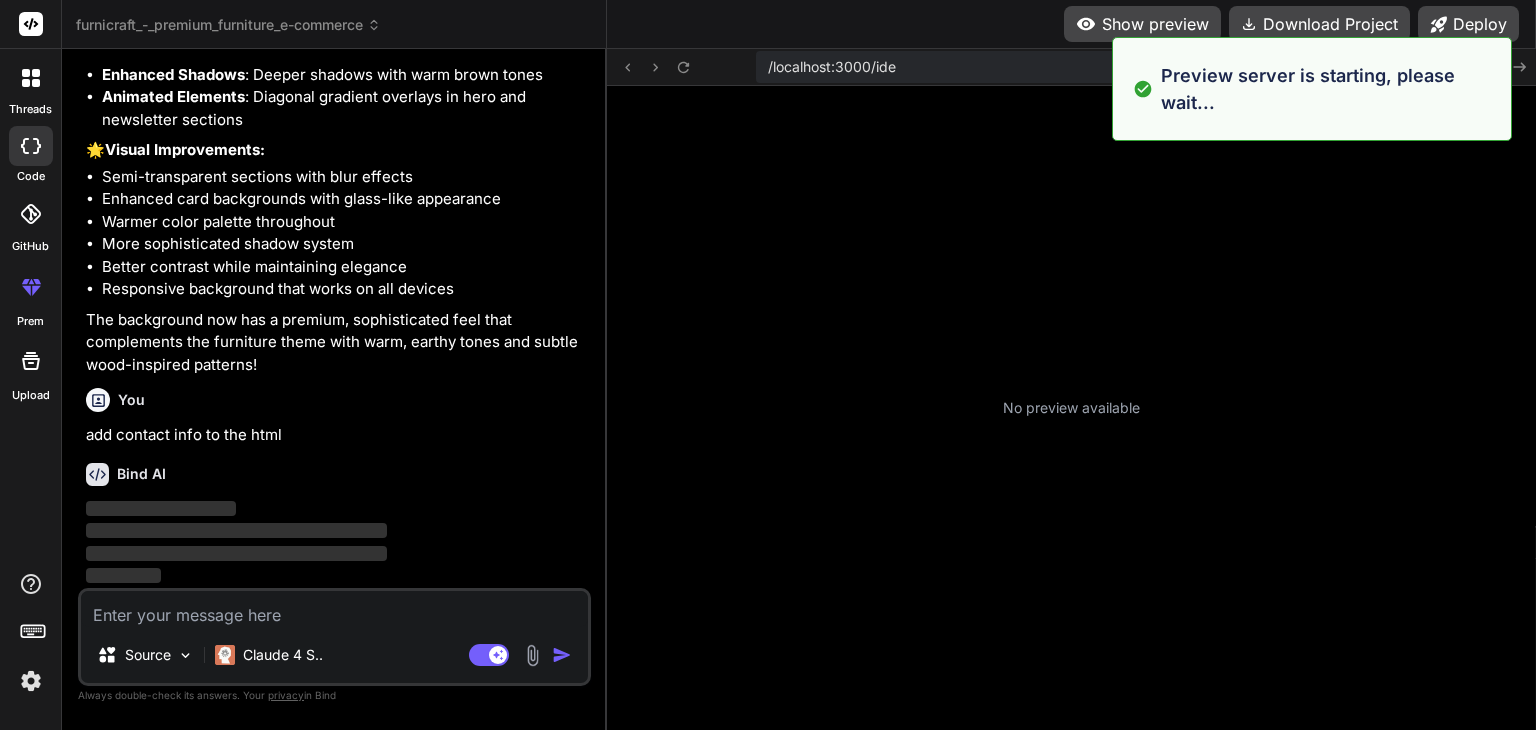 scroll, scrollTop: 2840, scrollLeft: 0, axis: vertical 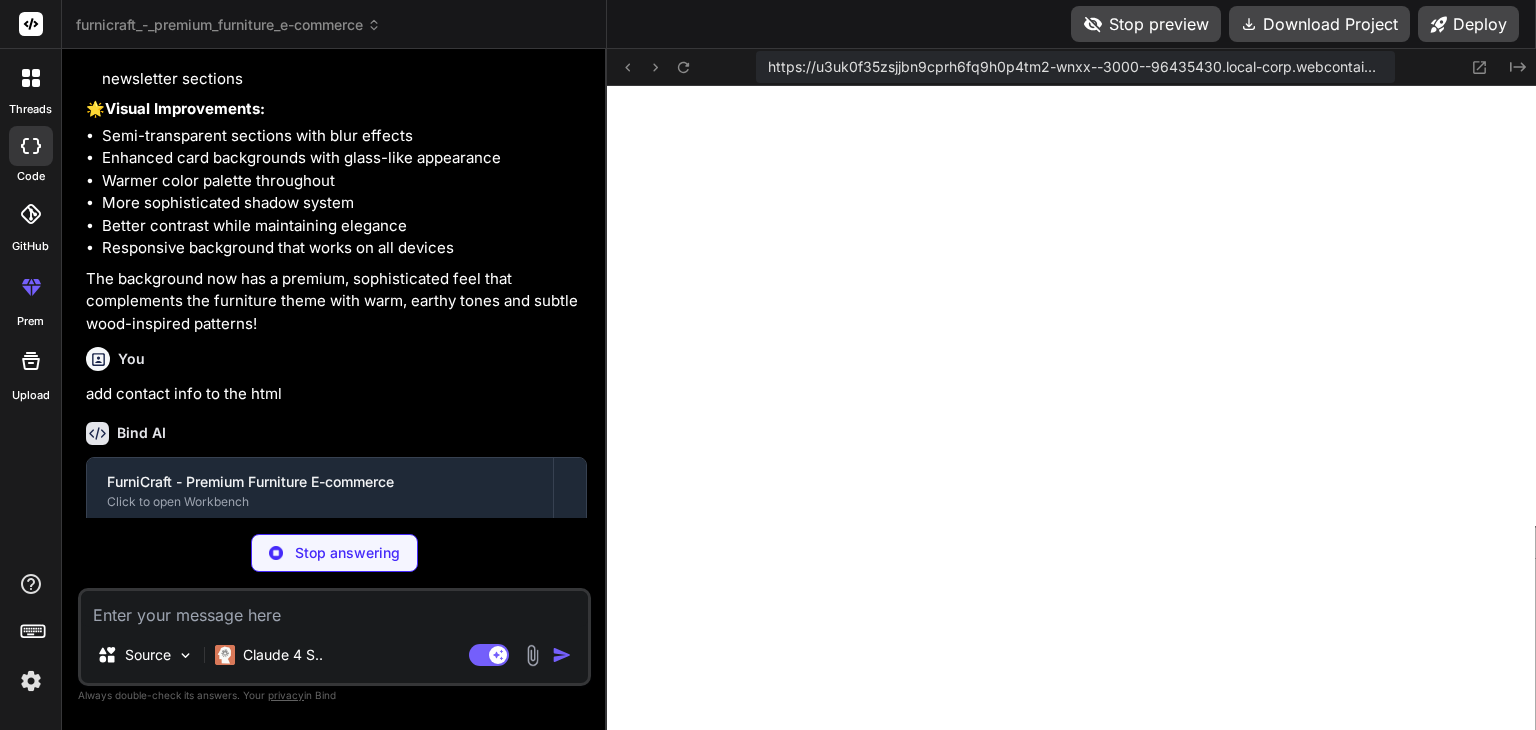 click on "Bind AI" at bounding box center (336, 433) 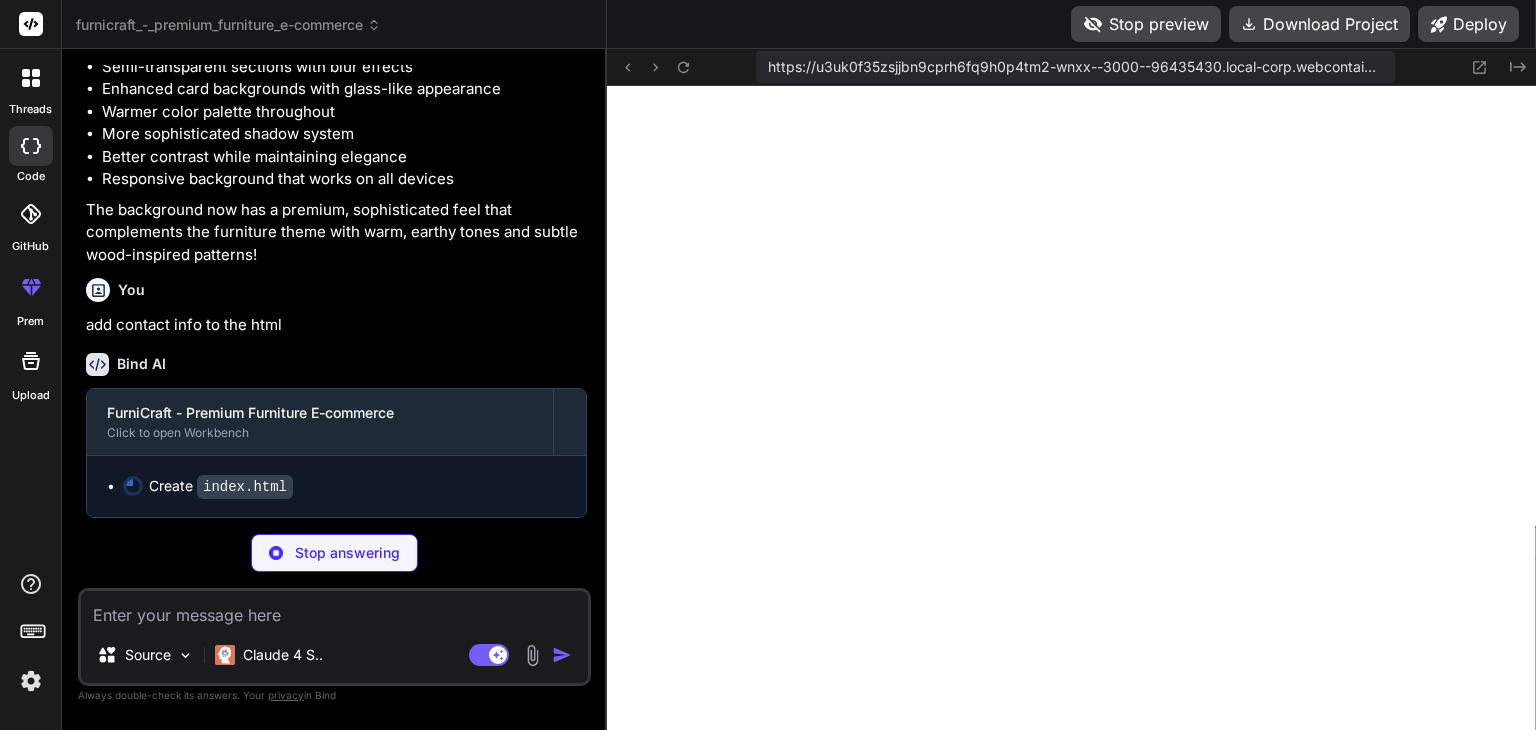 scroll, scrollTop: 2742, scrollLeft: 0, axis: vertical 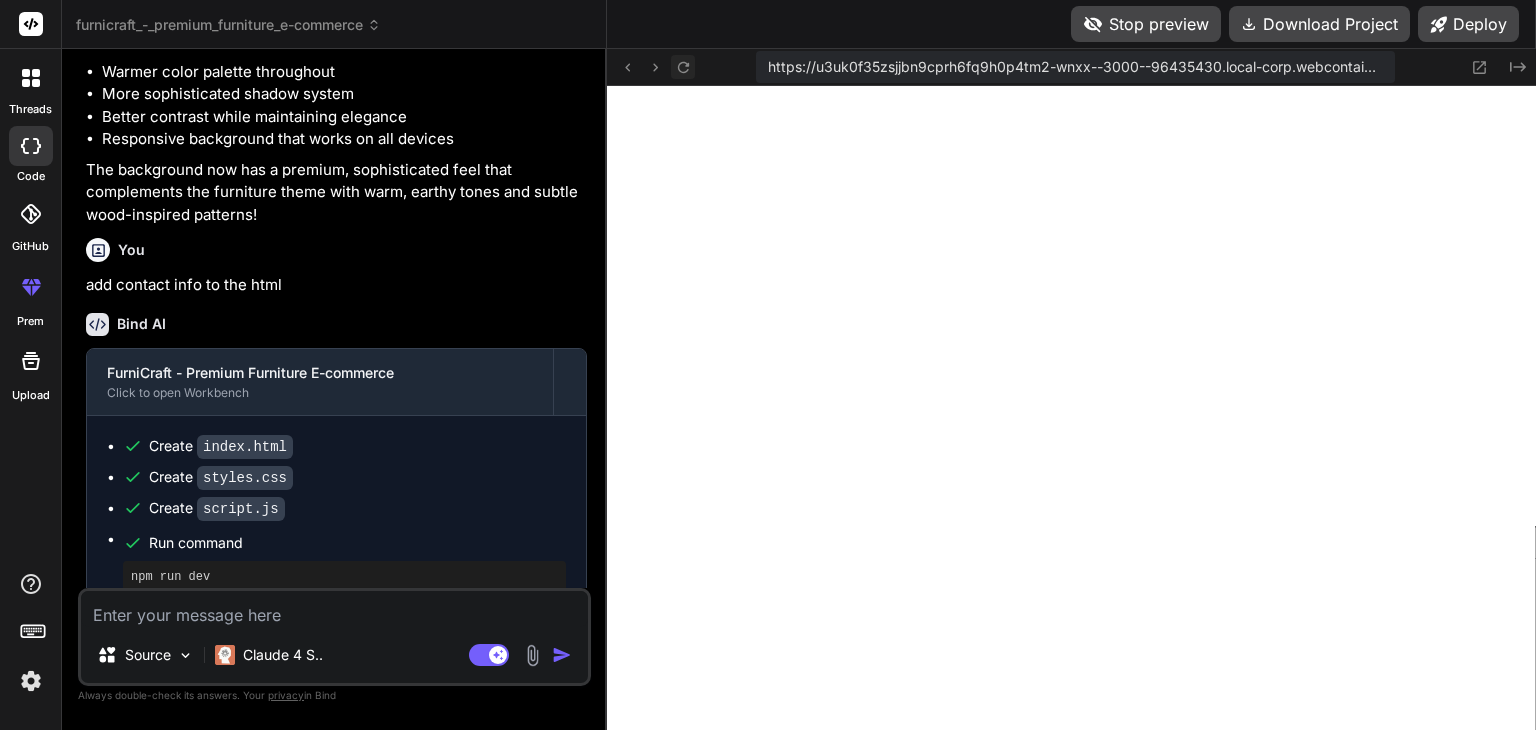 click 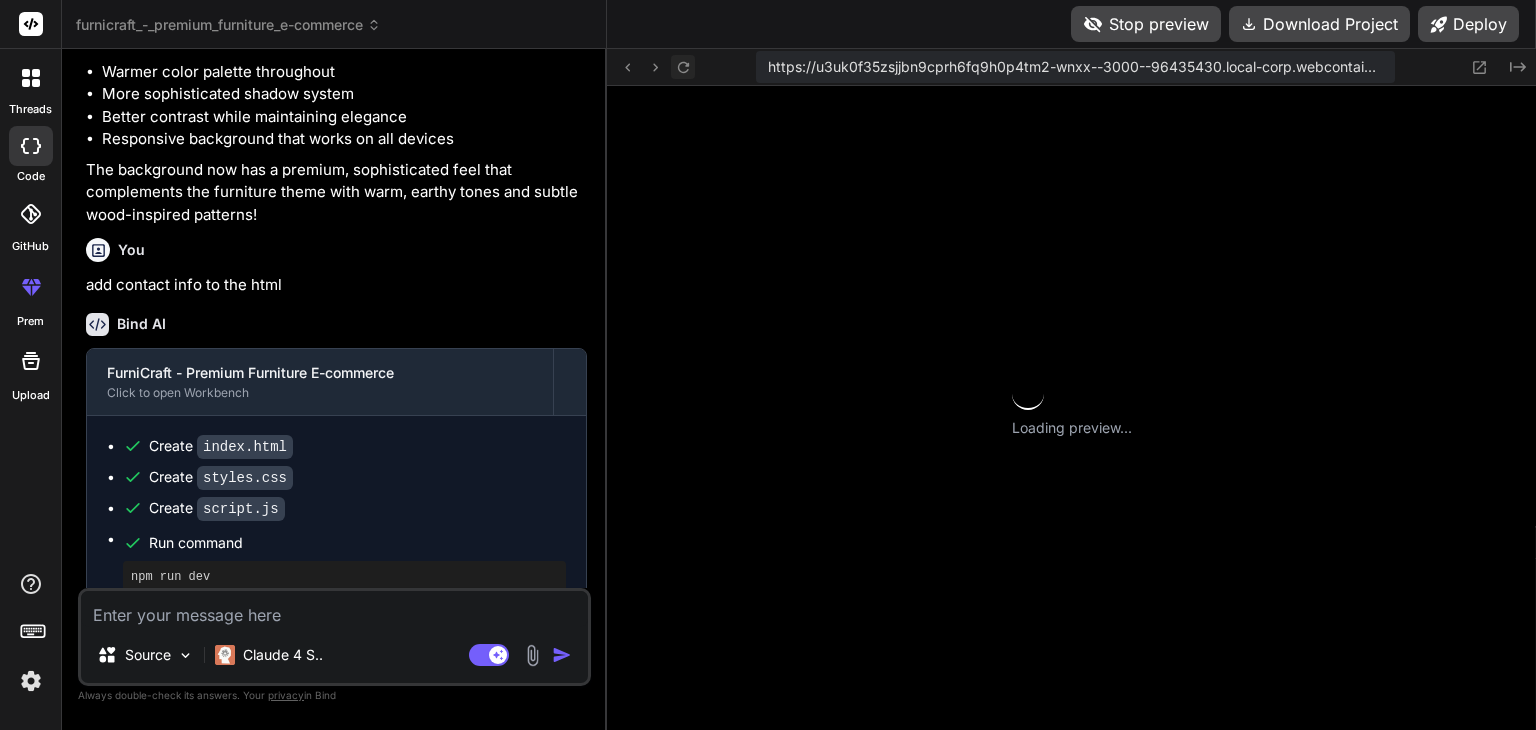scroll, scrollTop: 4435, scrollLeft: 0, axis: vertical 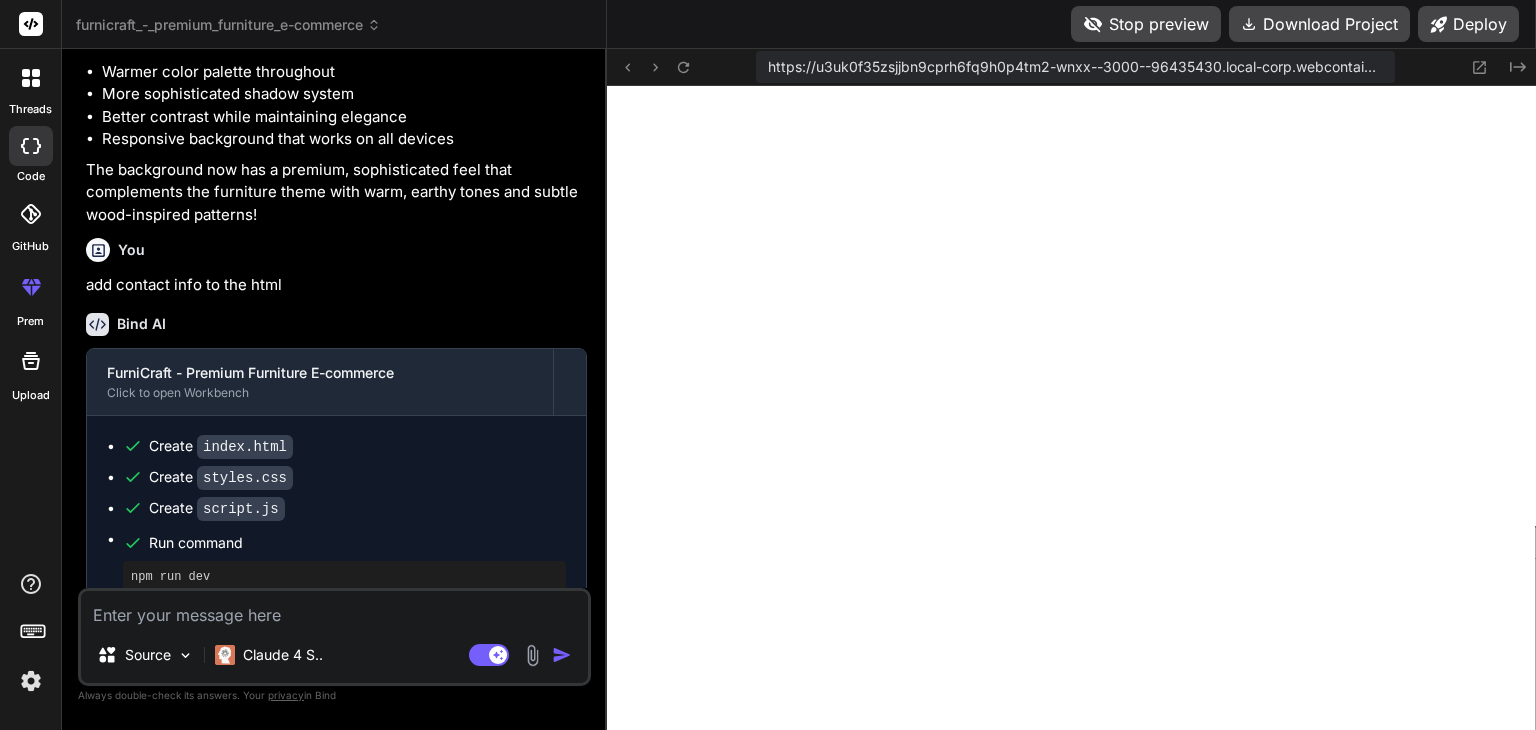 click at bounding box center [532, 655] 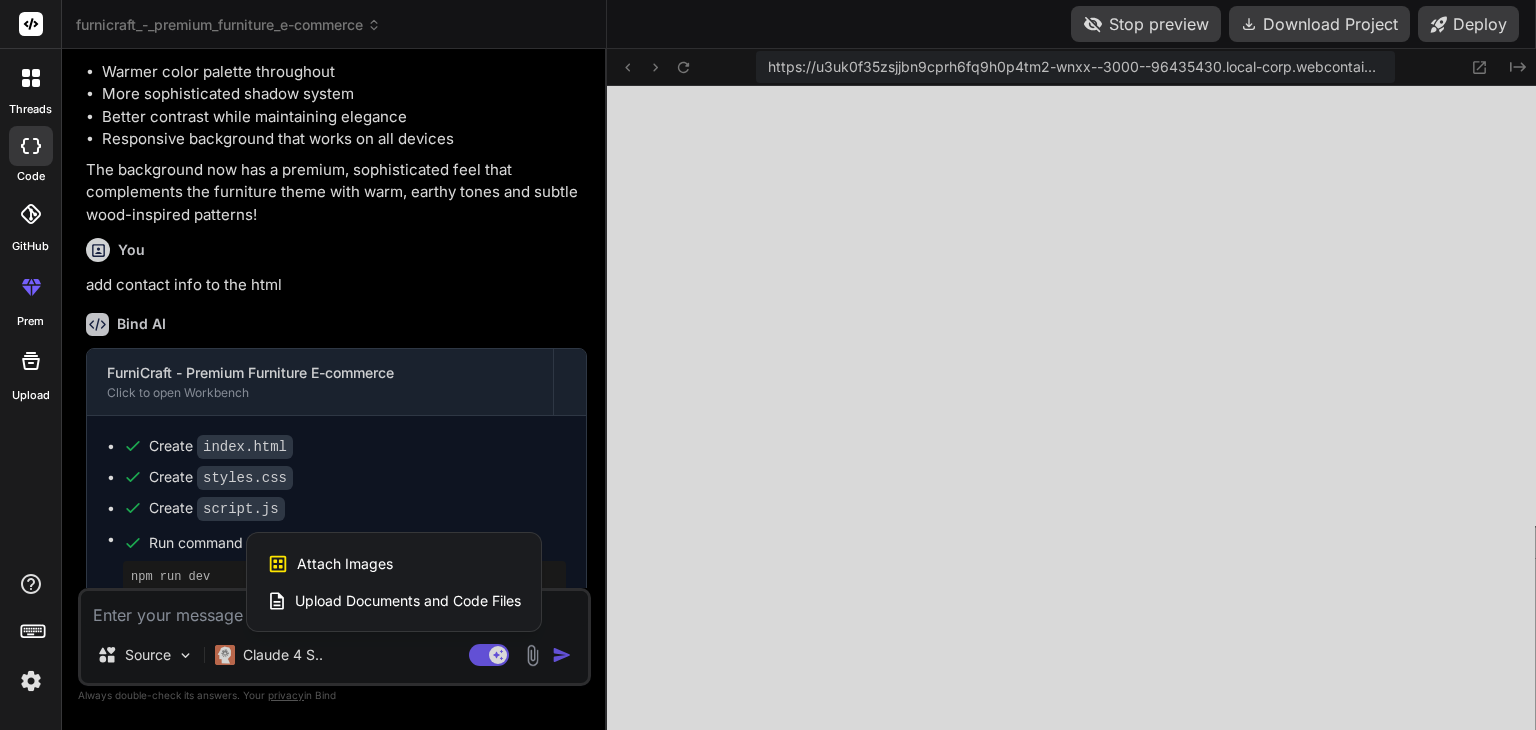 click on "Upload Documents and Code Files" at bounding box center [408, 601] 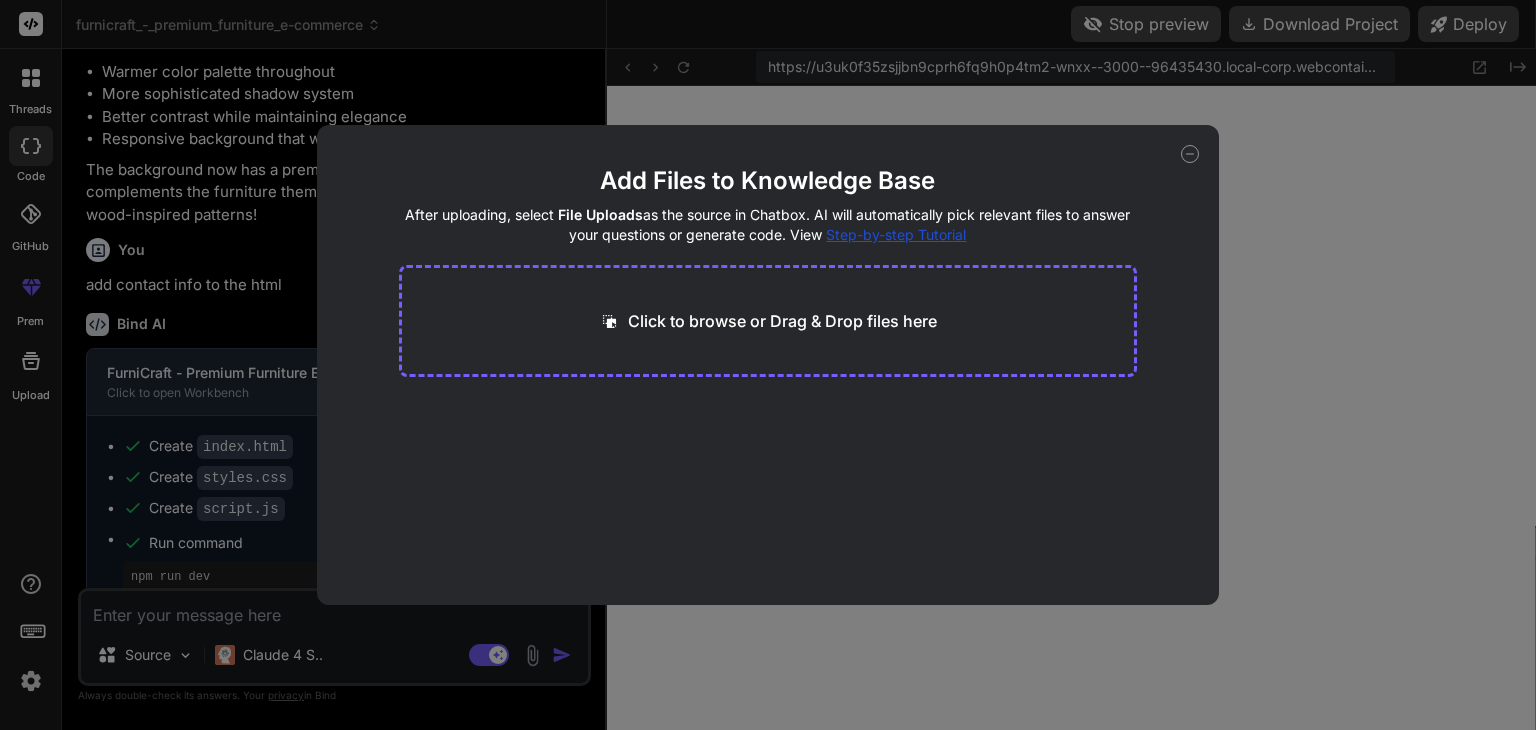 click on "Click to browse or Drag & Drop files here" at bounding box center (768, 321) 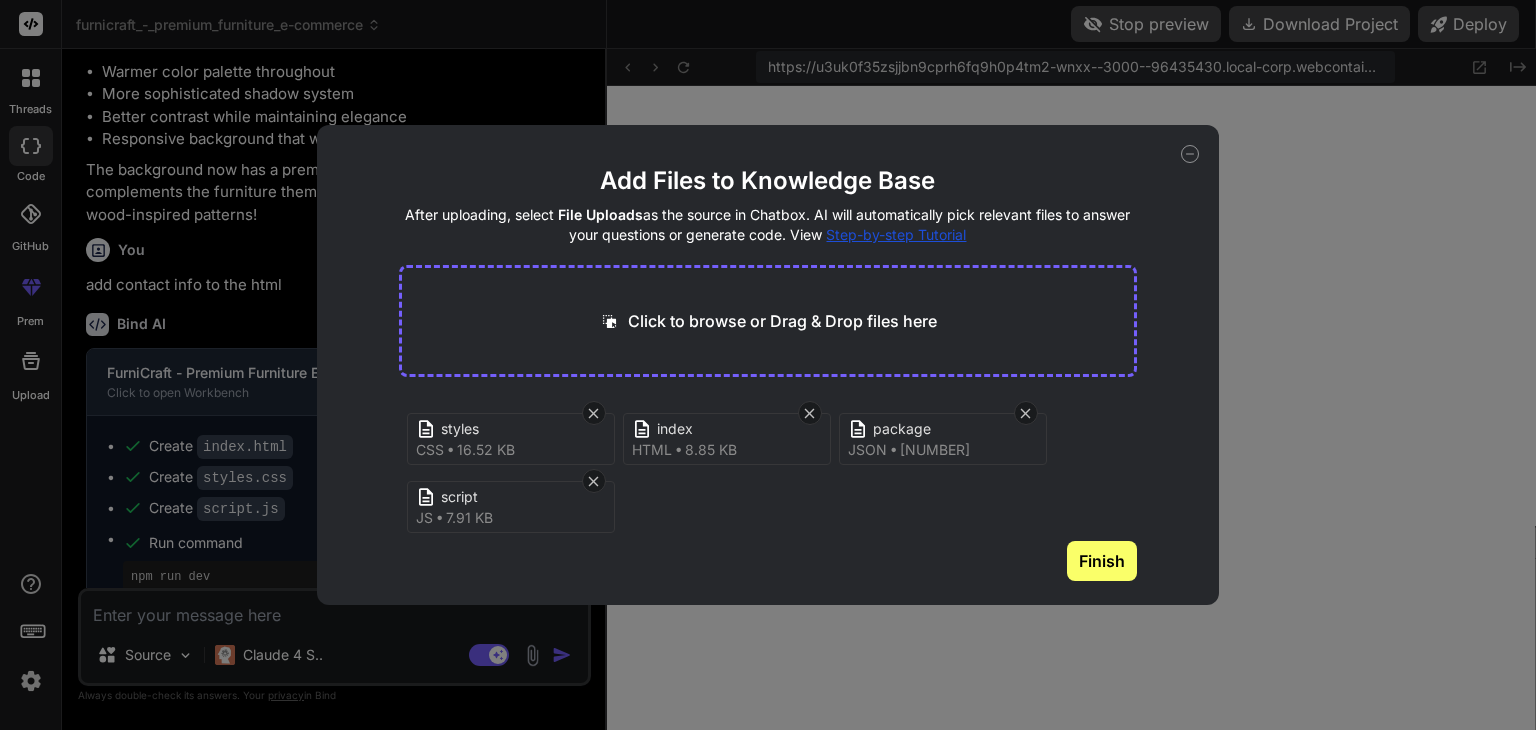 click on "Finish" at bounding box center (1102, 561) 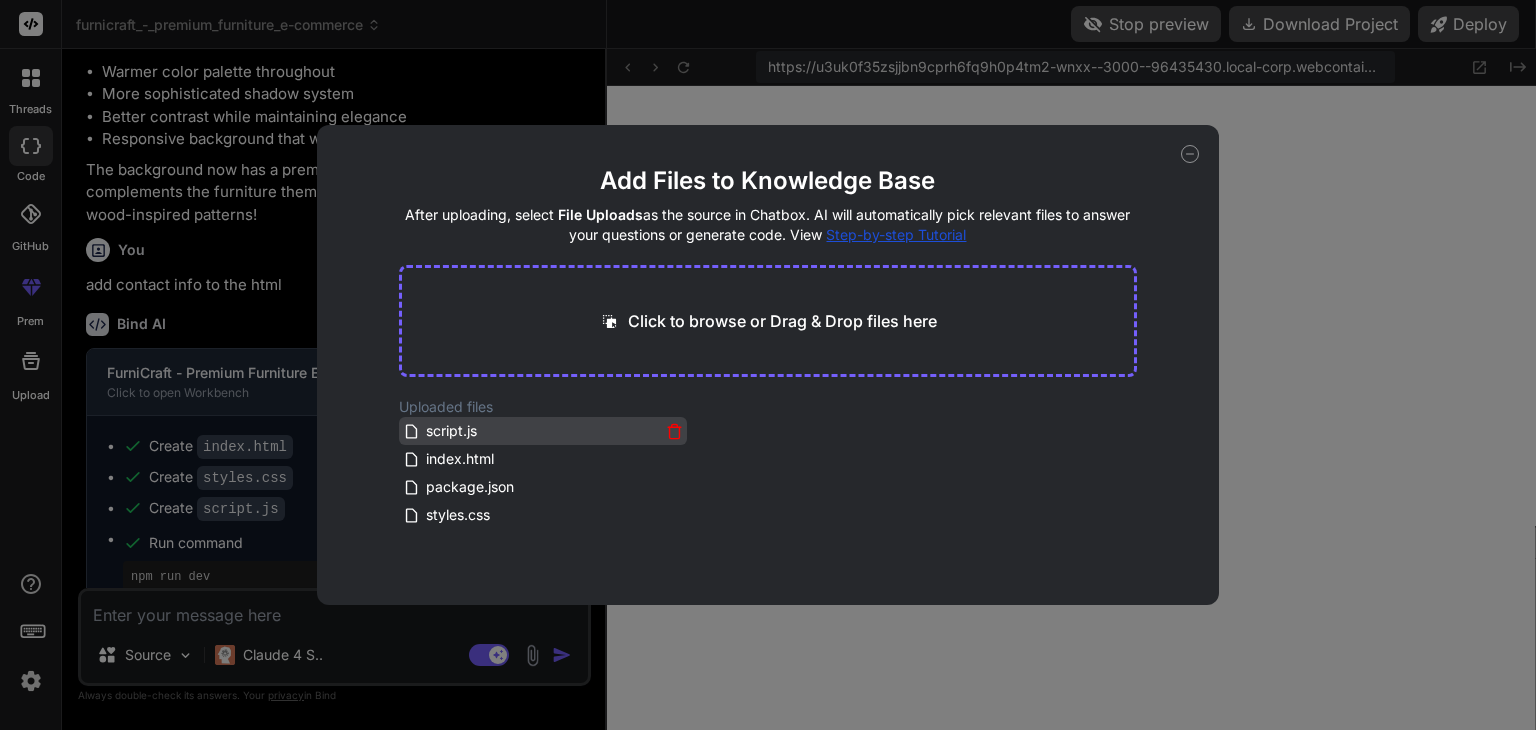 click on "script.js" at bounding box center (531, 431) 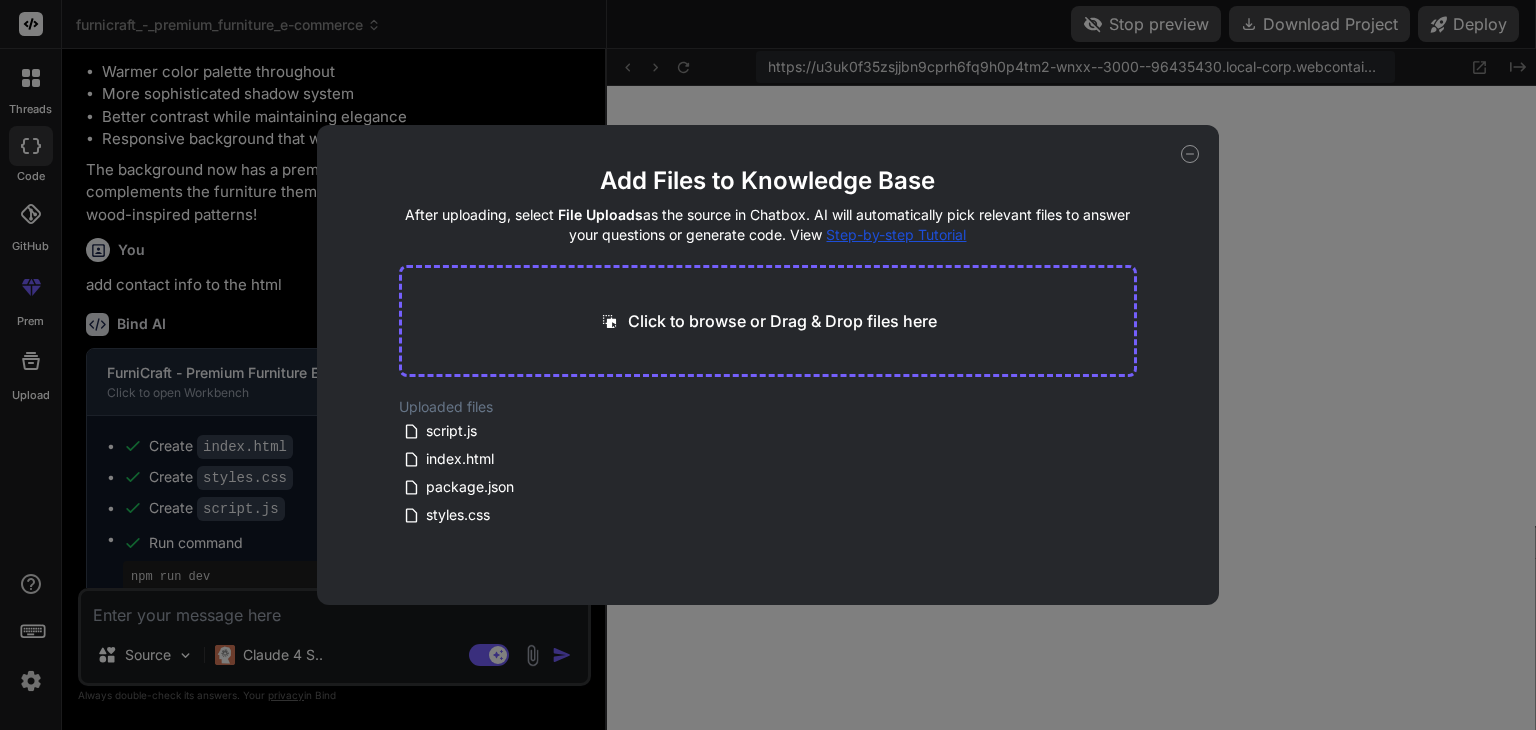 click 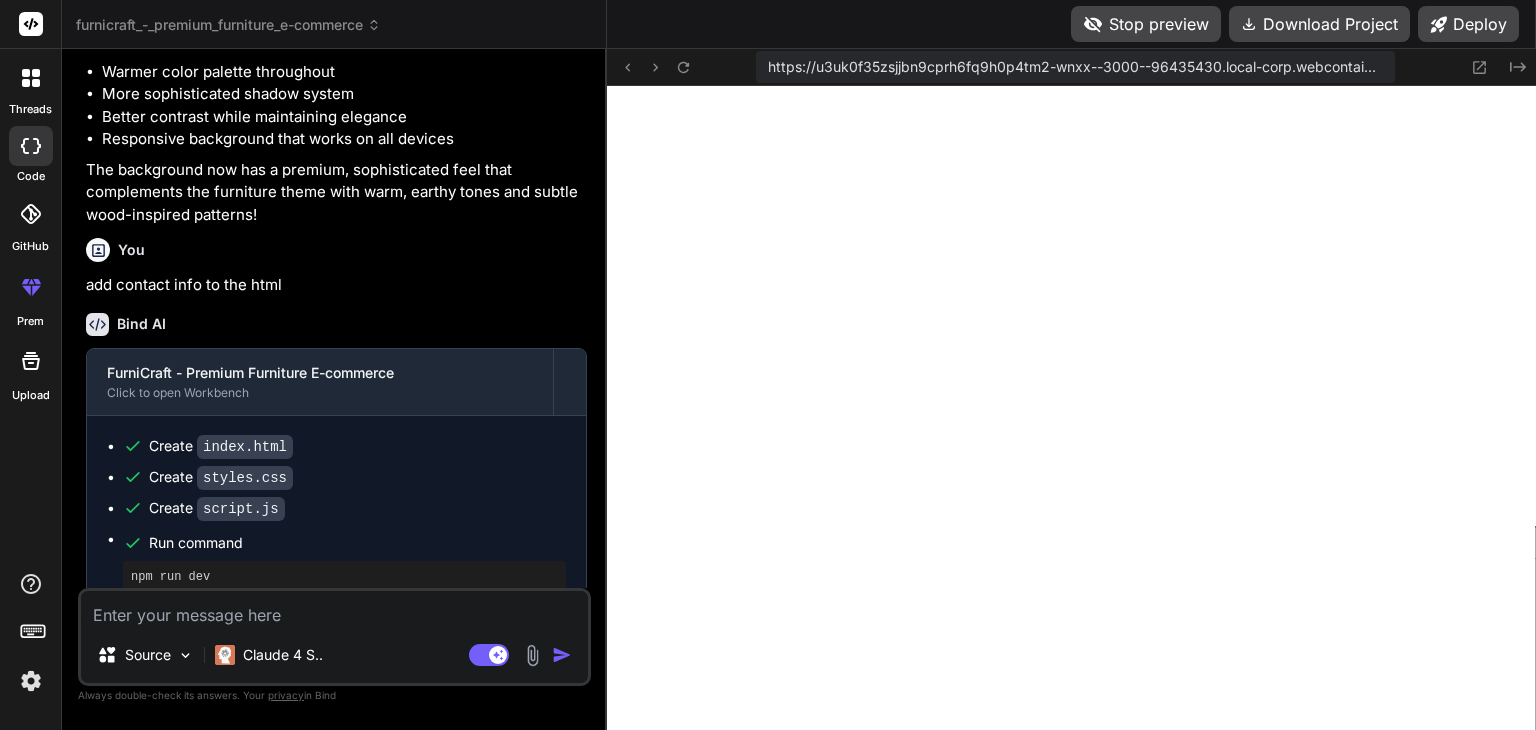 click at bounding box center [334, 609] 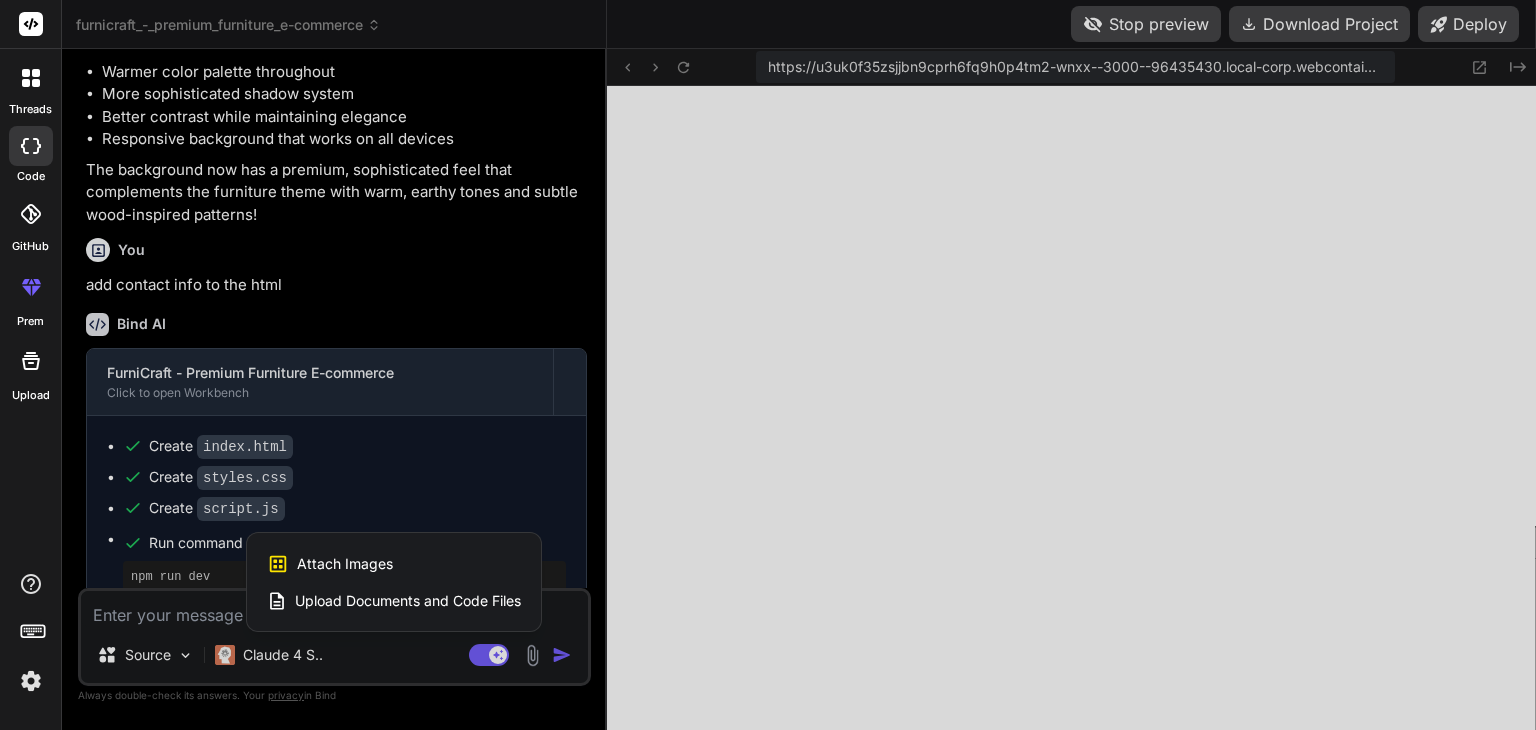 click at bounding box center [768, 365] 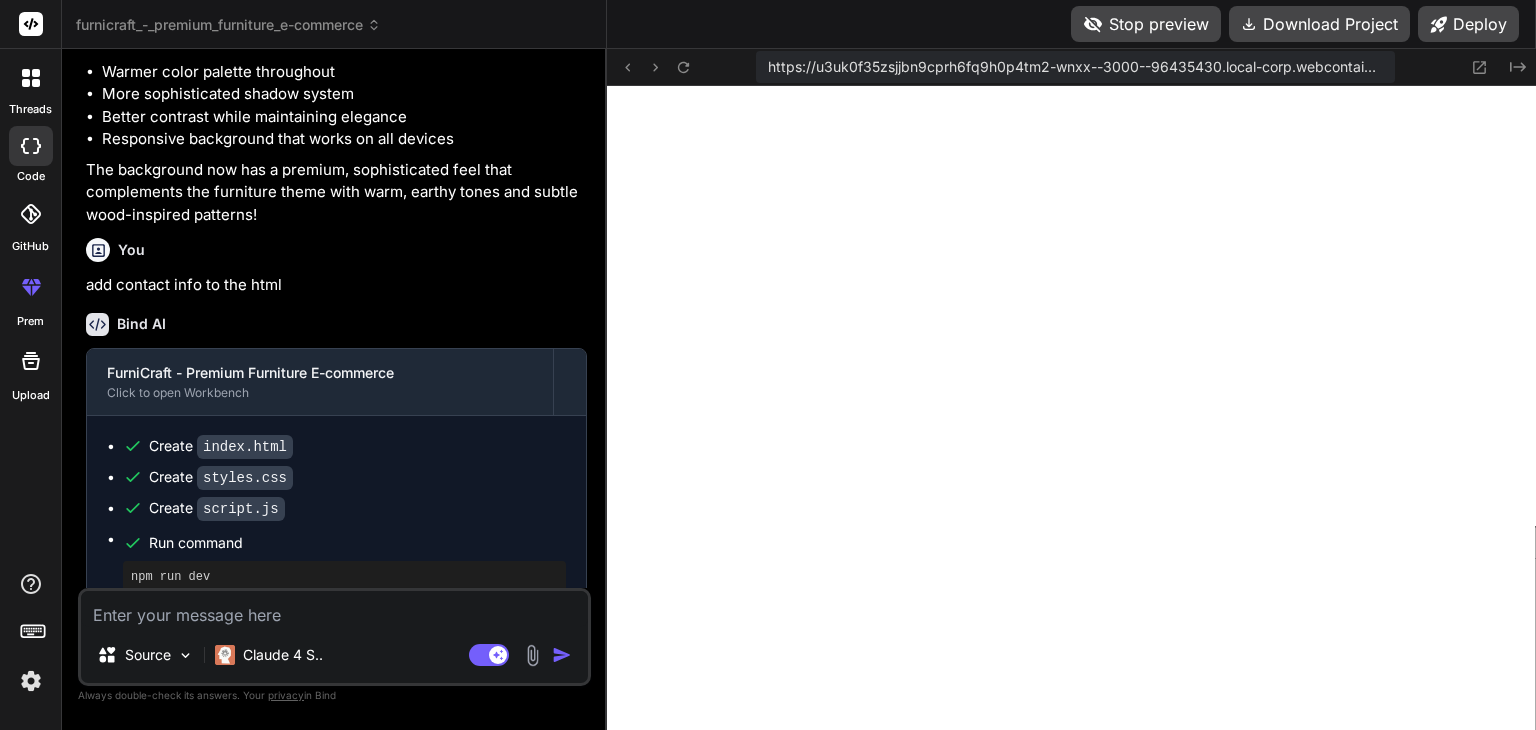 click on "Create   index.html Create   styles.css Create   script.js Run command npm run dev" at bounding box center [336, 514] 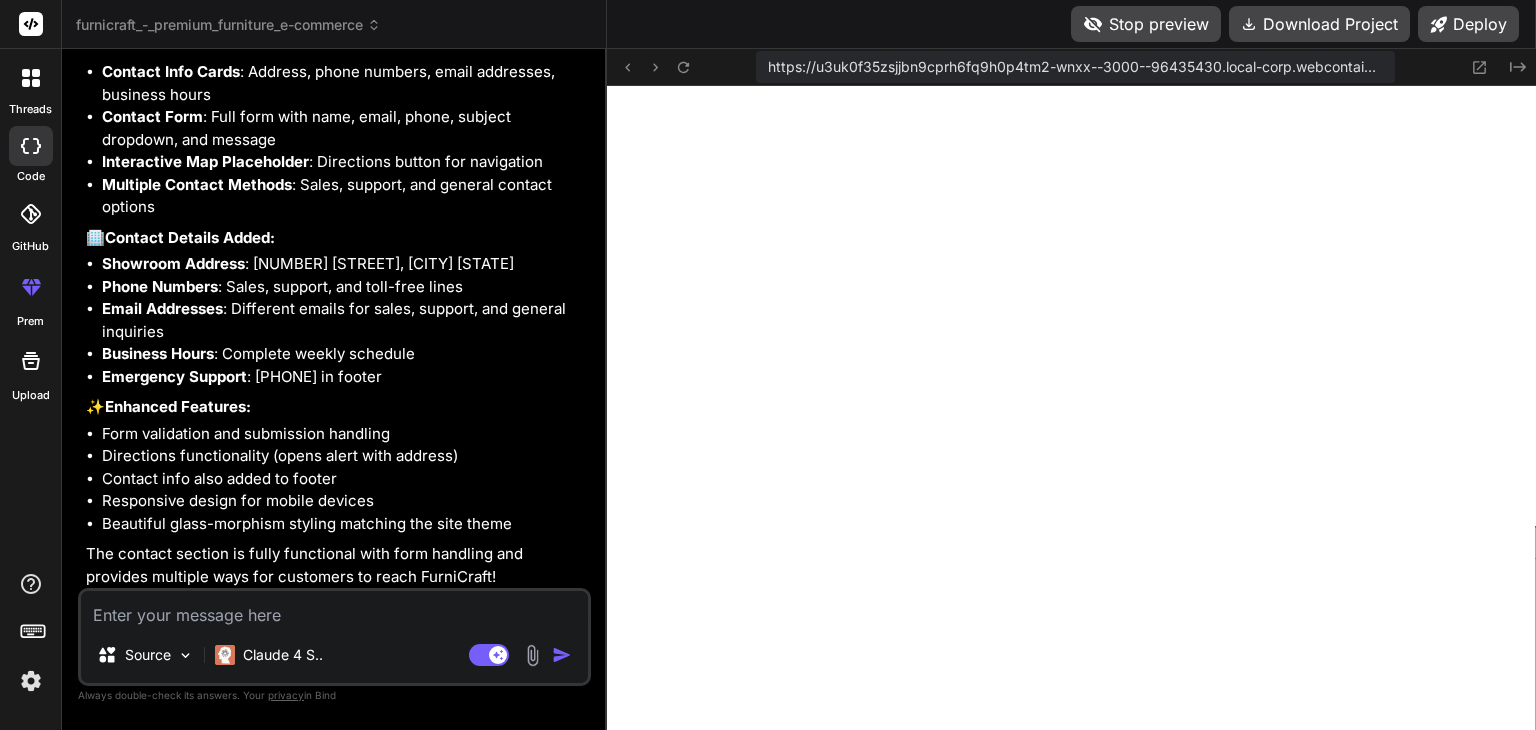 scroll, scrollTop: 3449, scrollLeft: 0, axis: vertical 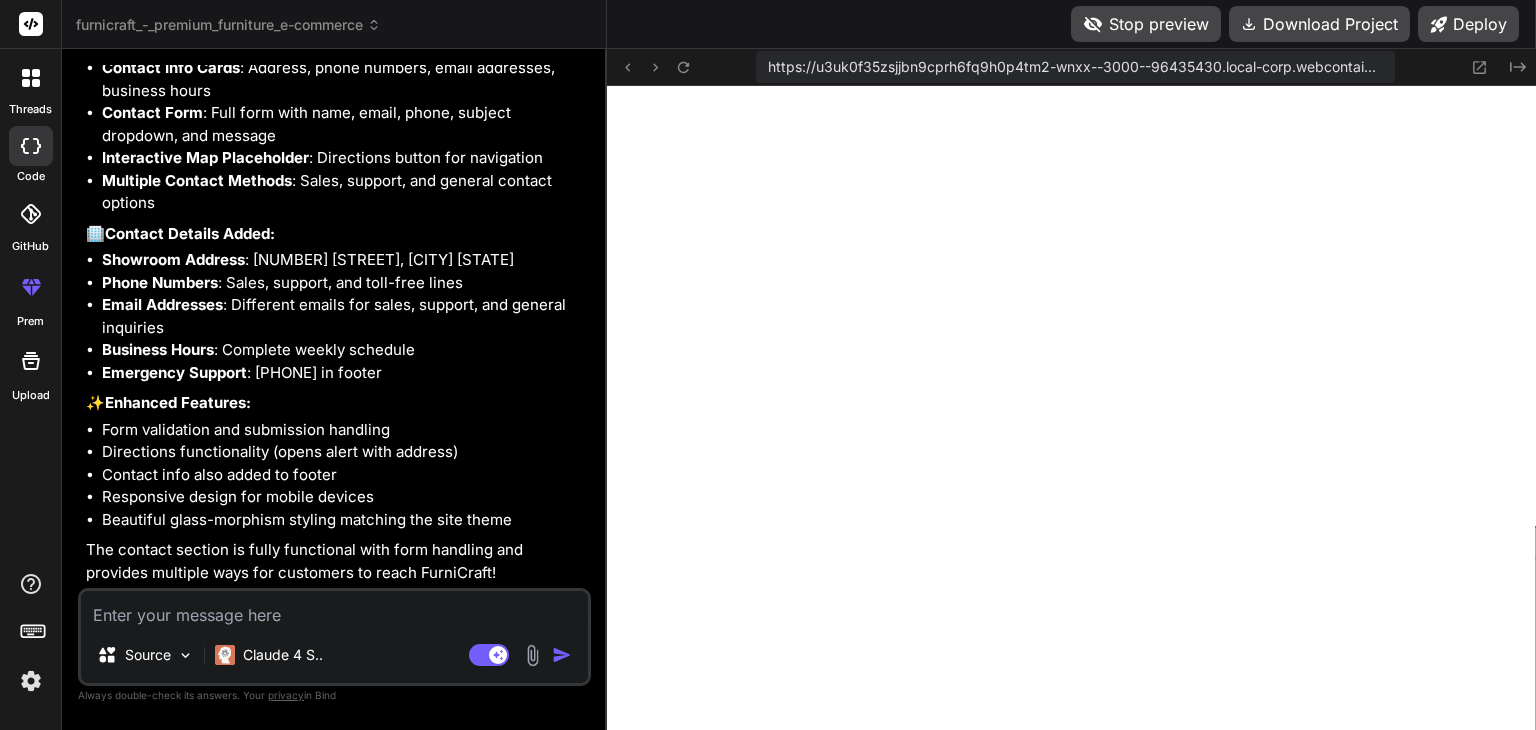 click at bounding box center [532, 655] 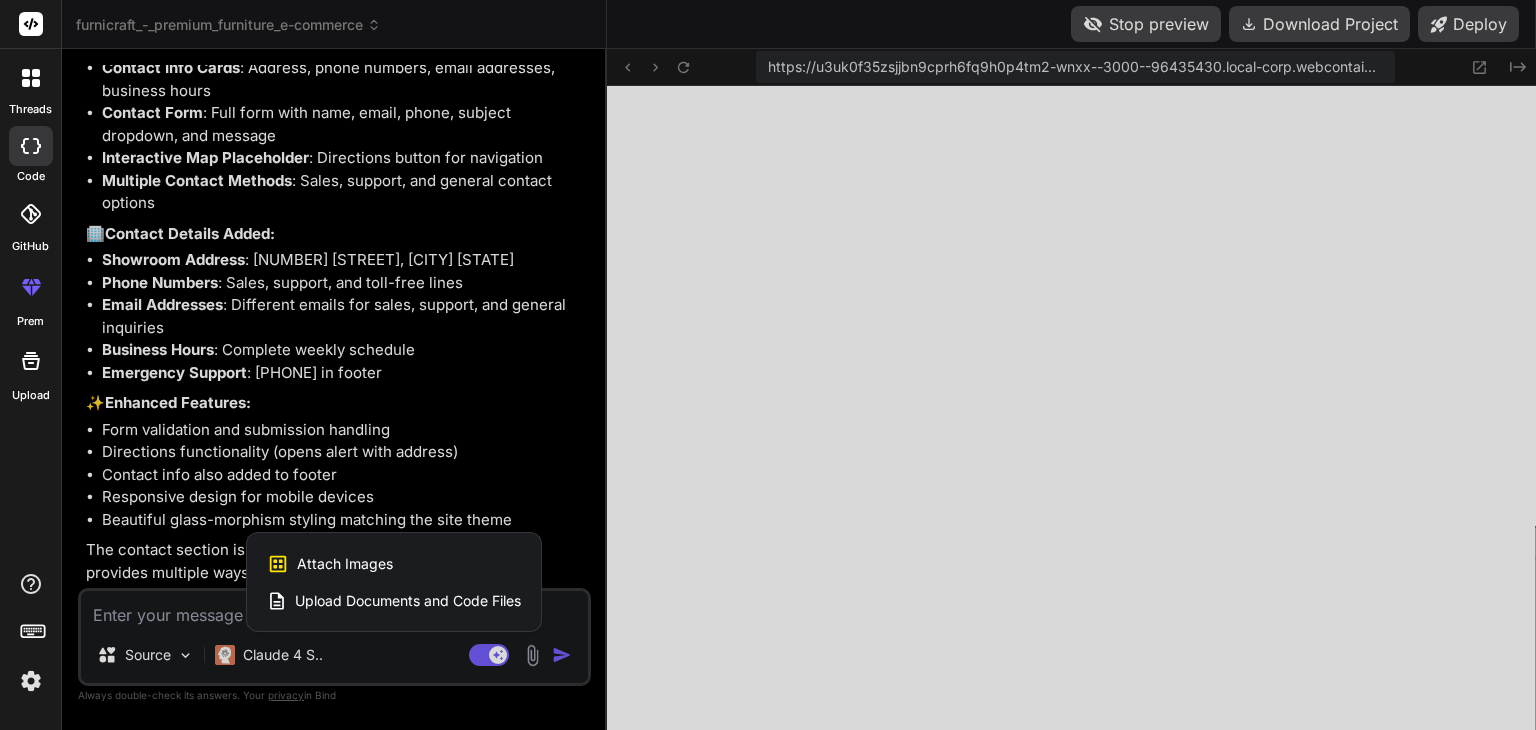 click on "Upload Documents and Code Files" at bounding box center (408, 601) 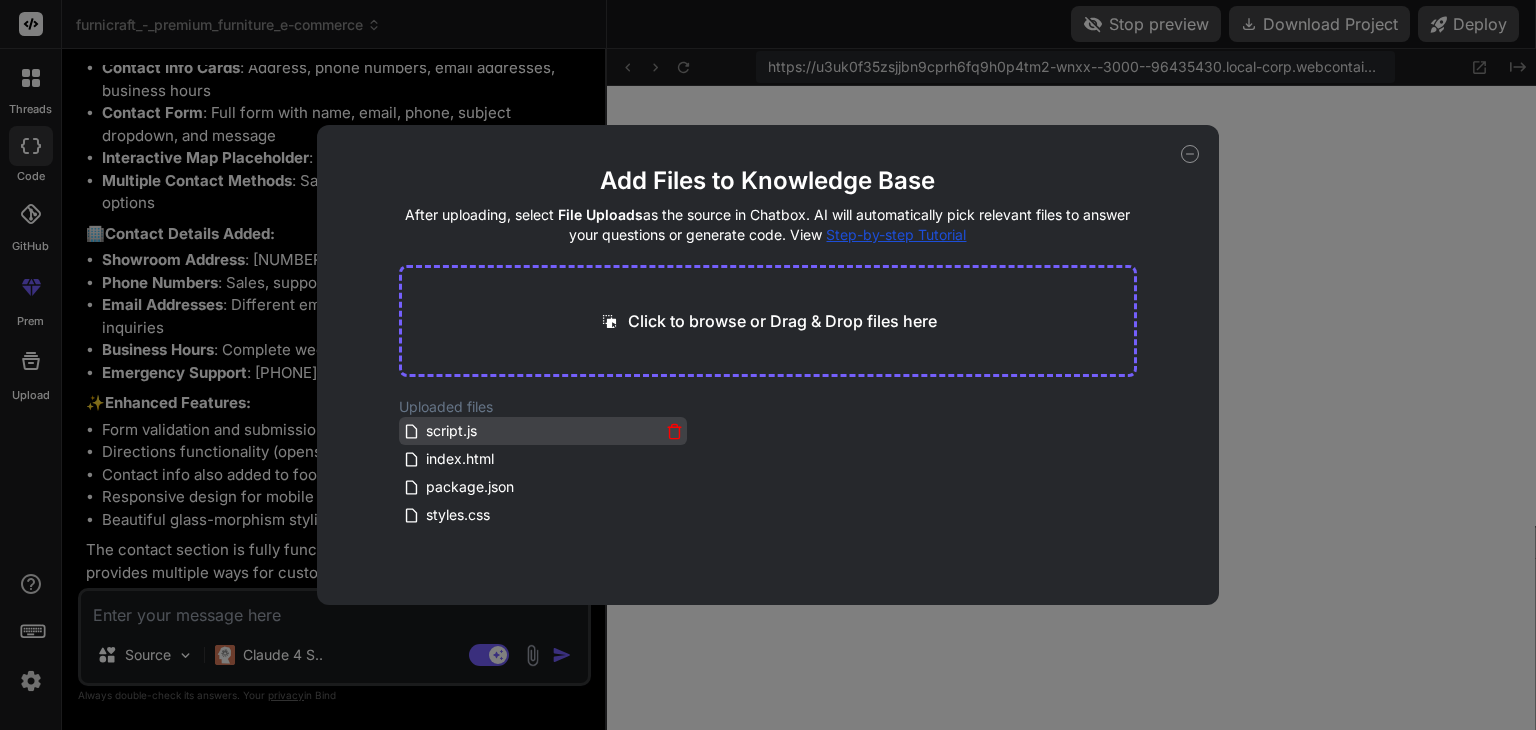 click on "script.js" at bounding box center (451, 431) 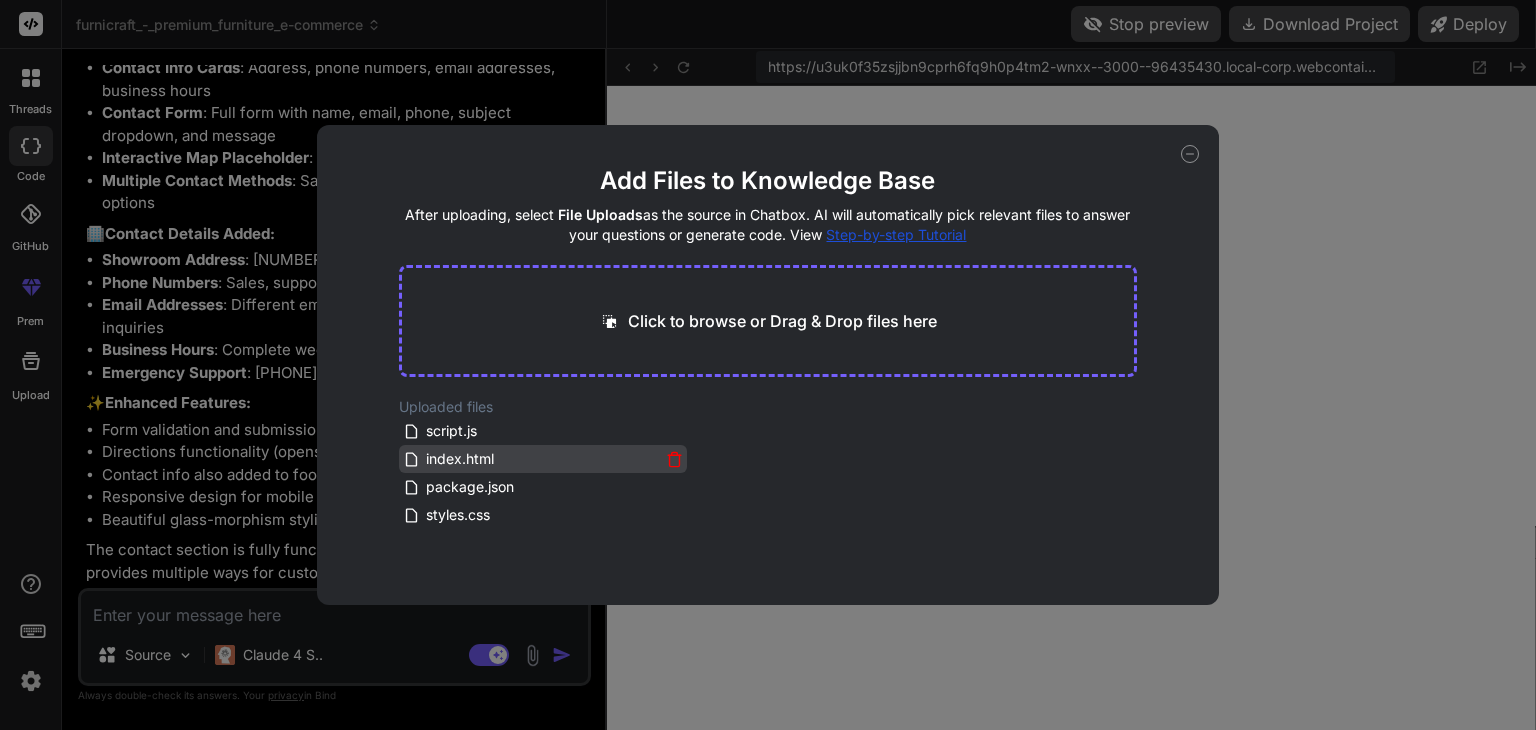drag, startPoint x: 468, startPoint y: 541, endPoint x: 468, endPoint y: 460, distance: 81 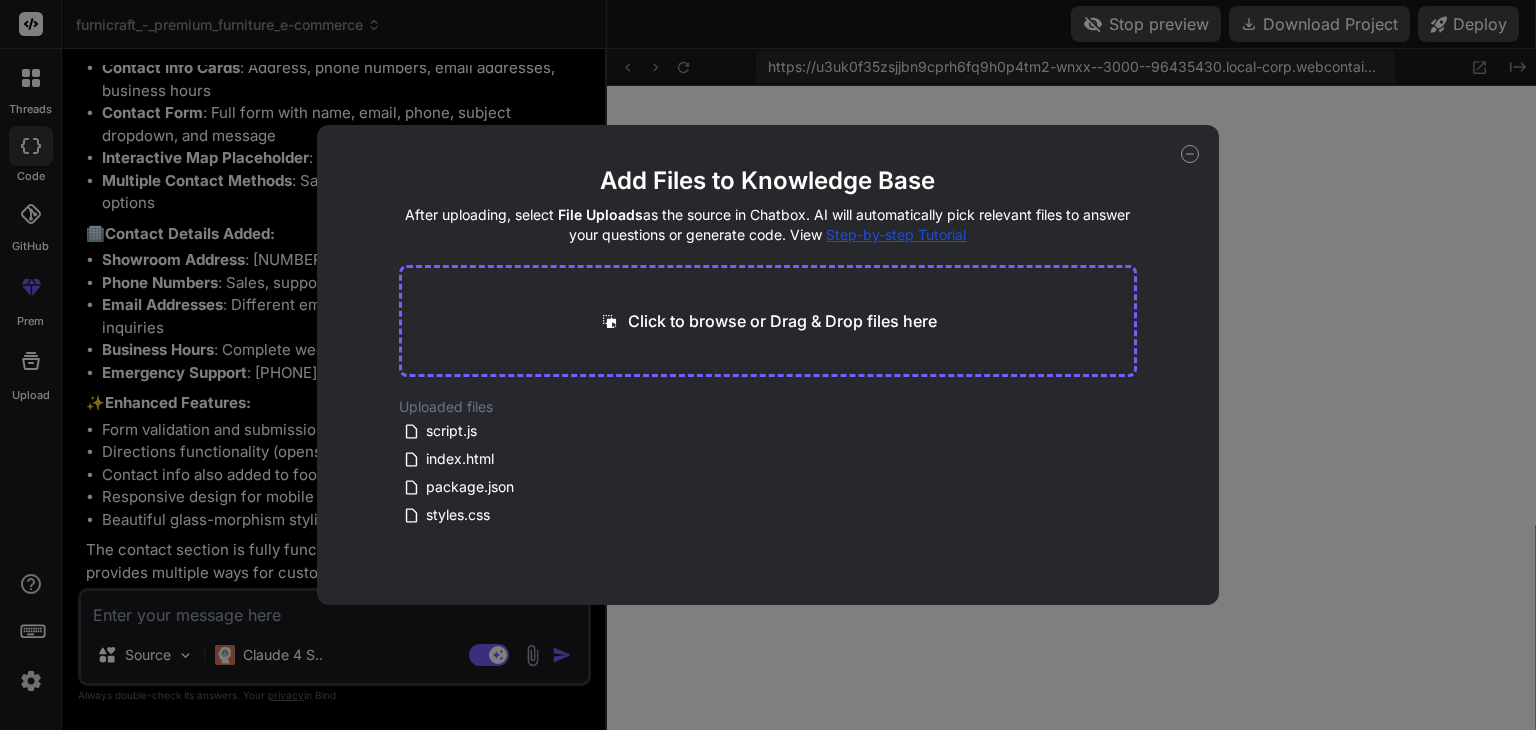 click 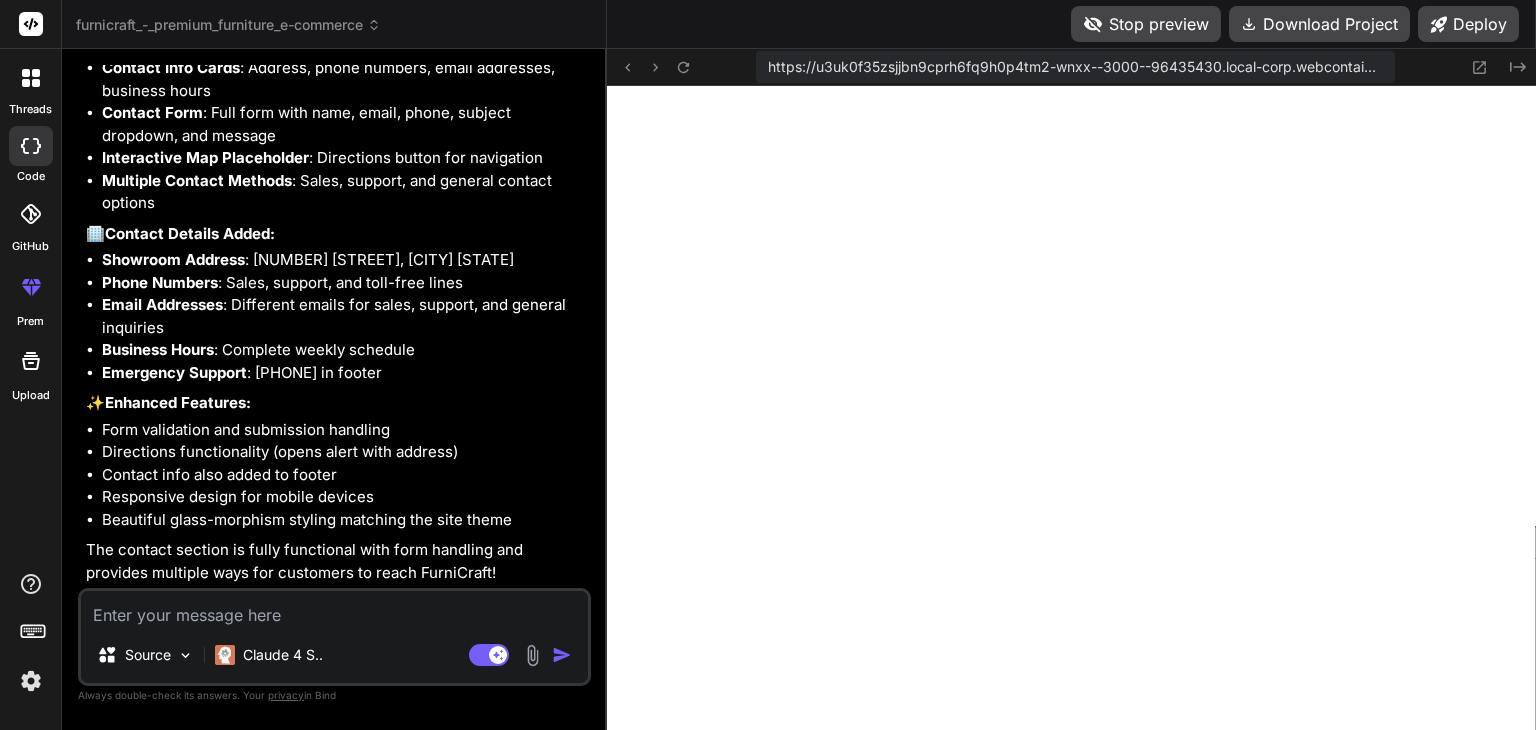click at bounding box center [334, 609] 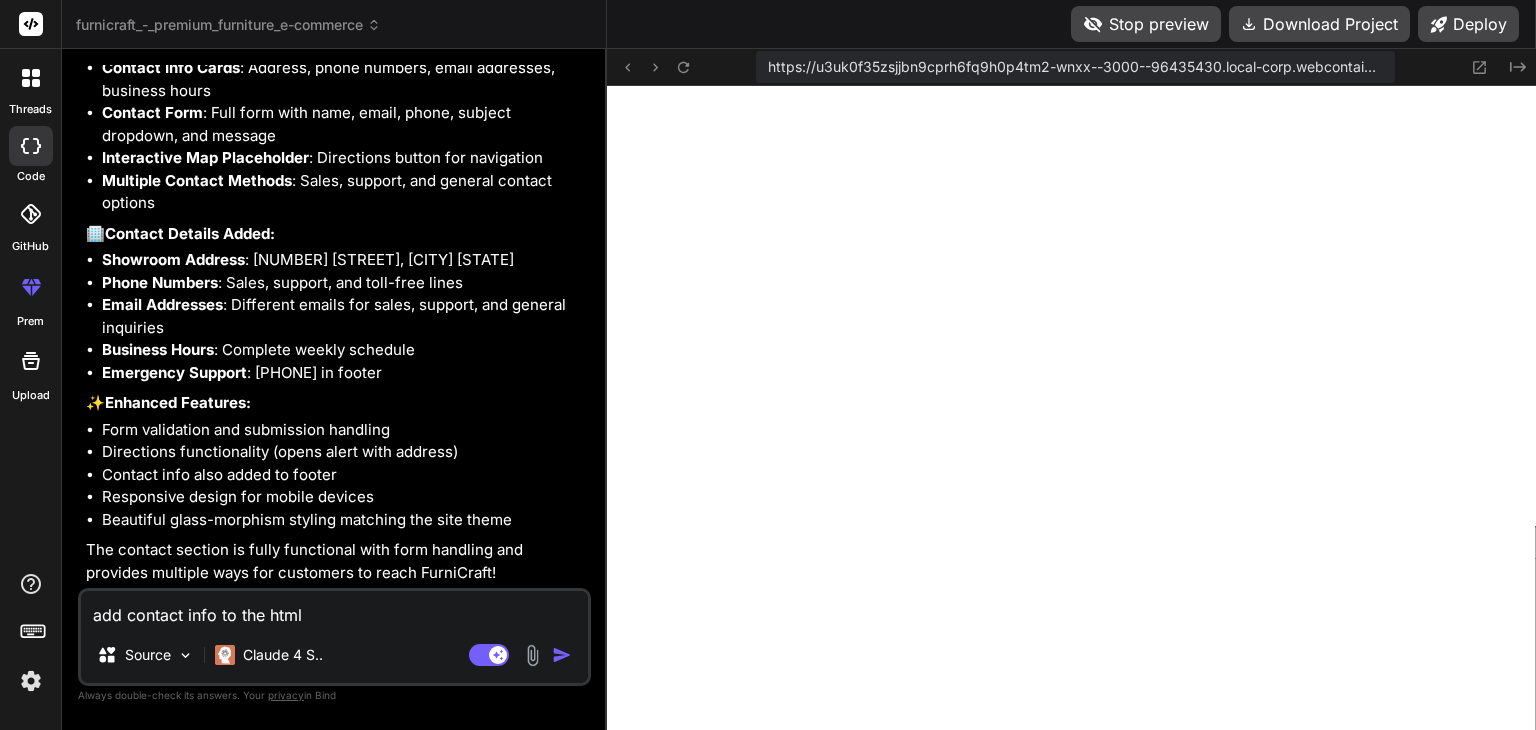 click at bounding box center (532, 655) 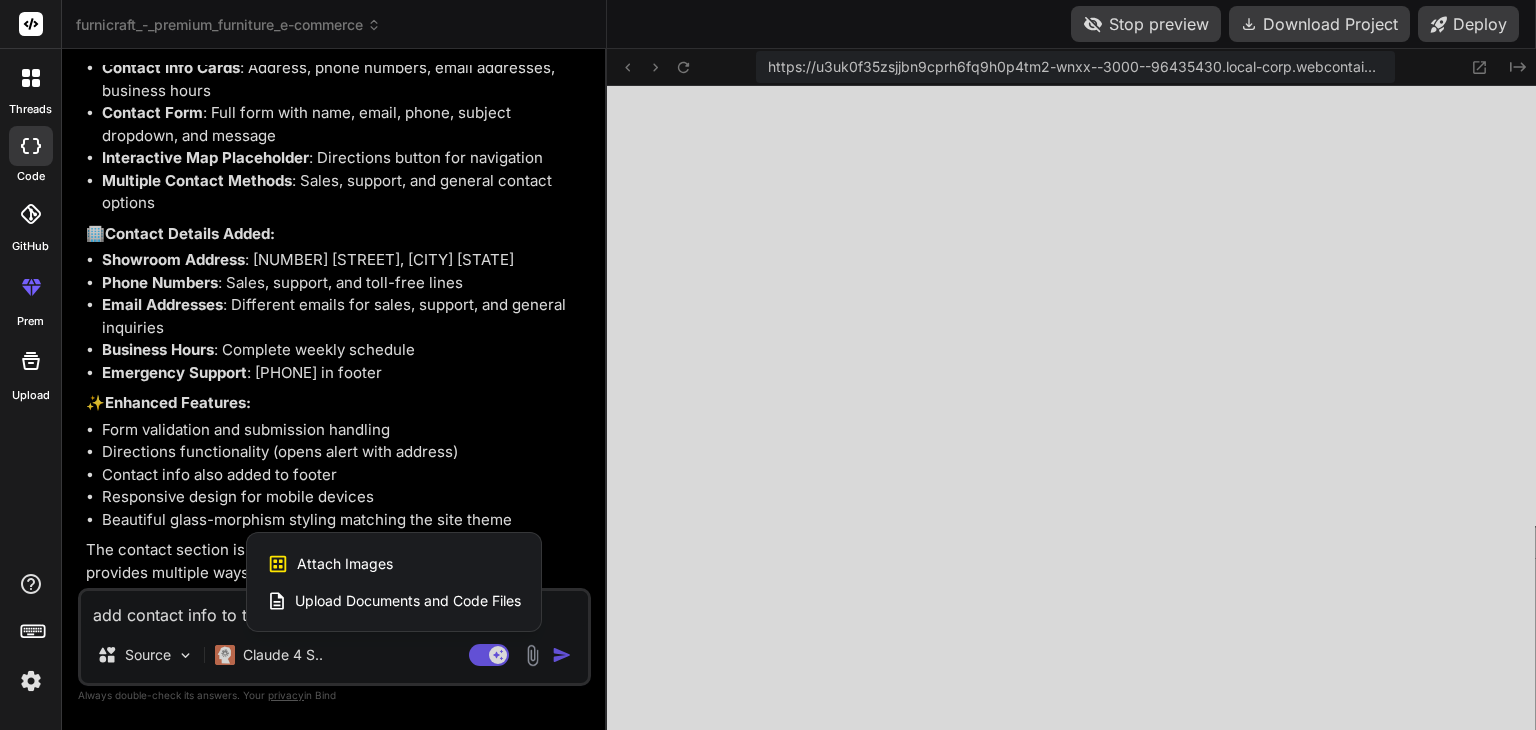 click on "Upload Documents and Code Files" at bounding box center [394, 601] 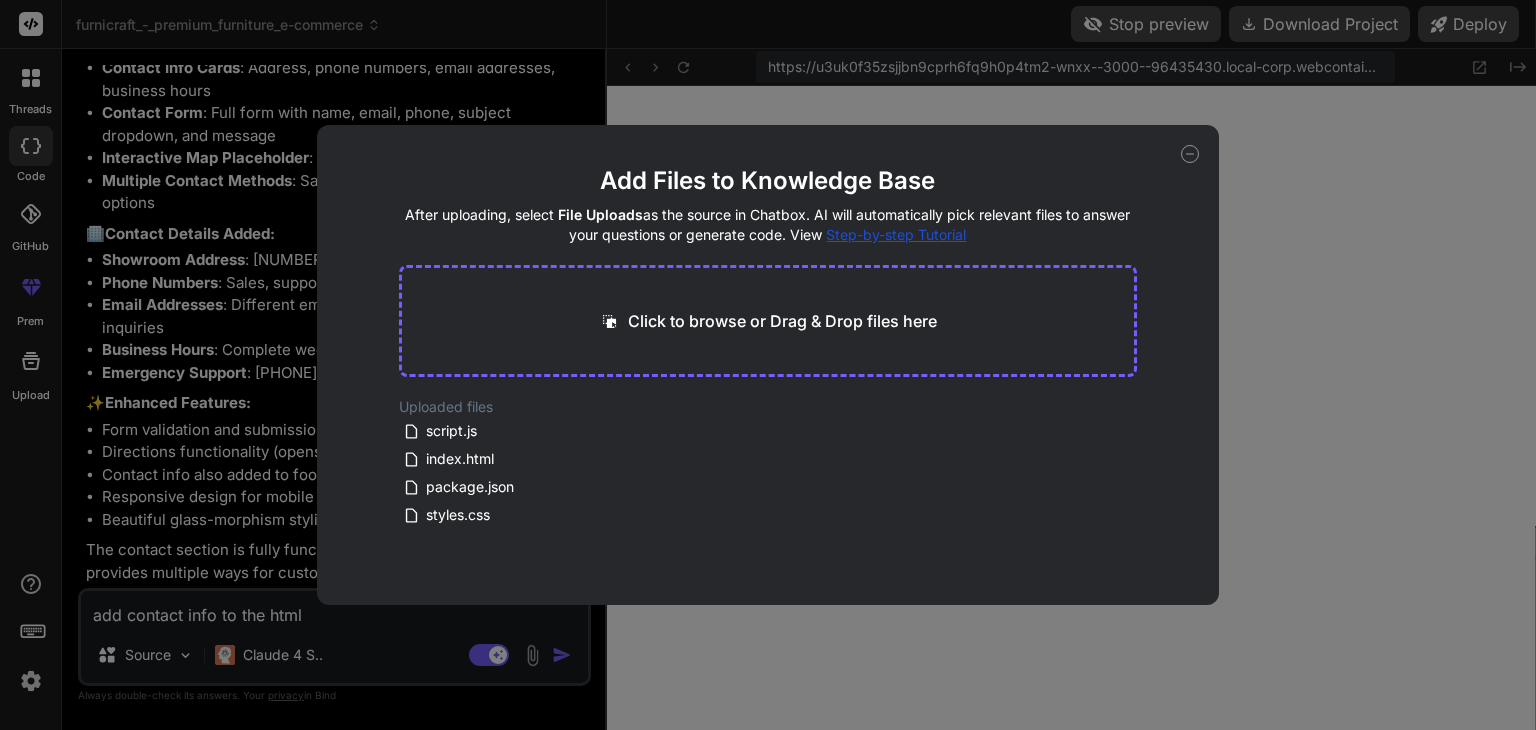 click 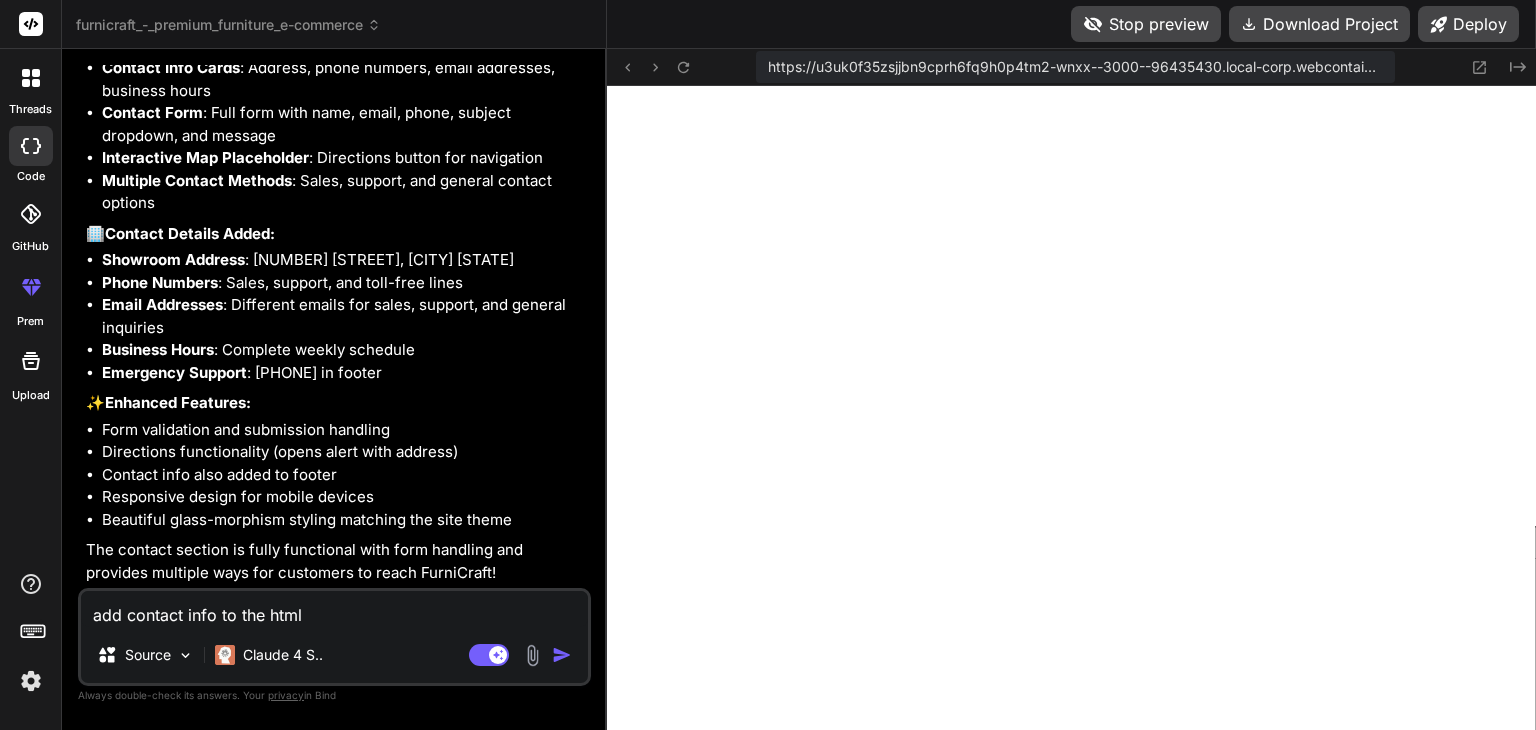 click on "add contact info to the html" at bounding box center (334, 609) 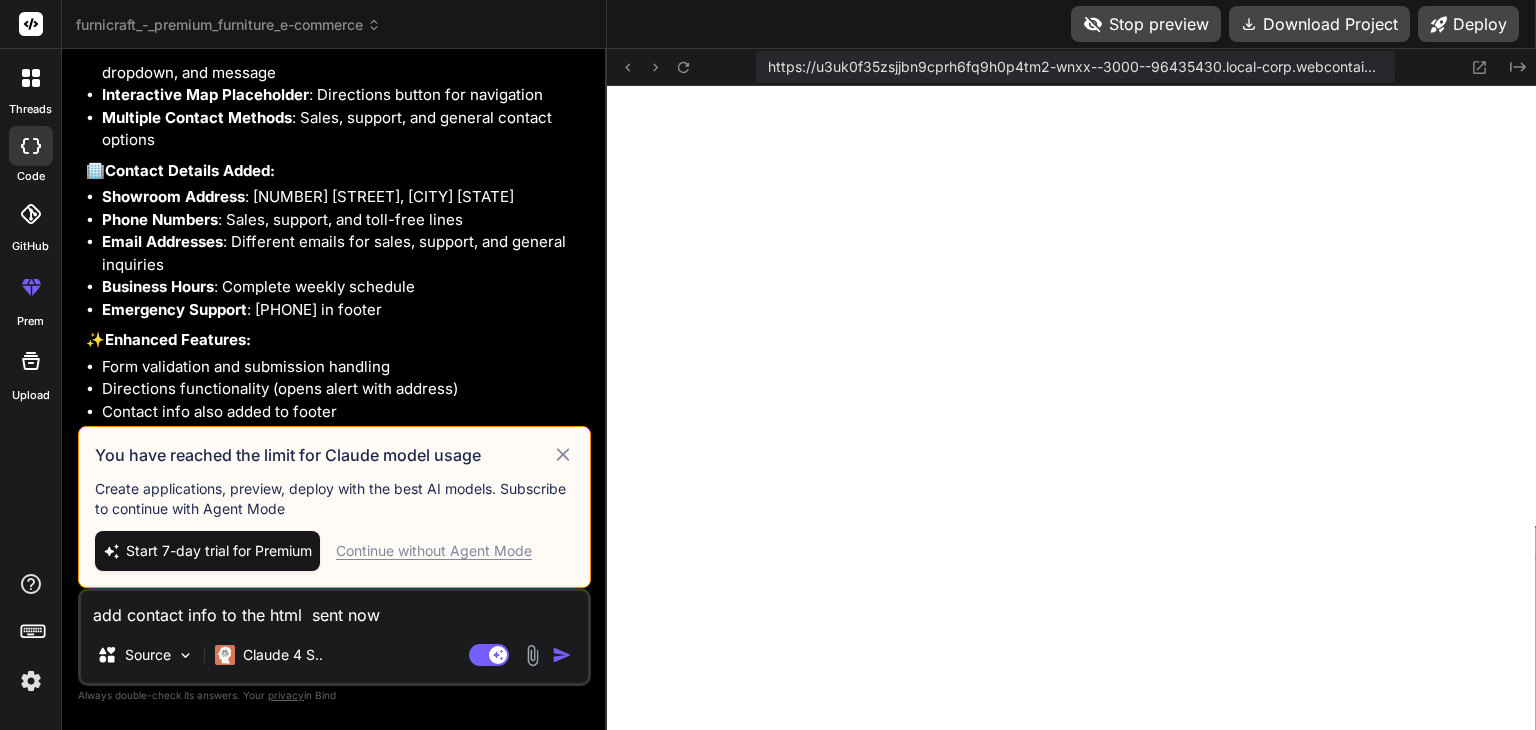 click 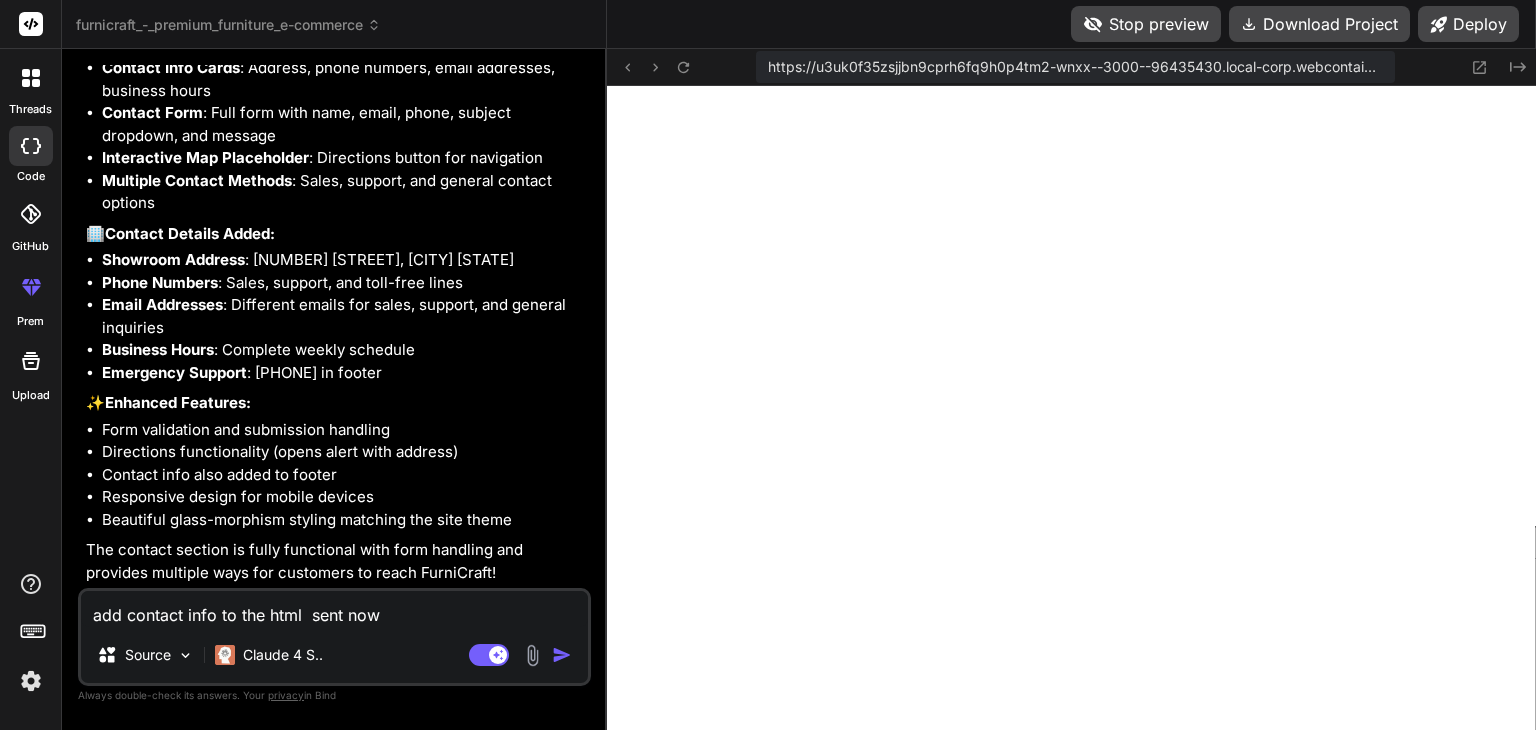 drag, startPoint x: 404, startPoint y: 621, endPoint x: 84, endPoint y: 620, distance: 320.00156 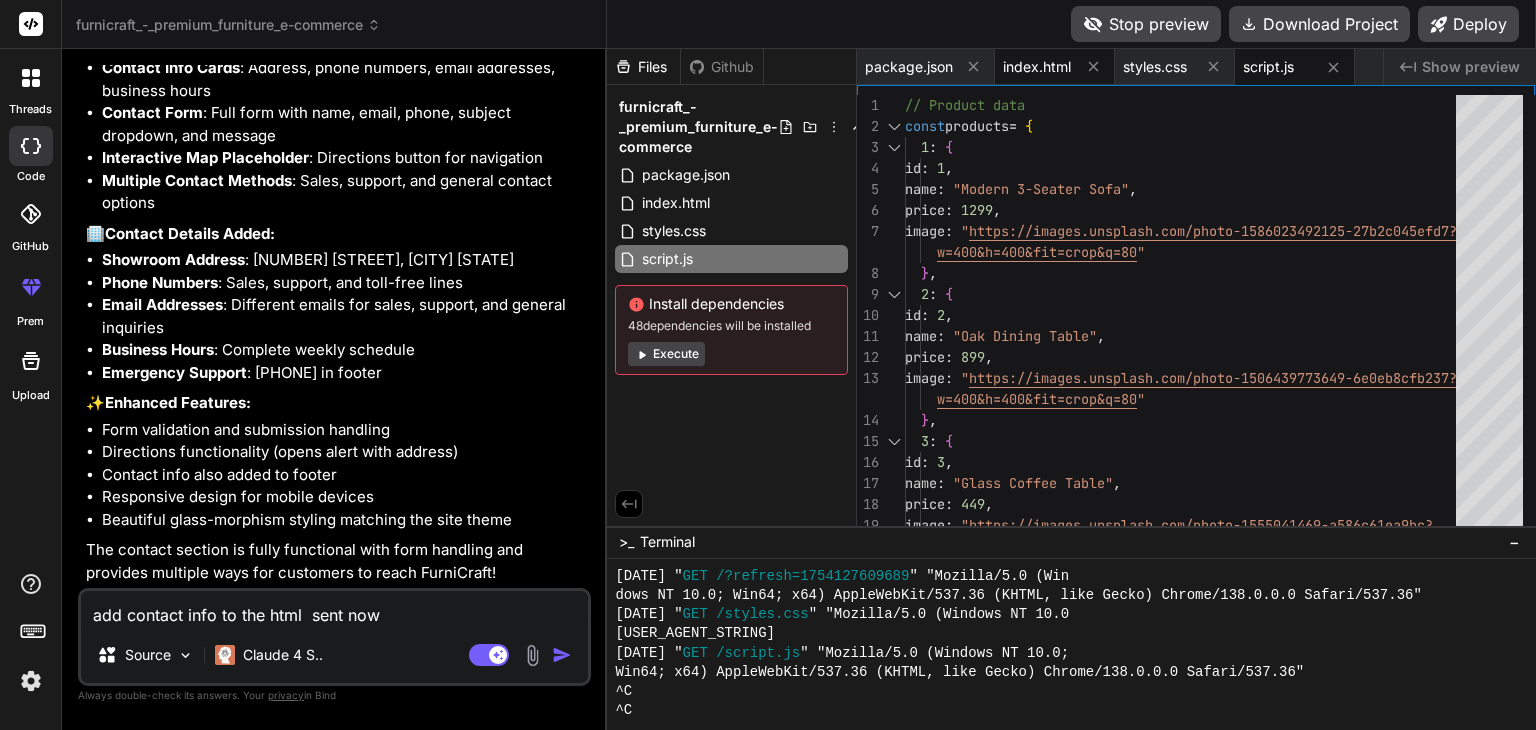 scroll, scrollTop: 4531, scrollLeft: 0, axis: vertical 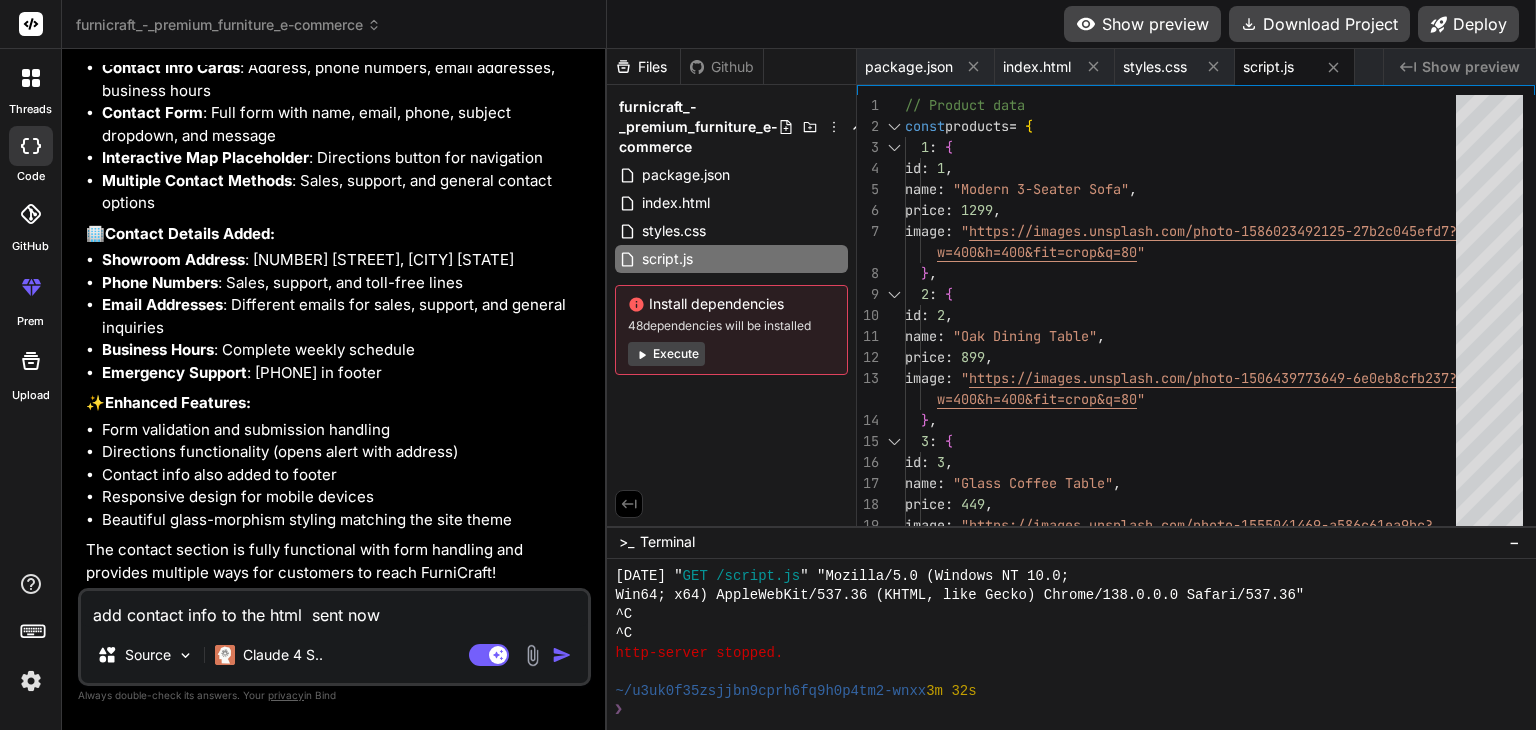 click on "Show preview" at bounding box center [1142, 24] 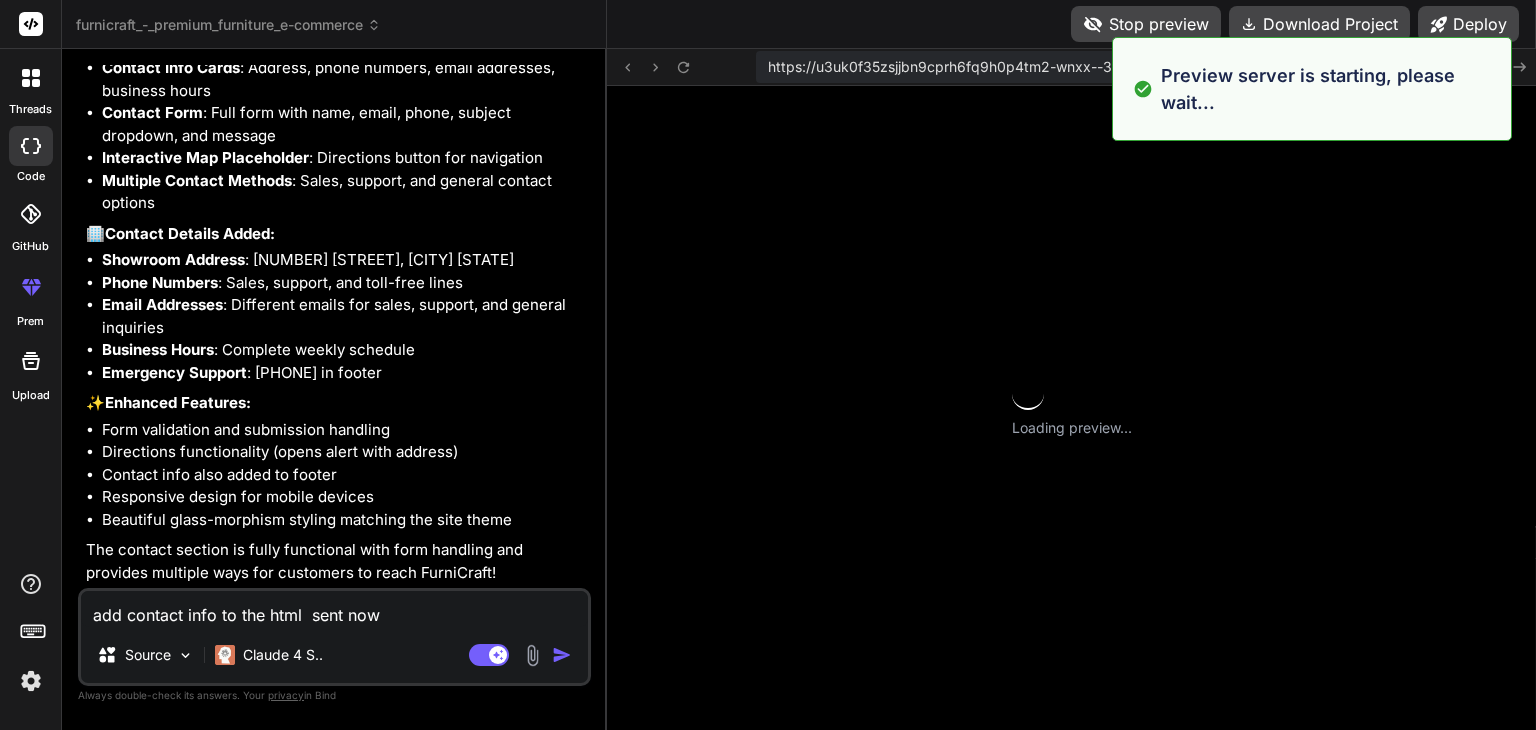 scroll, scrollTop: 5240, scrollLeft: 0, axis: vertical 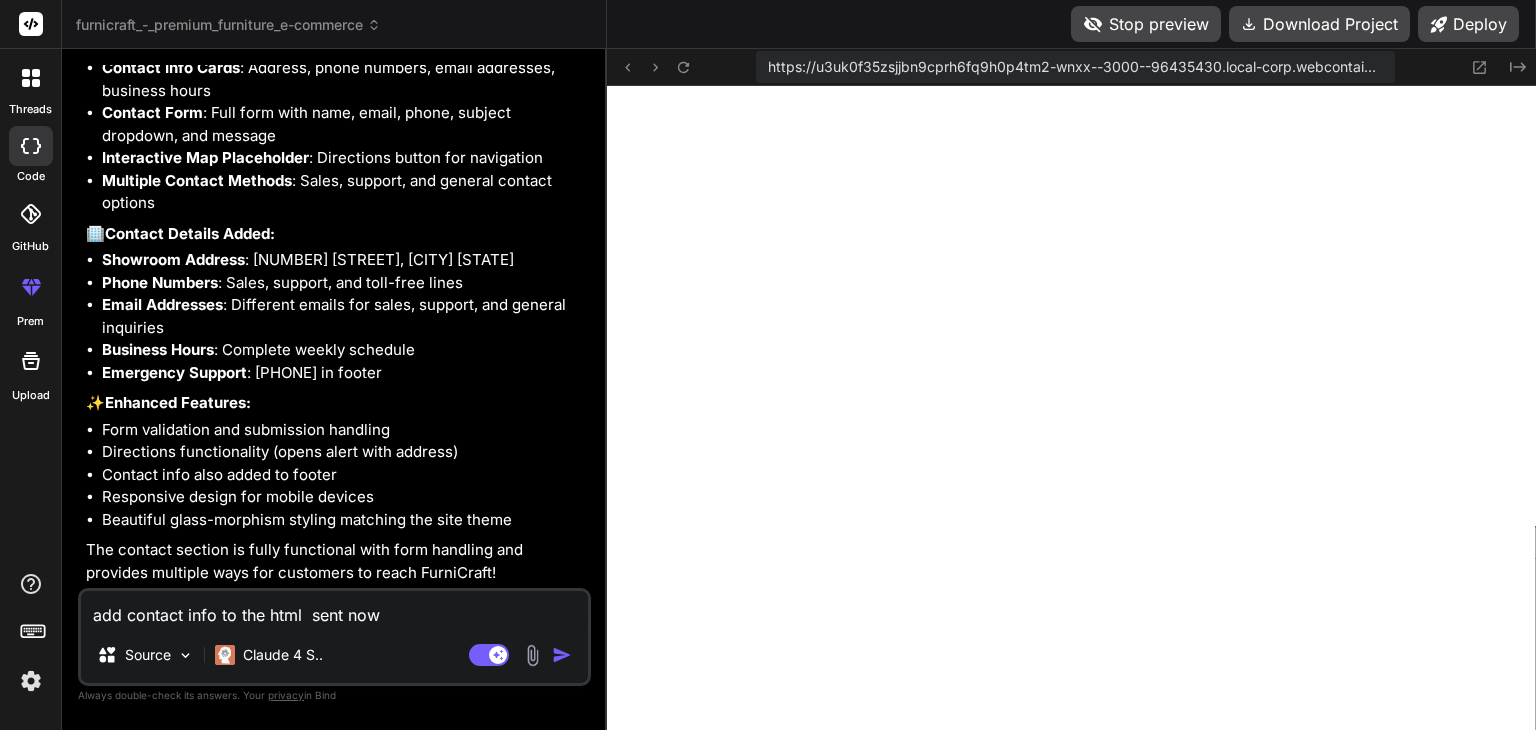 click 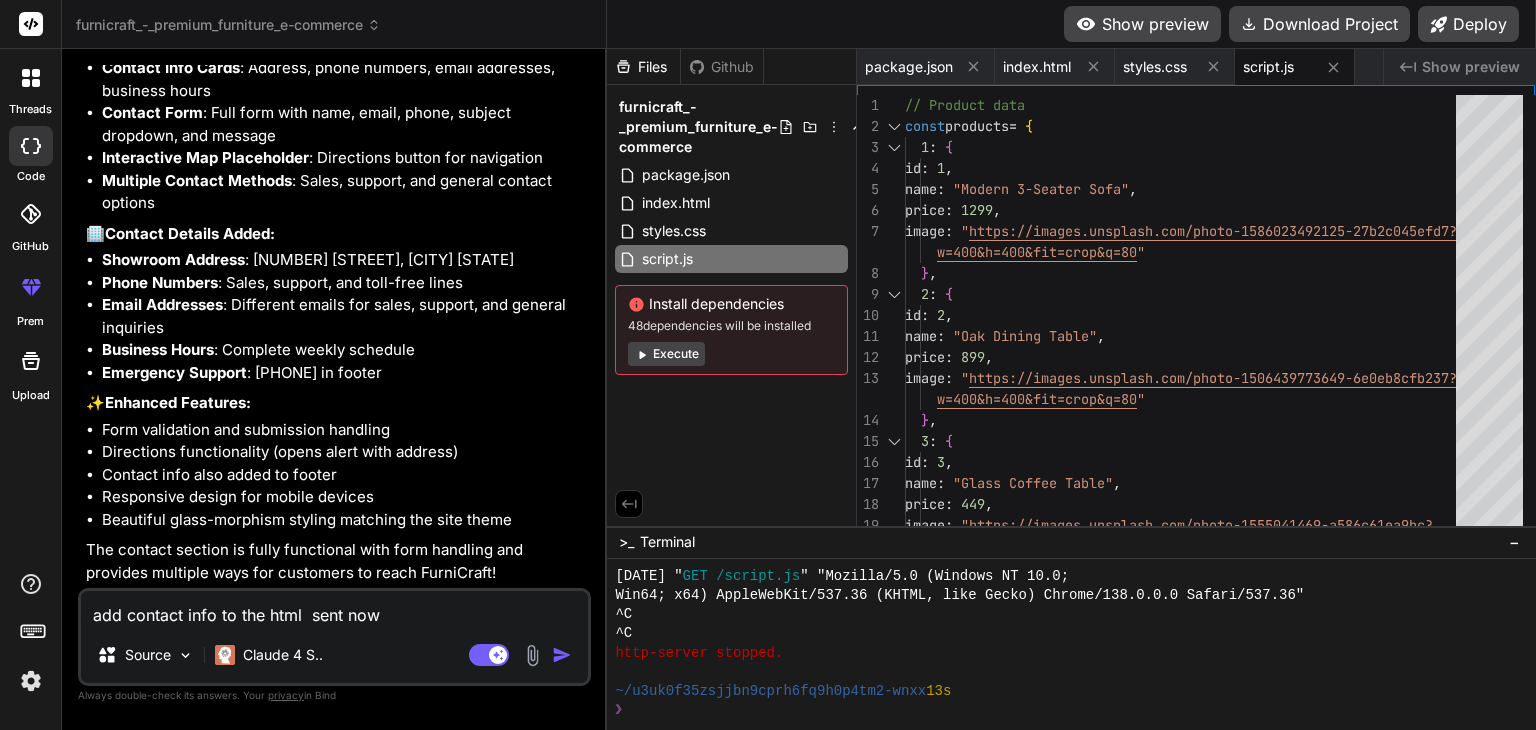 scroll, scrollTop: 5336, scrollLeft: 0, axis: vertical 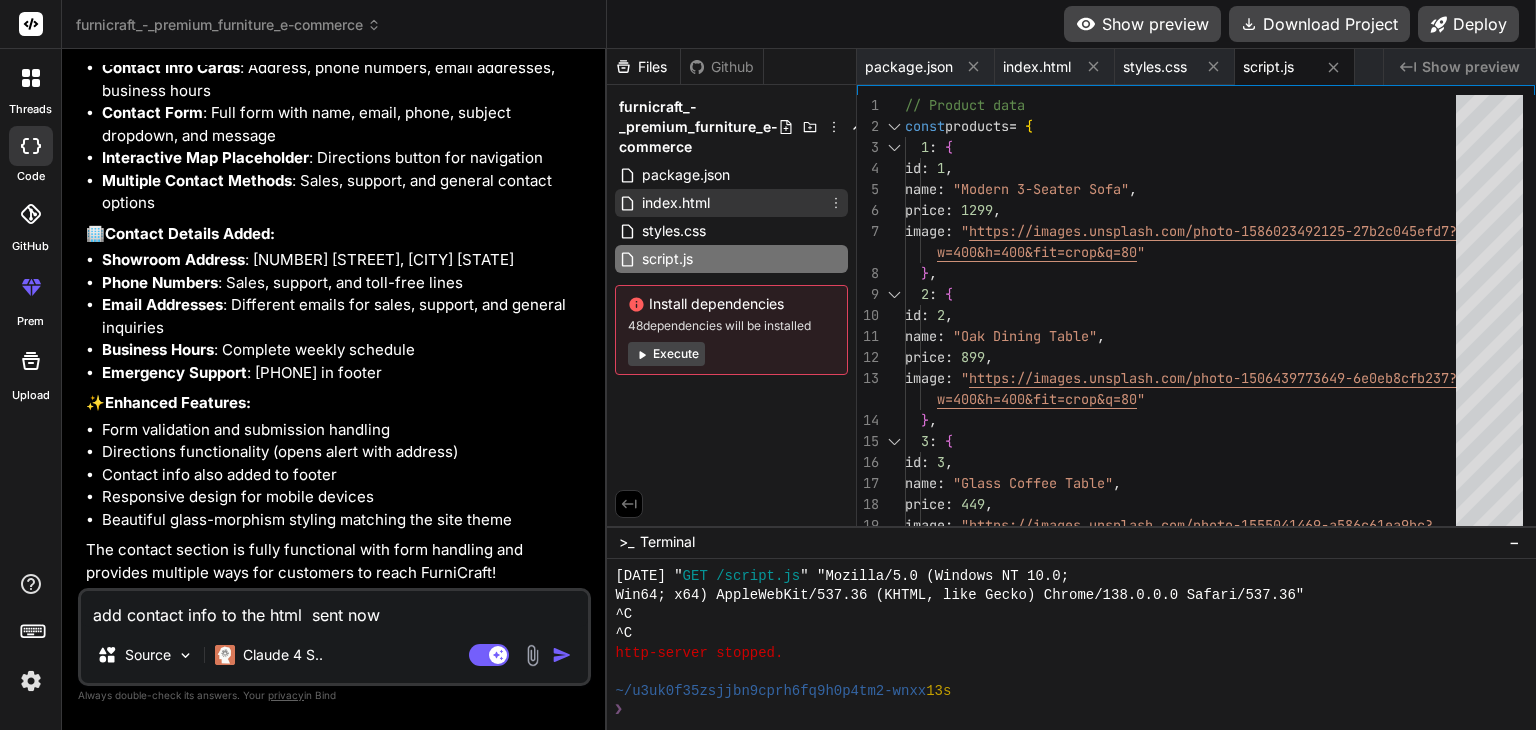click on "index.html" at bounding box center [676, 203] 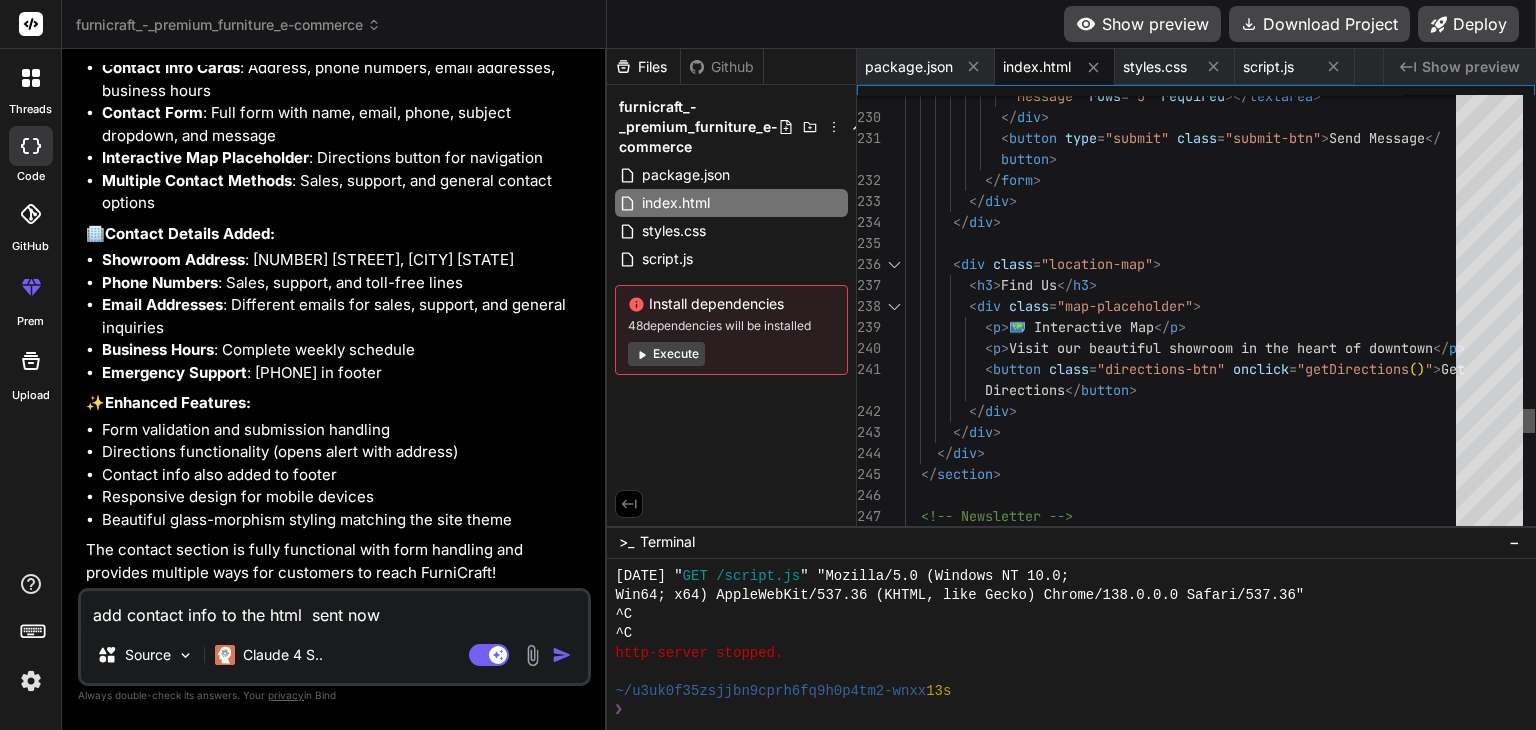 click at bounding box center (1529, 421) 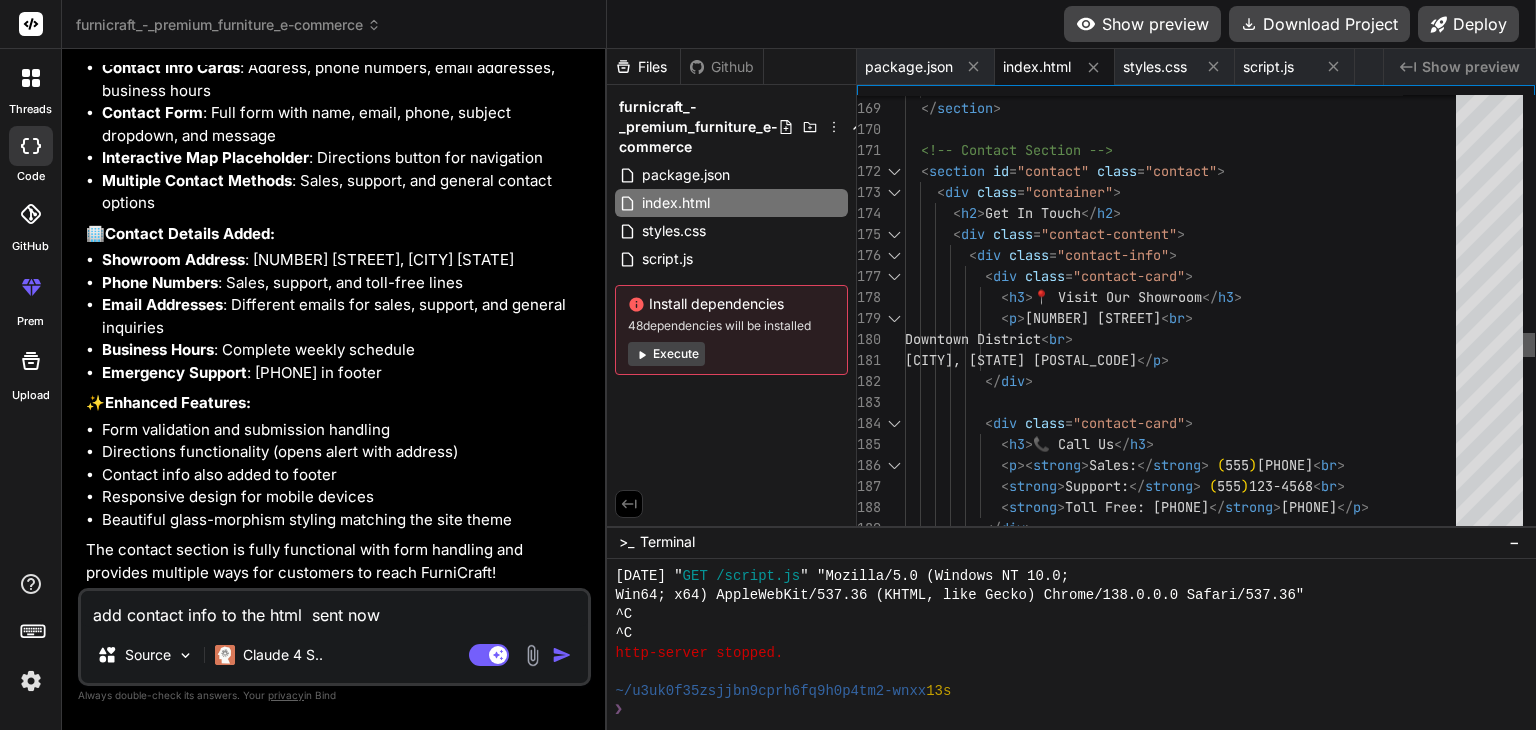 click at bounding box center (1529, 345) 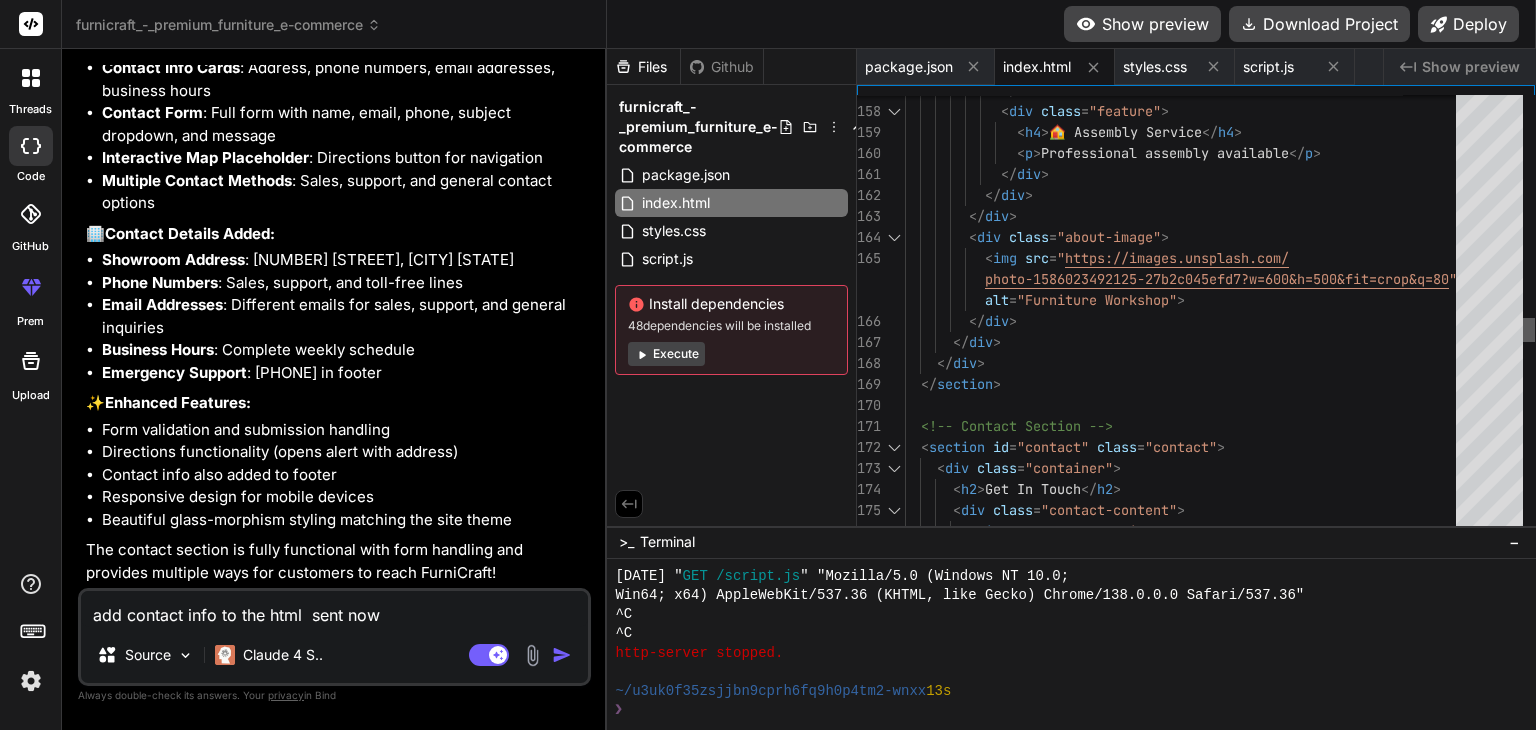 click at bounding box center [1529, 330] 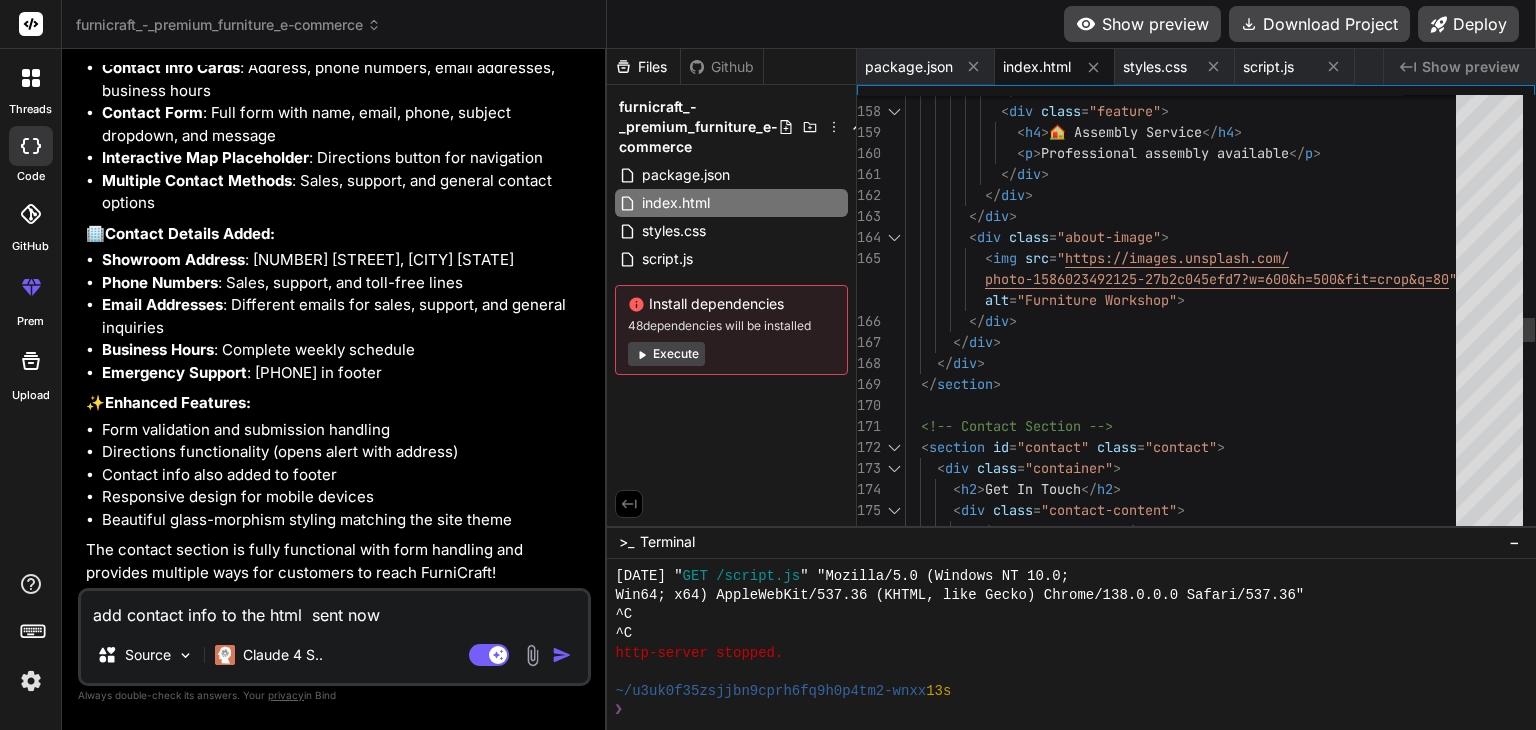 scroll, scrollTop: 0, scrollLeft: 0, axis: both 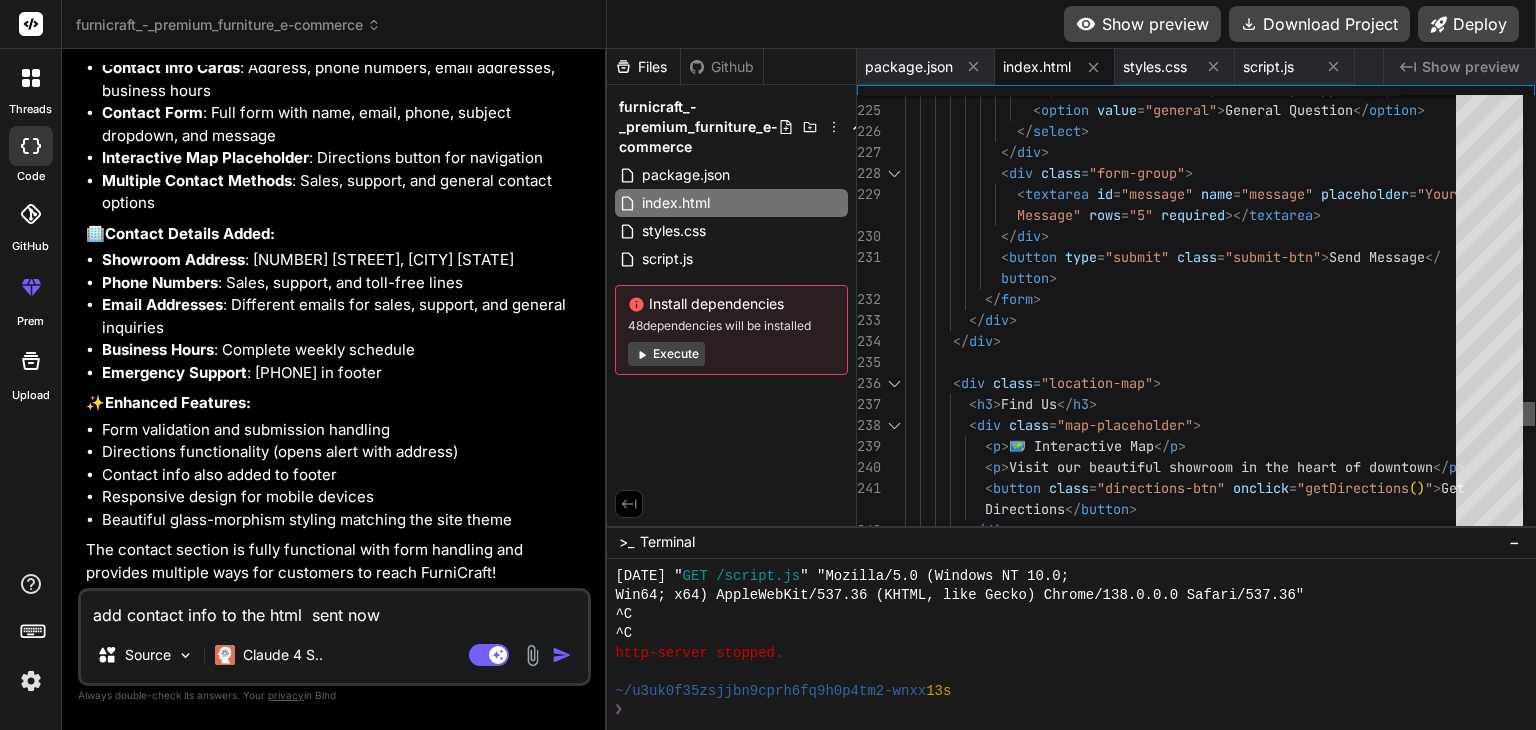 click at bounding box center [1529, 414] 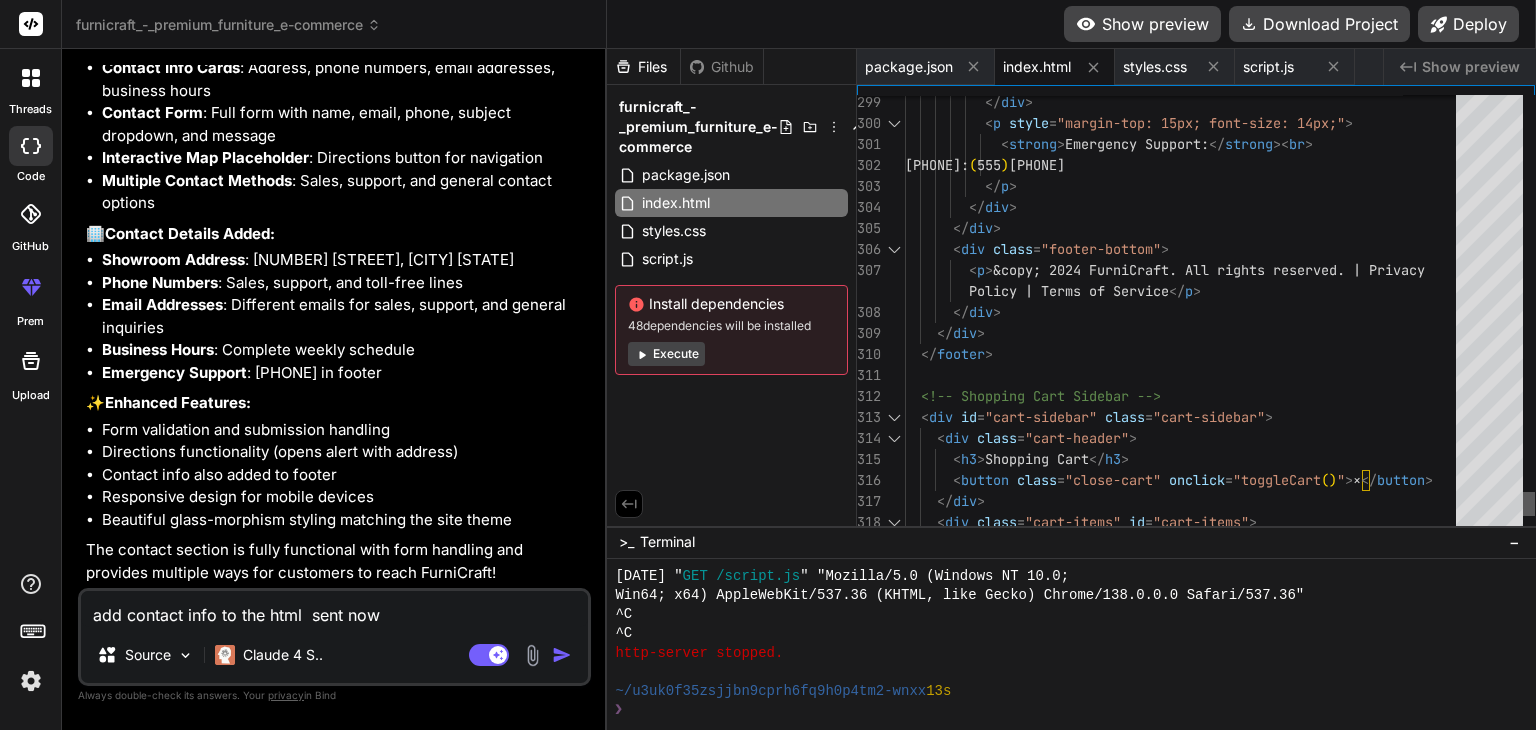click at bounding box center (1529, 315) 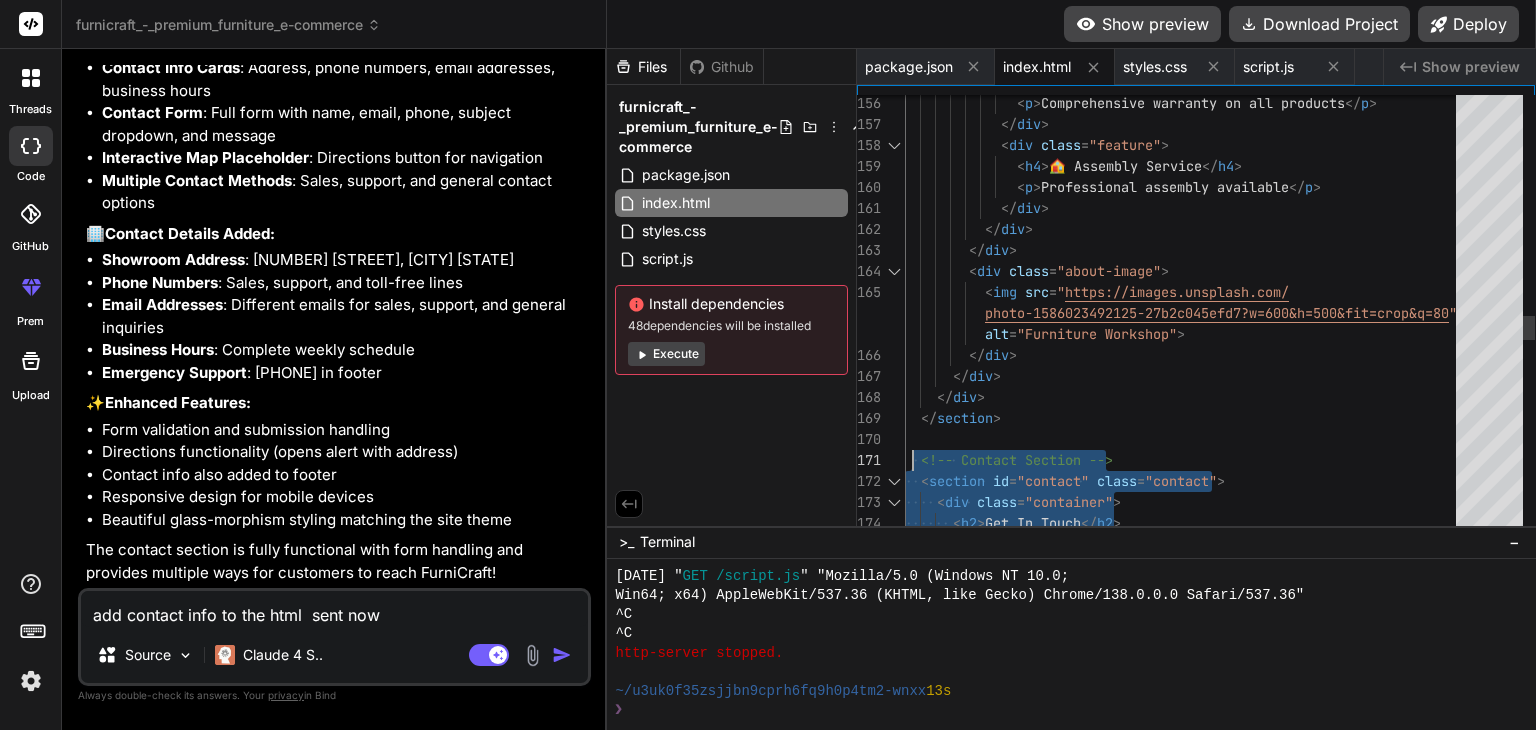 drag, startPoint x: 1002, startPoint y: 358, endPoint x: 916, endPoint y: 456, distance: 130.38405 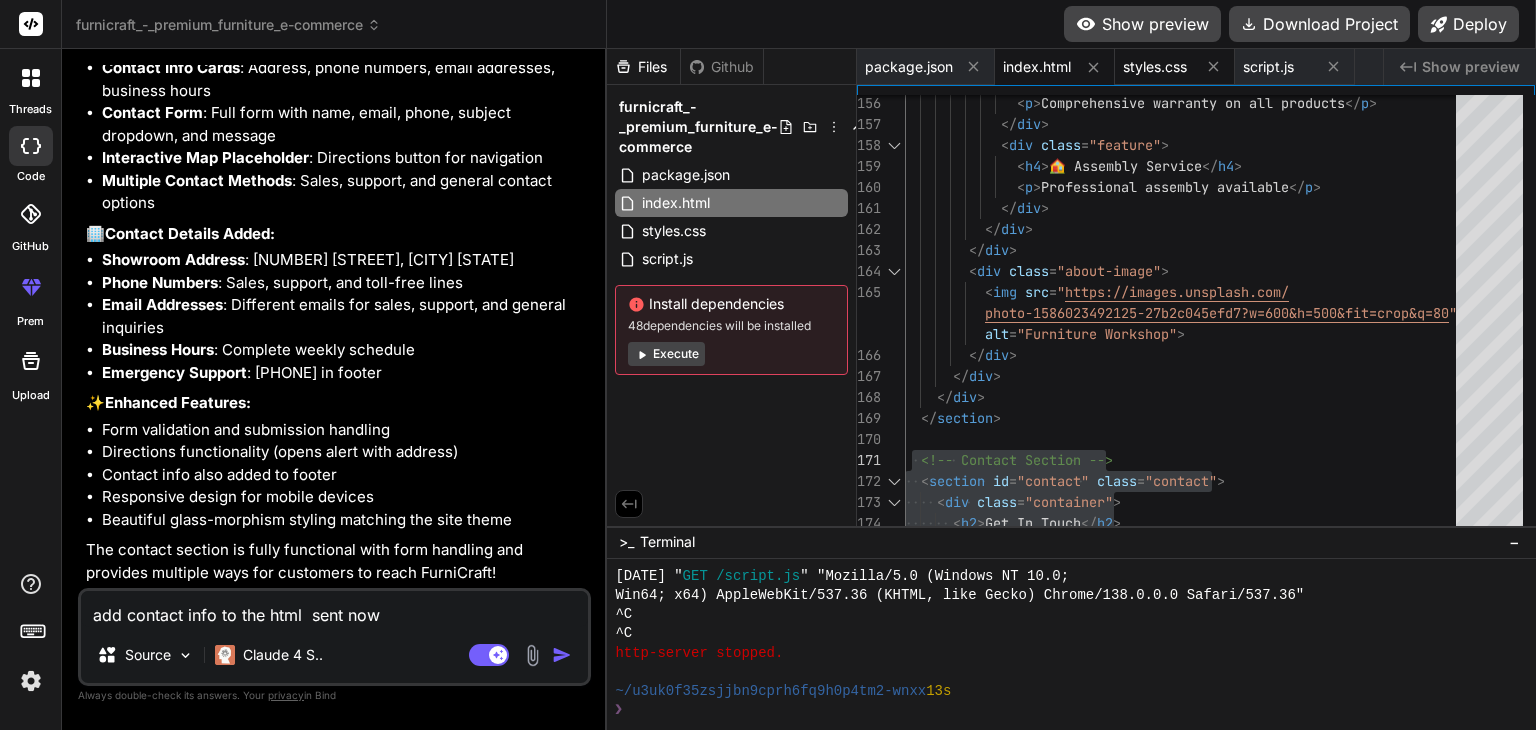 click on "styles.css" at bounding box center (1155, 67) 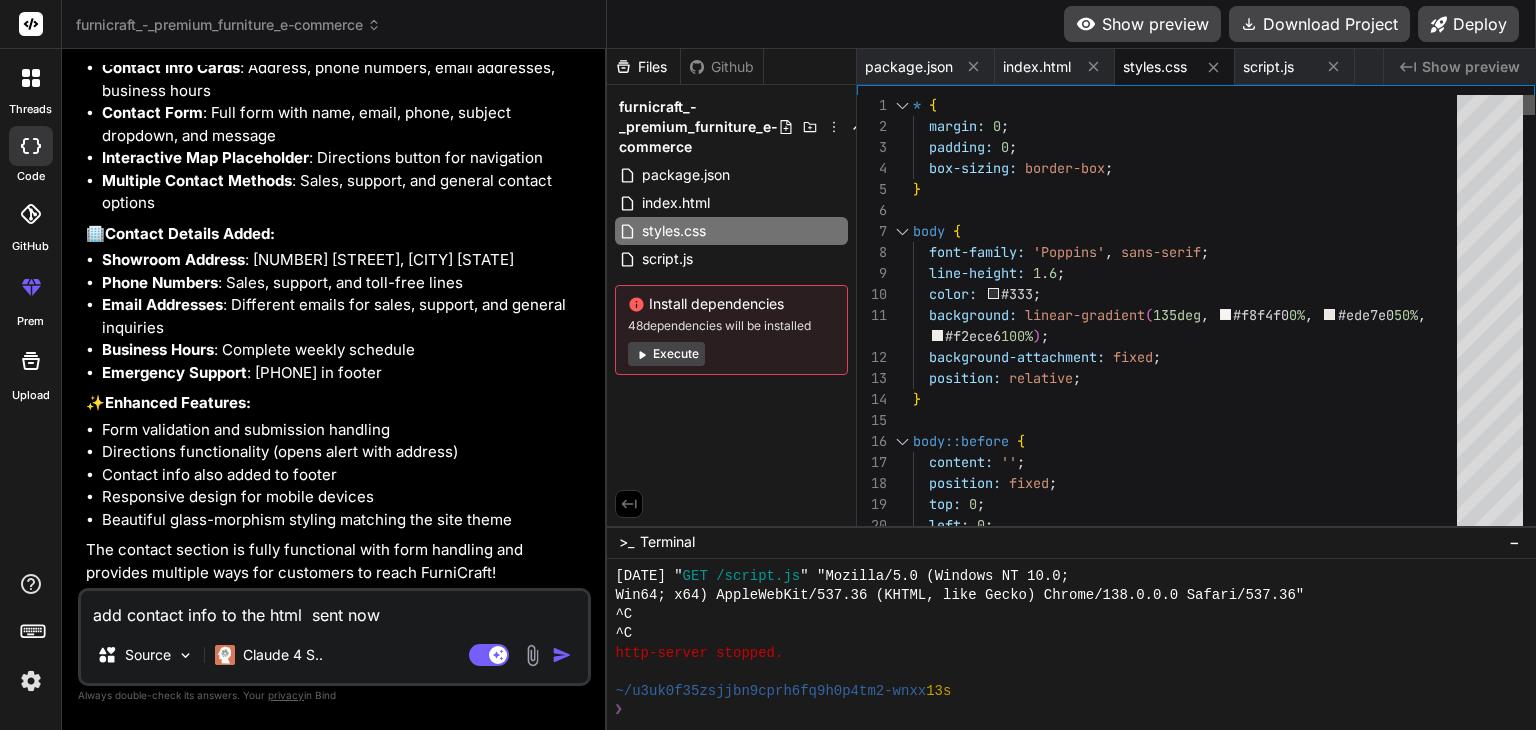 click at bounding box center [1529, 105] 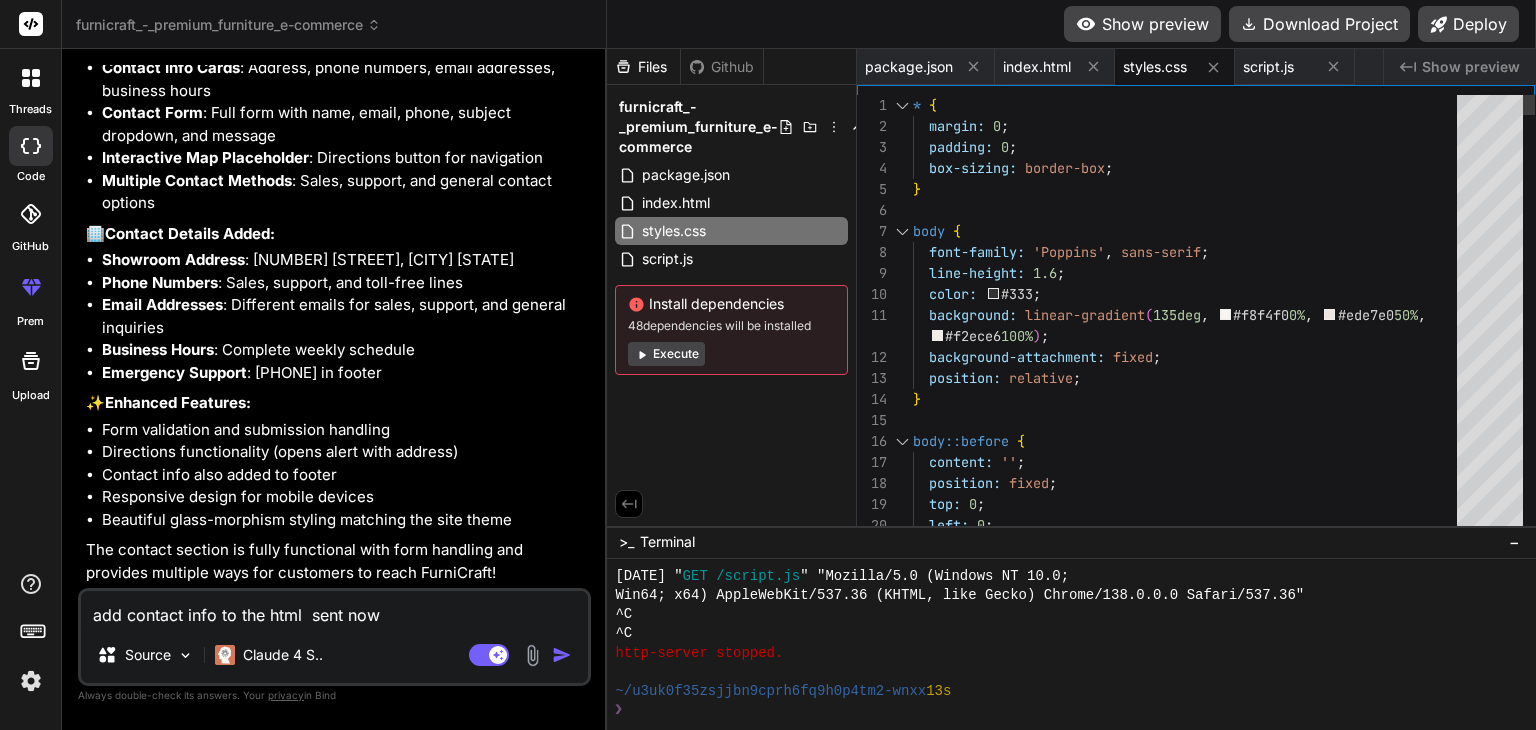 scroll, scrollTop: 0, scrollLeft: 0, axis: both 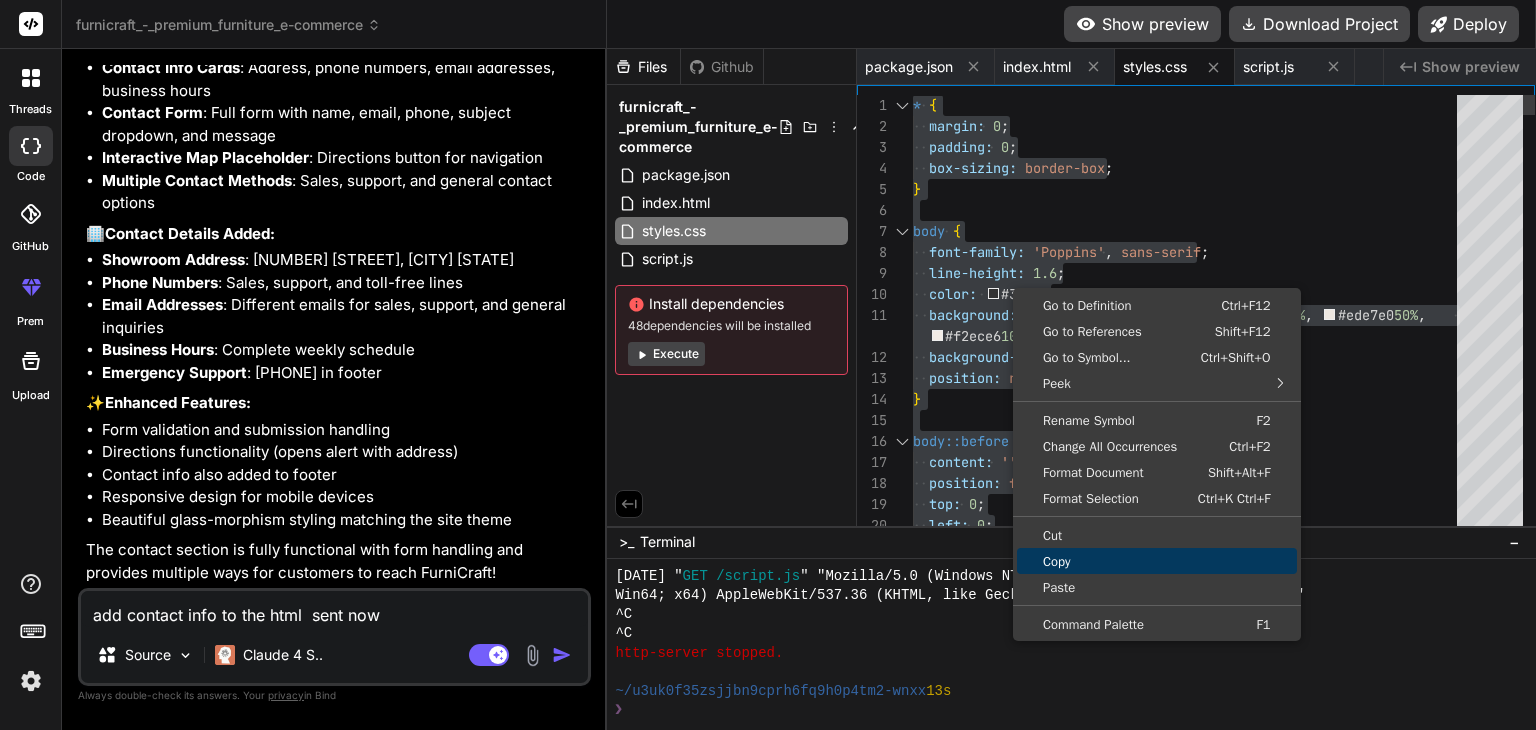 click on "Copy" at bounding box center (1157, 561) 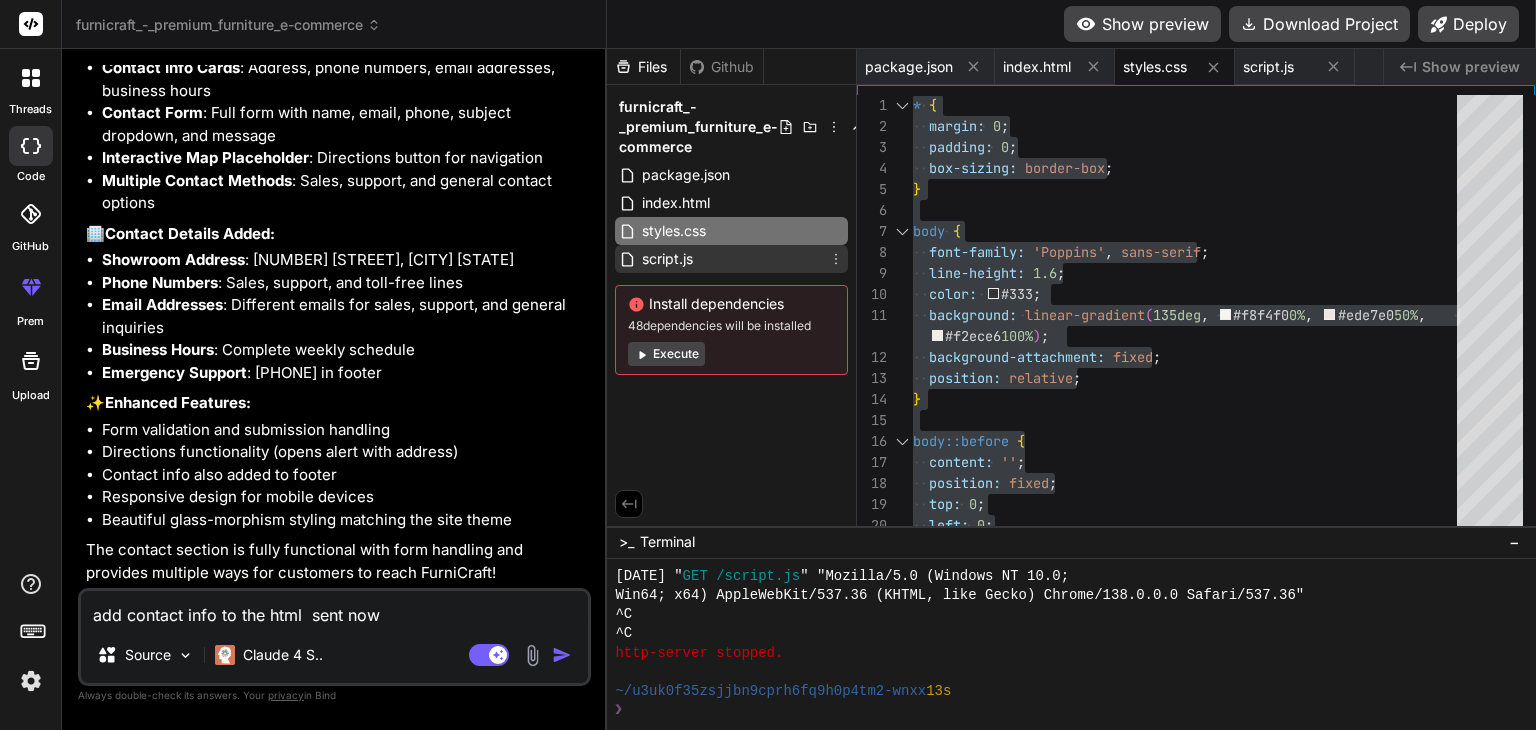 click on "script.js" at bounding box center [731, 259] 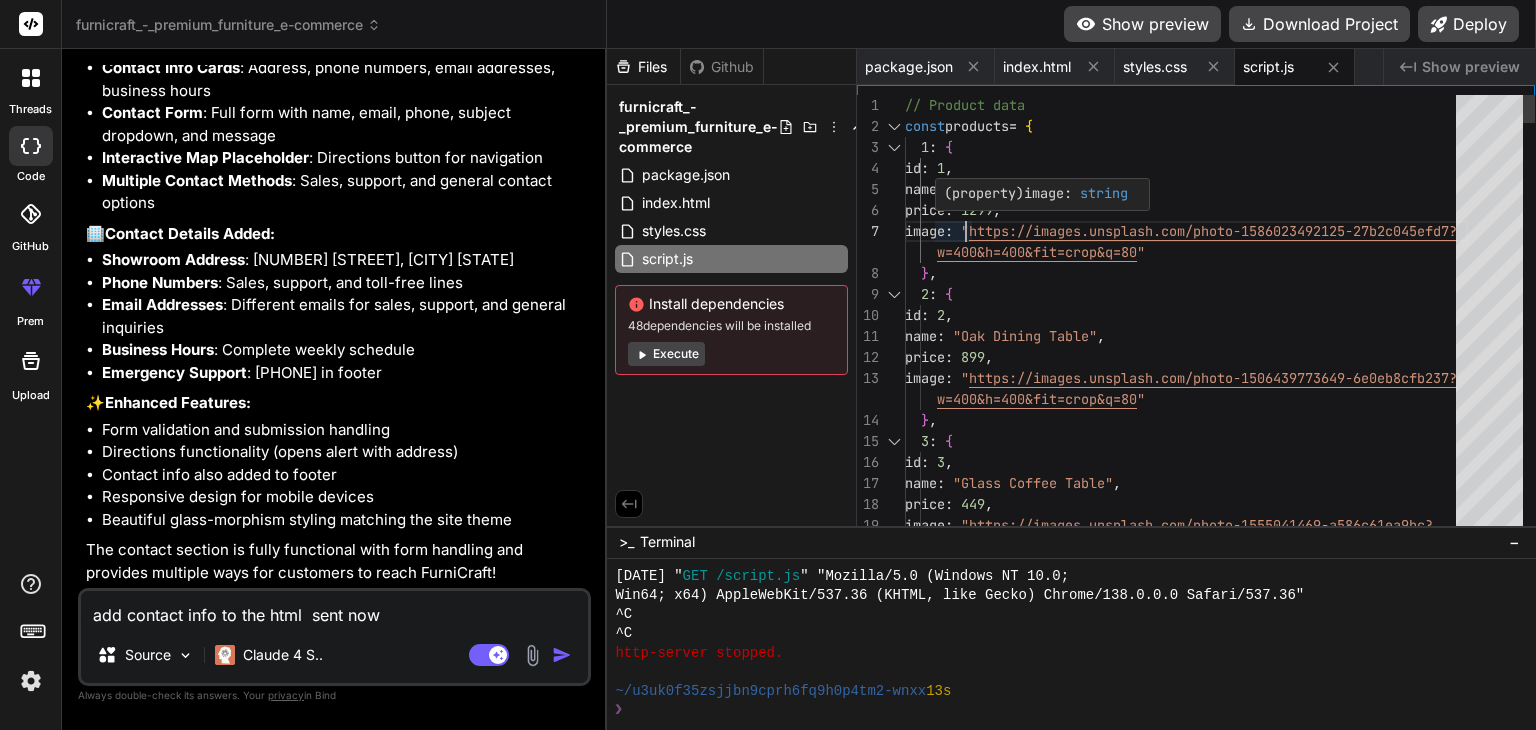 scroll, scrollTop: 0, scrollLeft: 0, axis: both 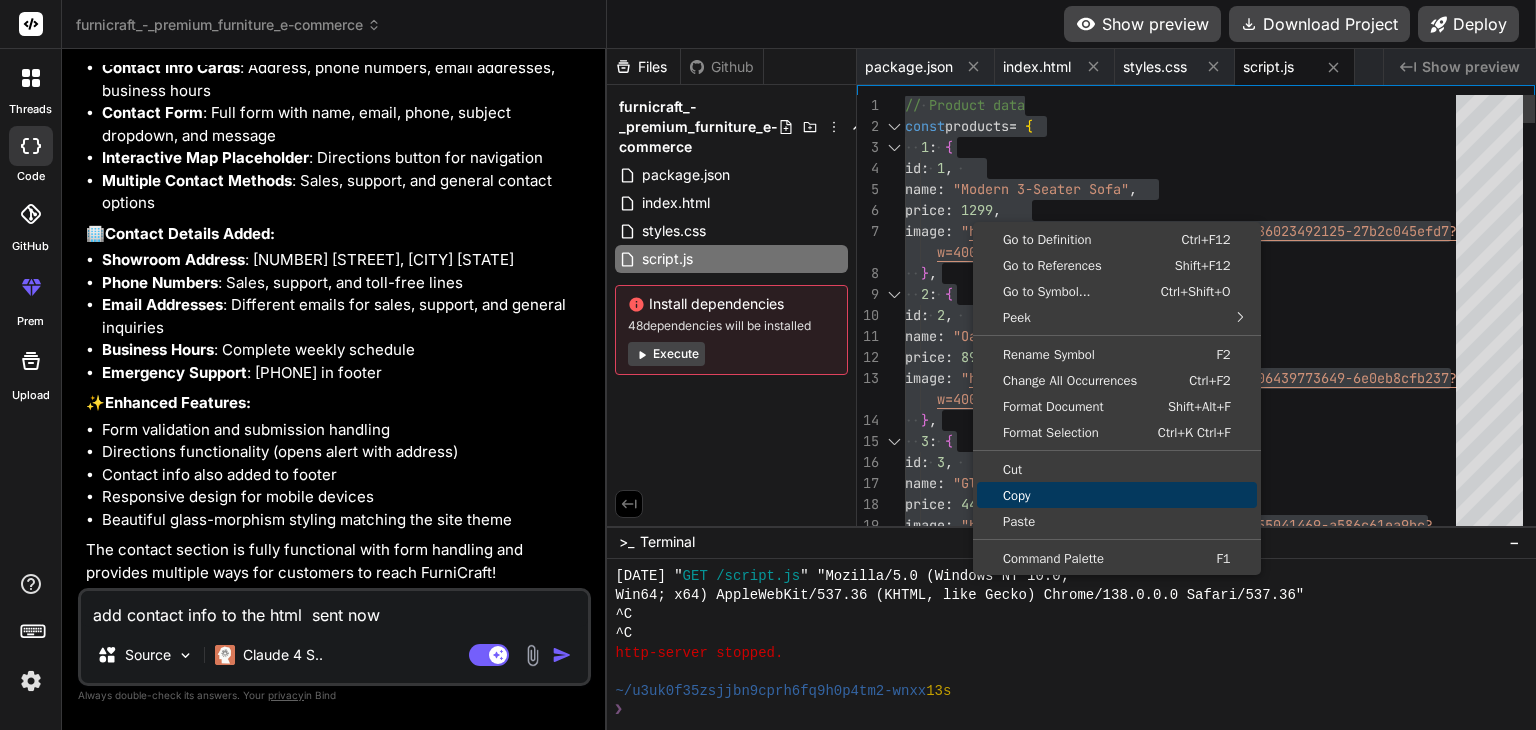 click on "Copy" at bounding box center (1117, 495) 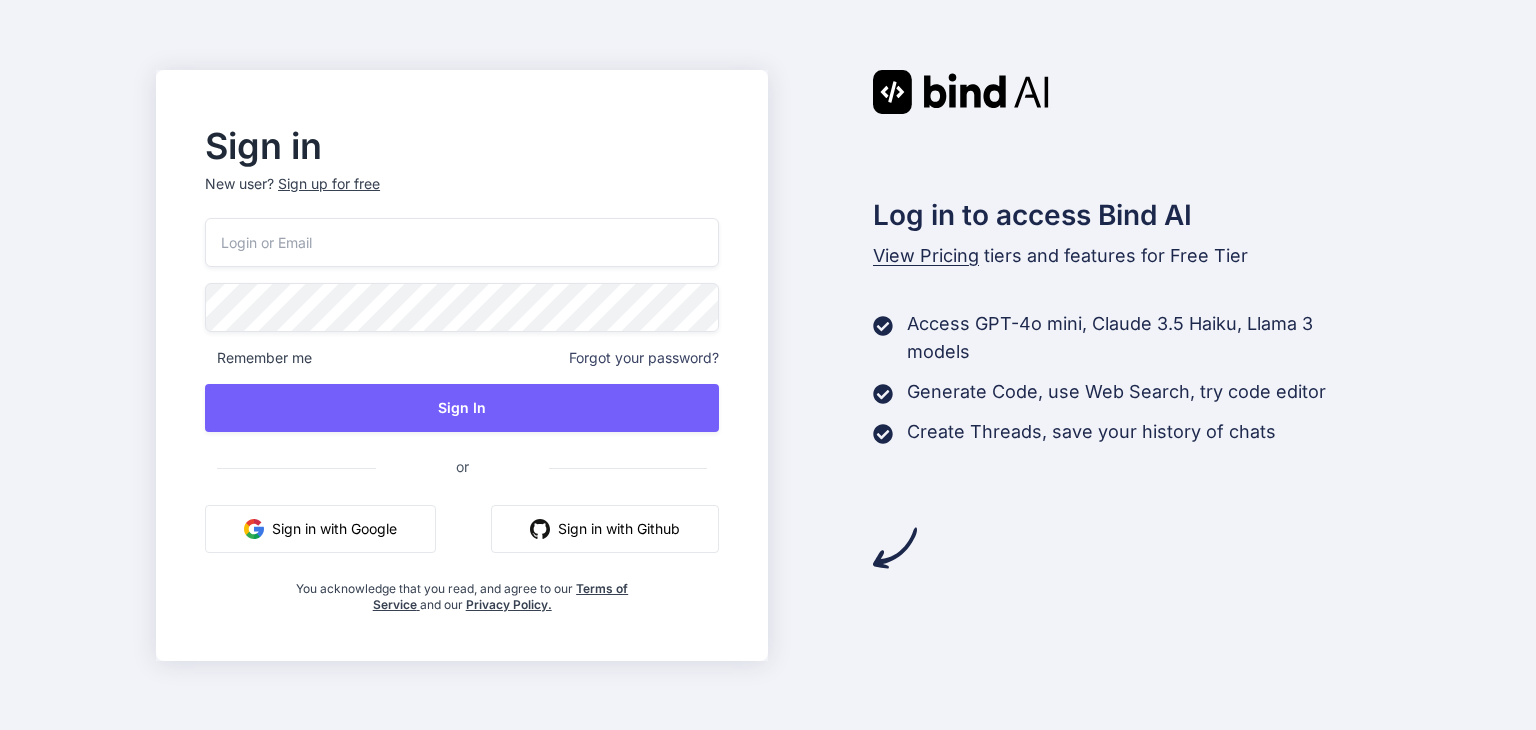 scroll, scrollTop: 0, scrollLeft: 0, axis: both 